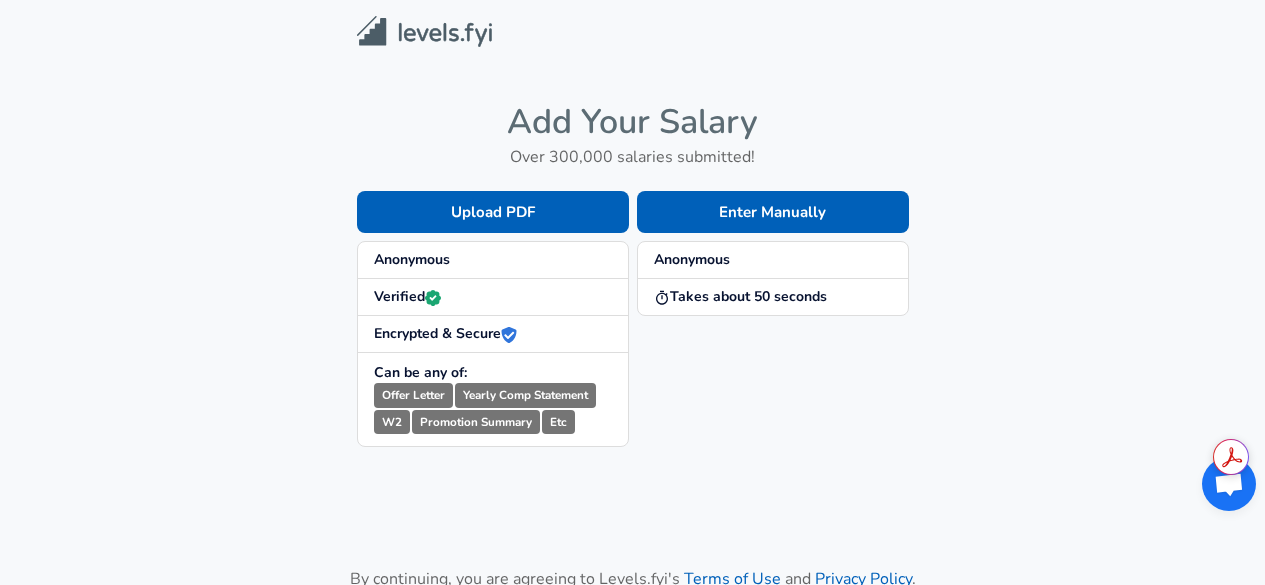 scroll, scrollTop: 0, scrollLeft: 0, axis: both 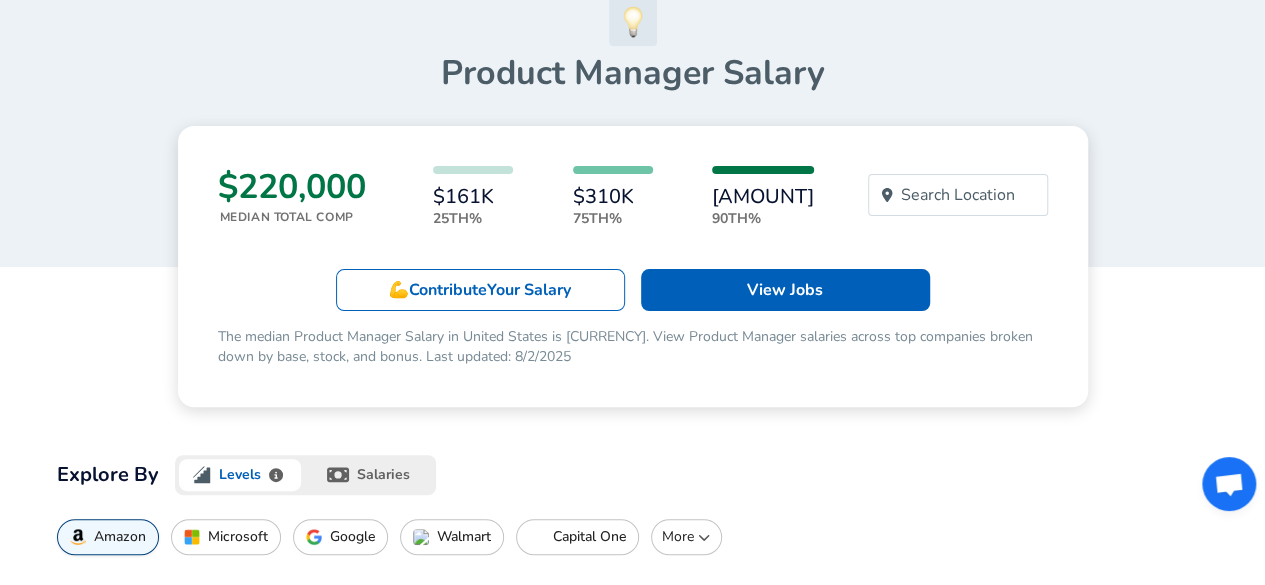 click on "Your Salary" at bounding box center [529, 290] 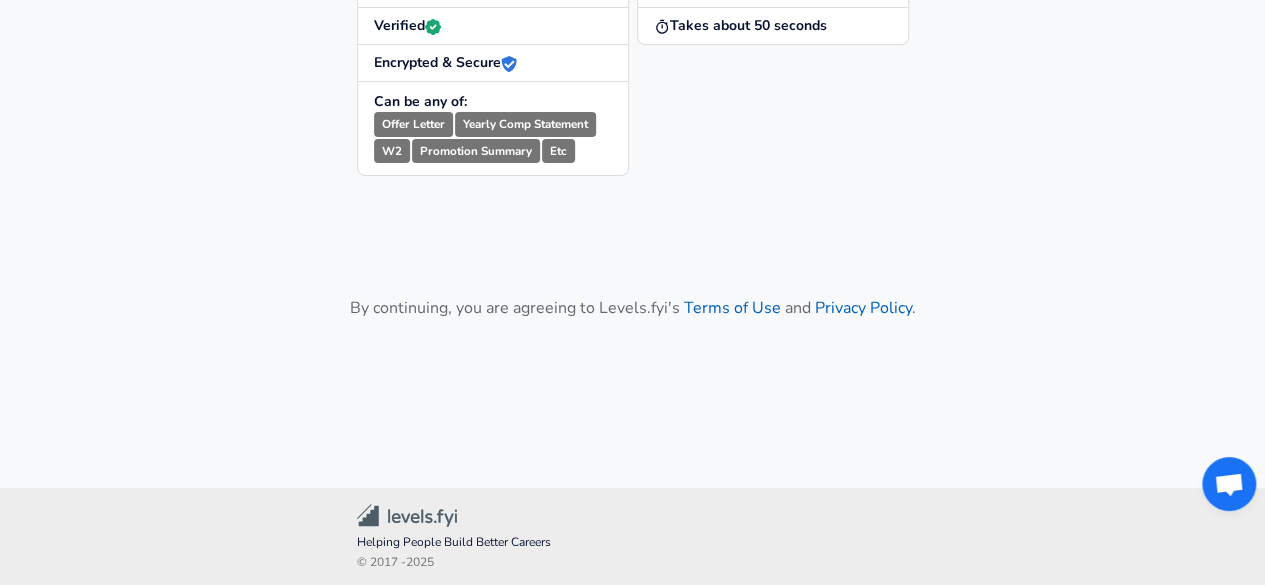 scroll, scrollTop: 0, scrollLeft: 0, axis: both 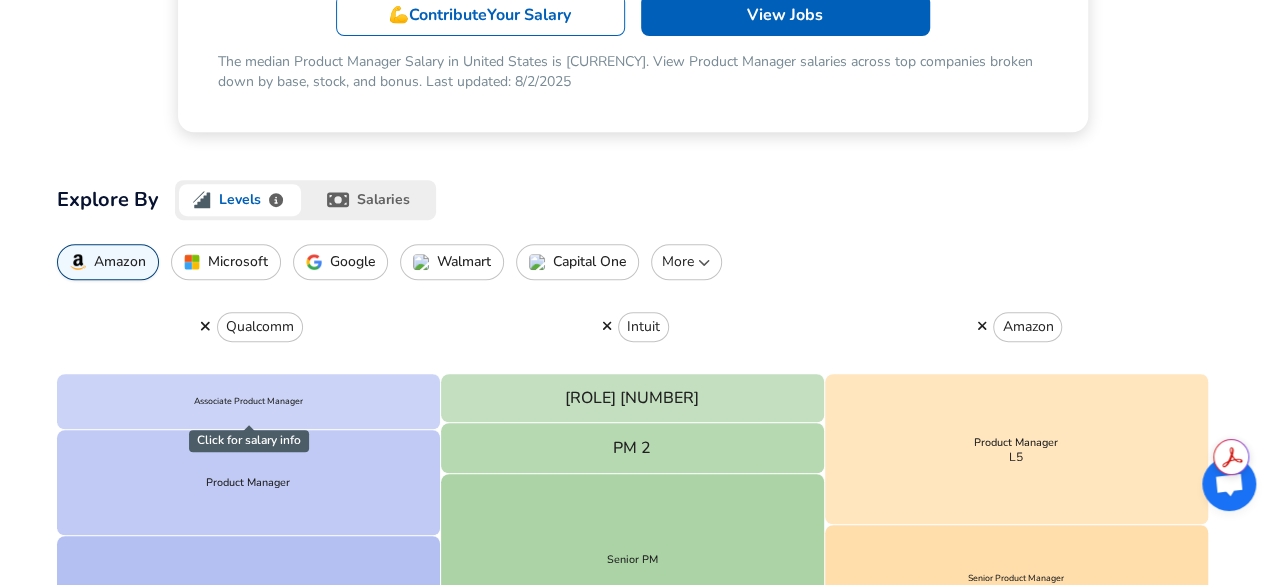 click on "salaries" at bounding box center (370, 200) 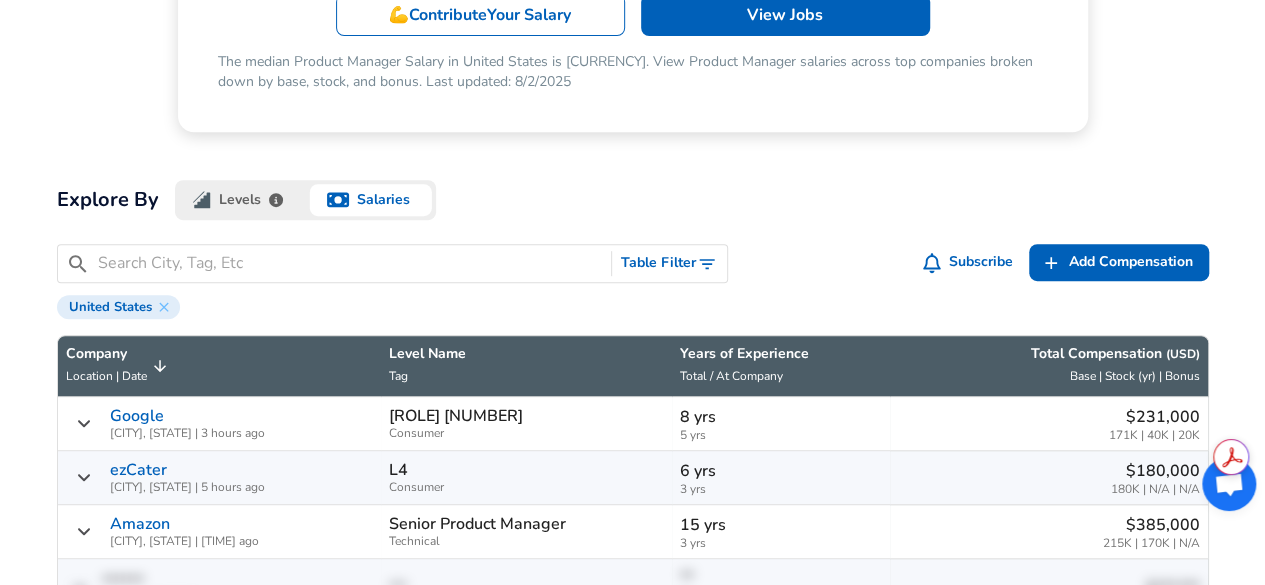 scroll, scrollTop: 2, scrollLeft: 0, axis: vertical 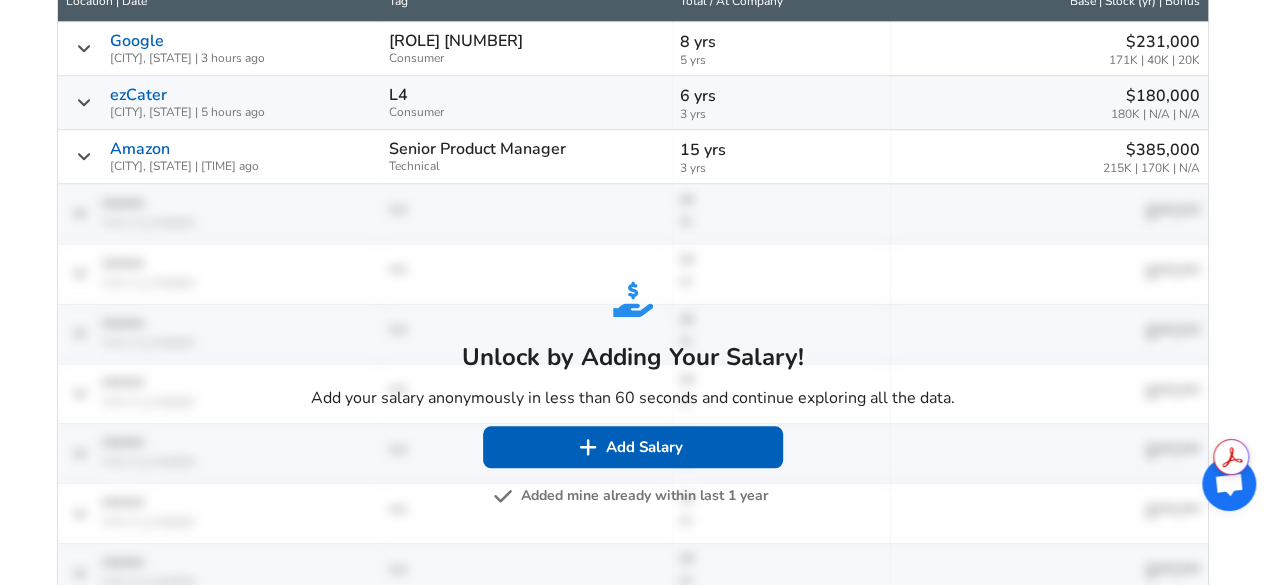click on "Added mine already within last 1 year" at bounding box center [632, 496] 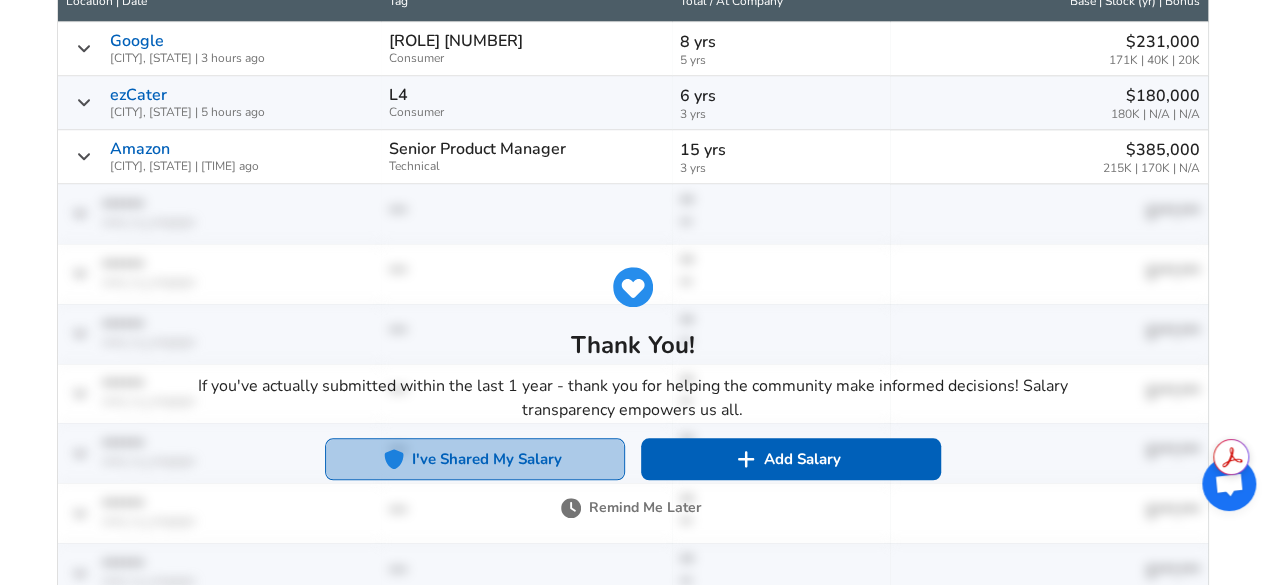 click on "I've Shared My Salary" at bounding box center (475, 459) 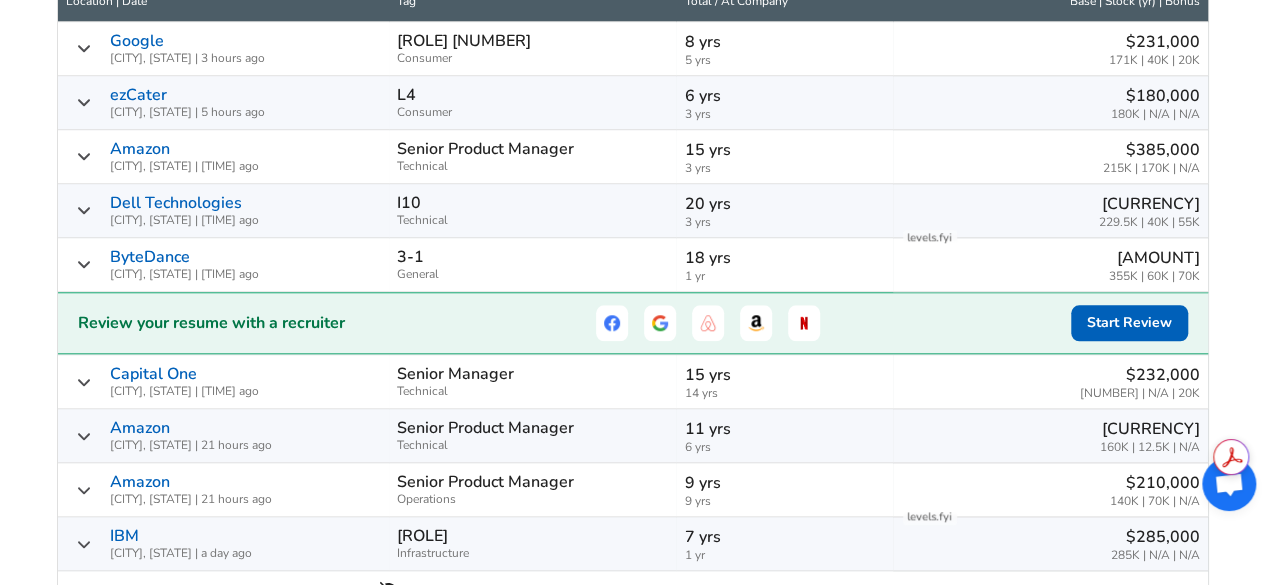 scroll, scrollTop: 814, scrollLeft: 0, axis: vertical 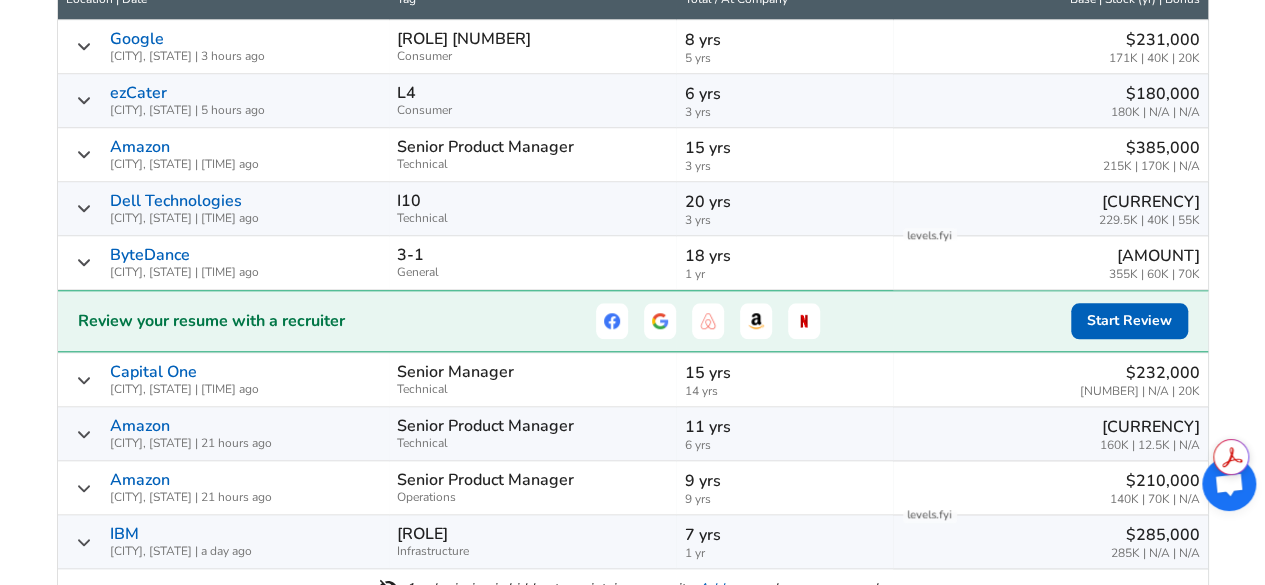 click on "Senior Product Manager Technical" at bounding box center (533, 434) 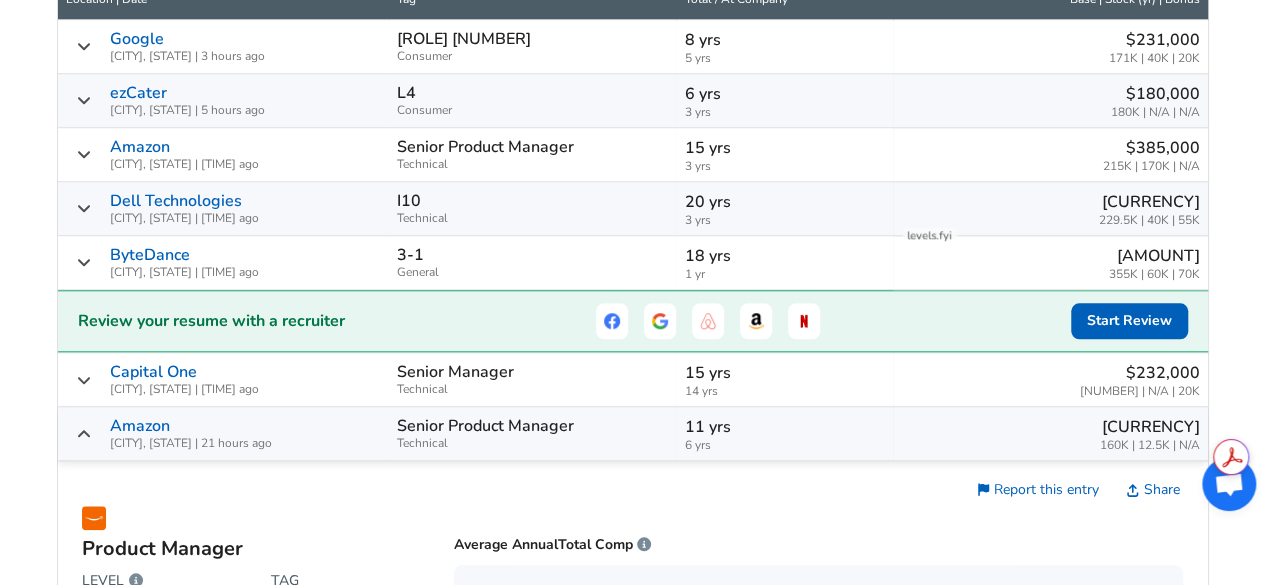 scroll, scrollTop: 0, scrollLeft: 0, axis: both 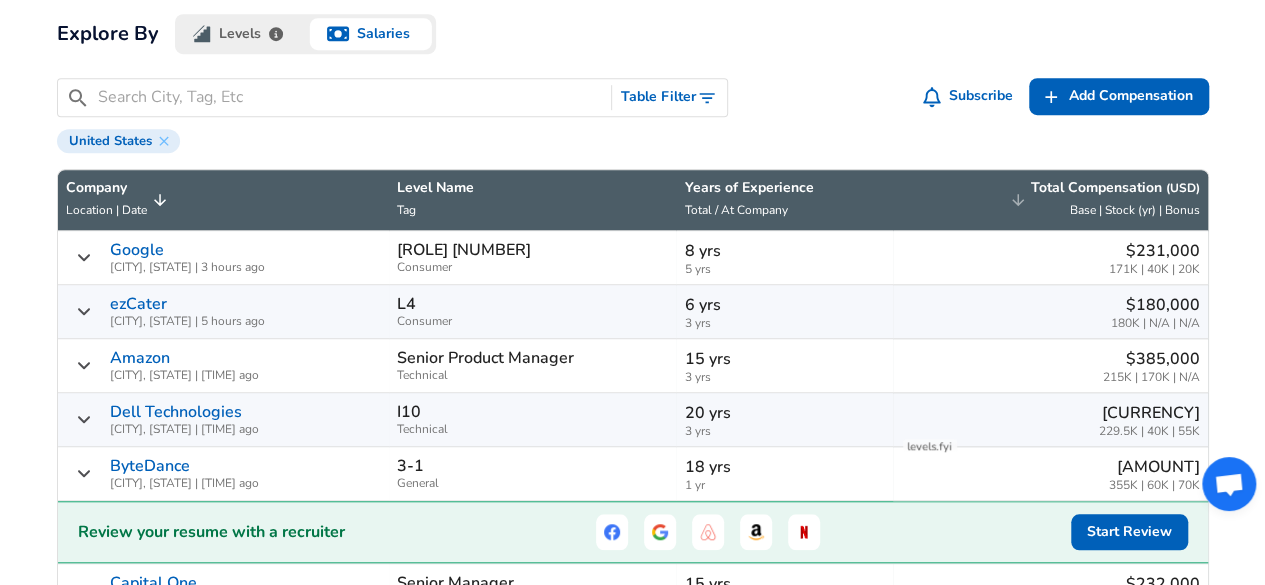 click on "Total Compensation   ( USD )   Base | Stock (yr) | Bonus" at bounding box center [1115, 200] 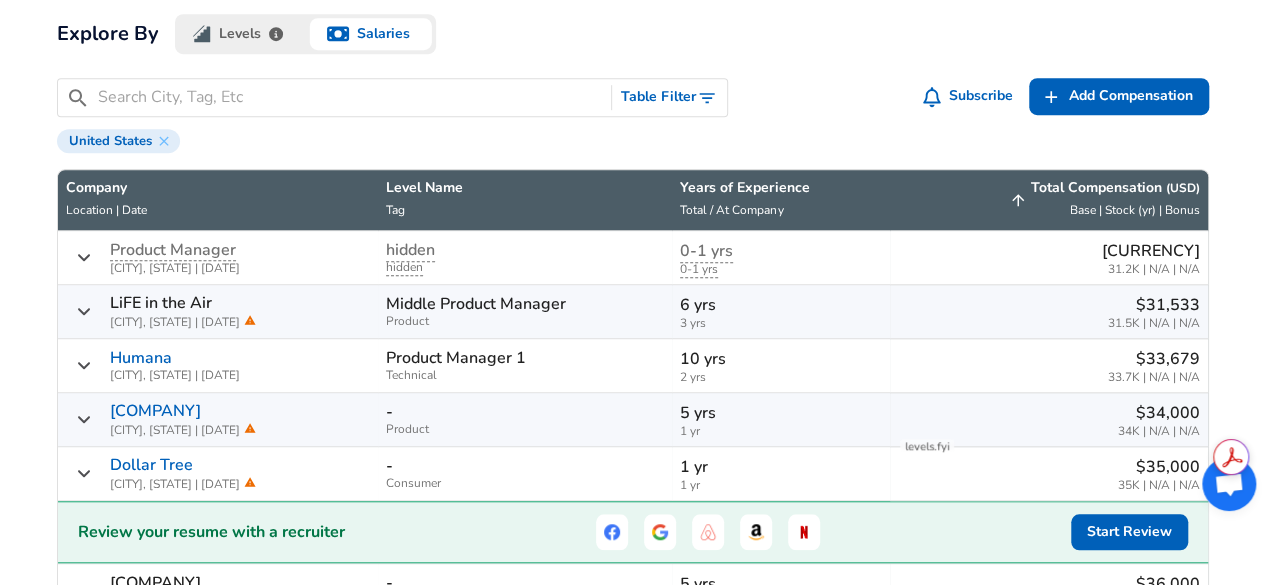 click on "Total Compensation   ( USD )   Base | Stock (yr) | Bonus" at bounding box center [1115, 200] 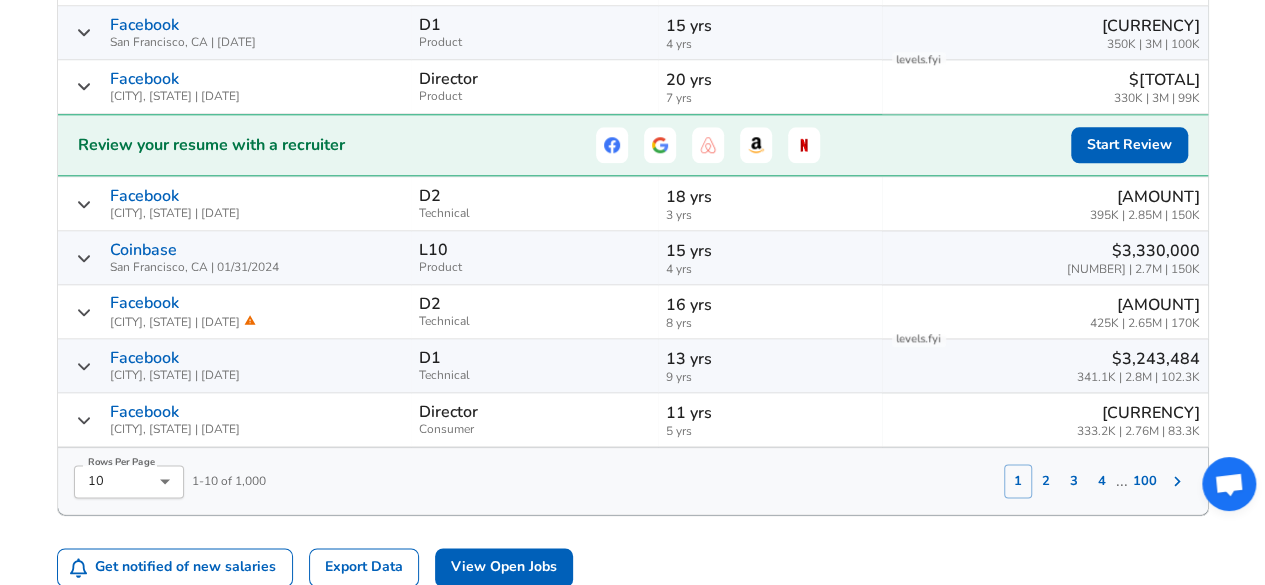 scroll, scrollTop: 992, scrollLeft: 0, axis: vertical 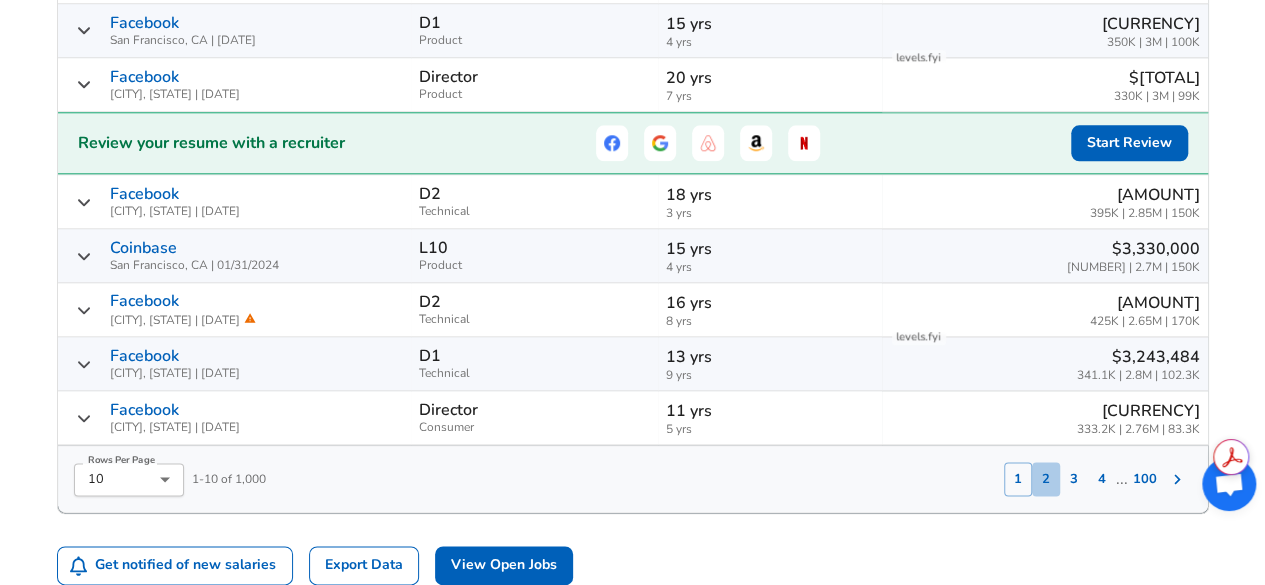 click on "2" at bounding box center [1046, 479] 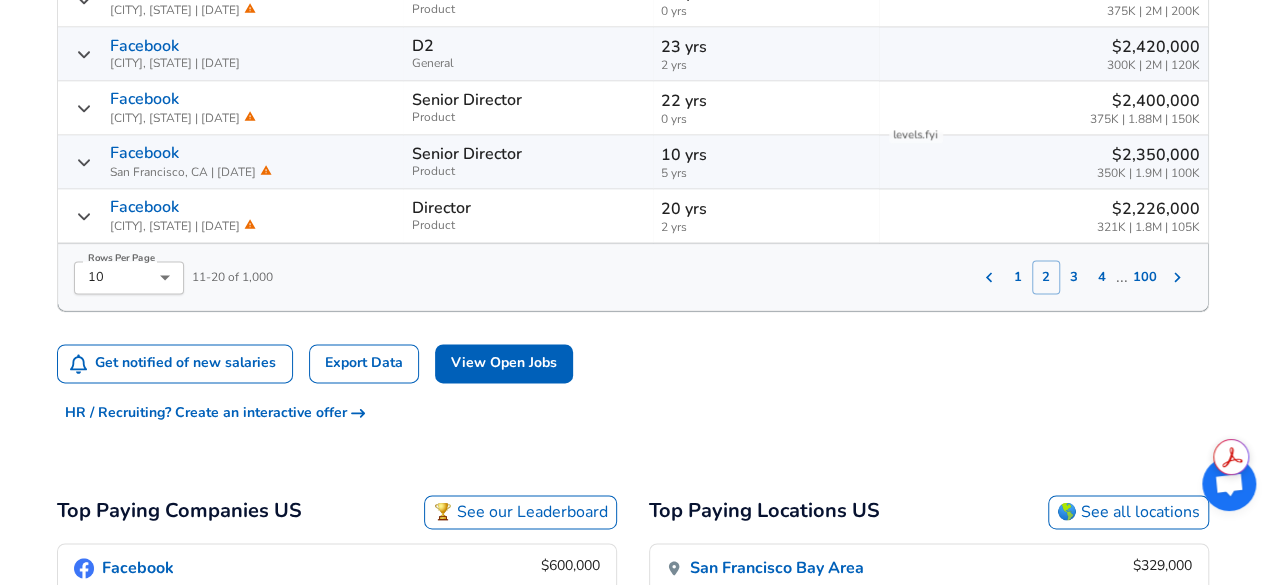 scroll, scrollTop: 1044, scrollLeft: 0, axis: vertical 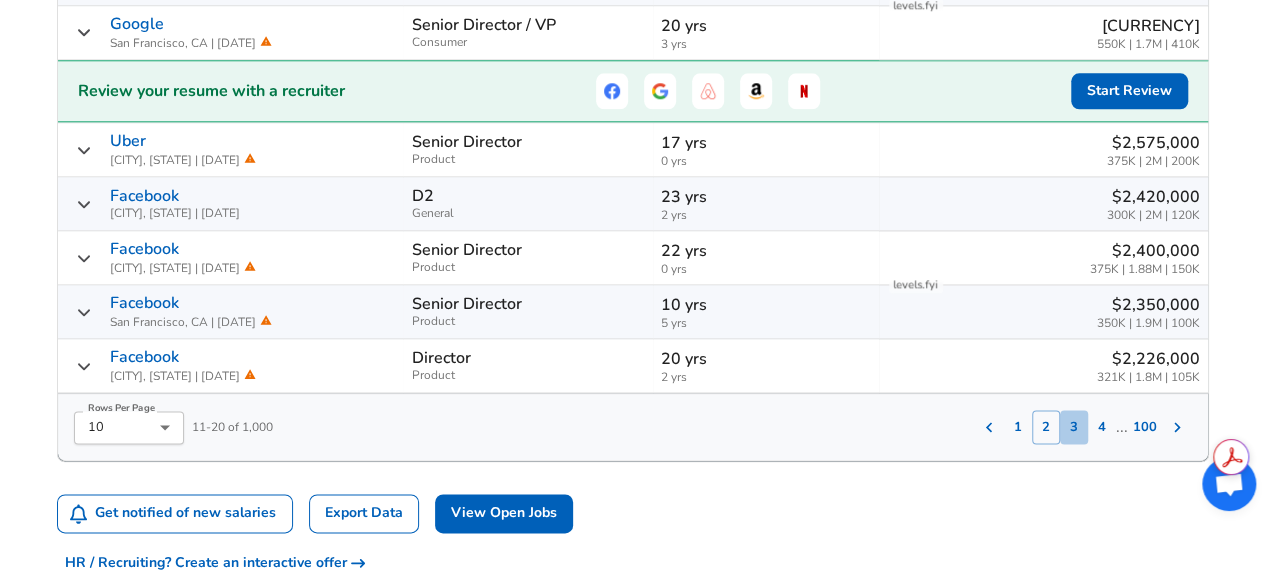click on "3" at bounding box center [1074, 427] 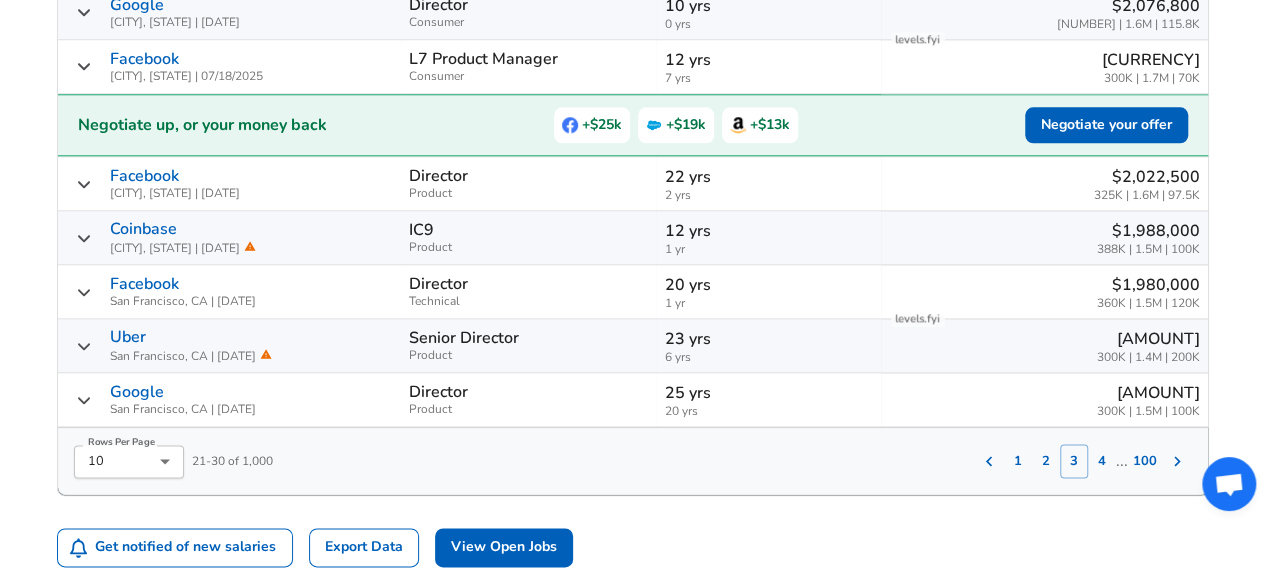 scroll, scrollTop: 1030, scrollLeft: 0, axis: vertical 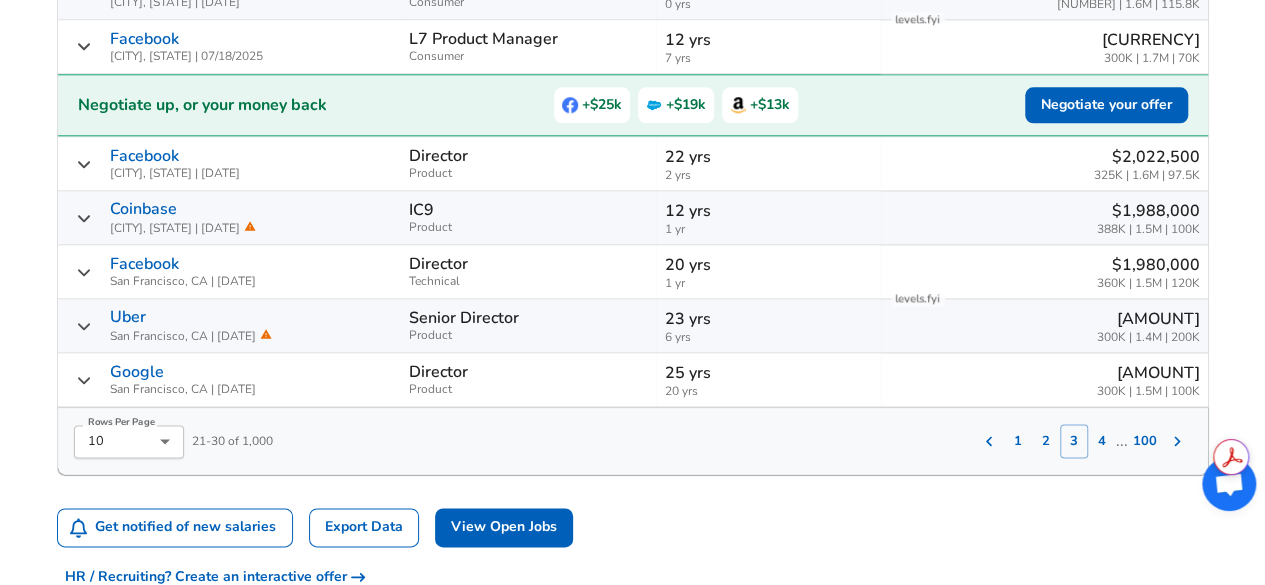 click on "4" at bounding box center [1102, 441] 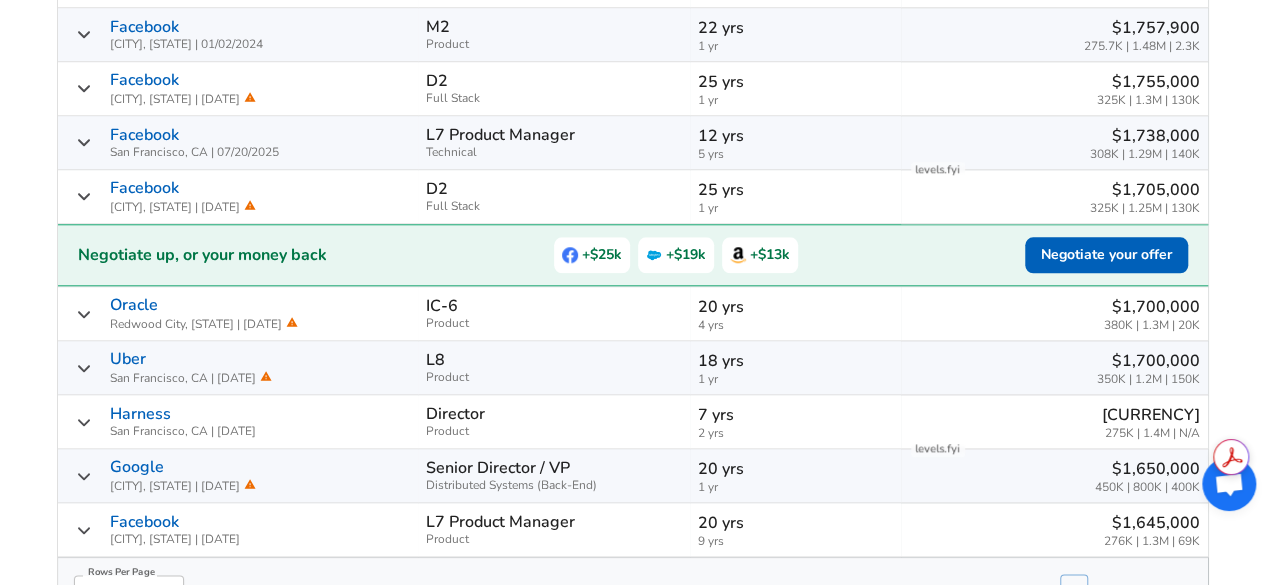 scroll, scrollTop: 1008, scrollLeft: 0, axis: vertical 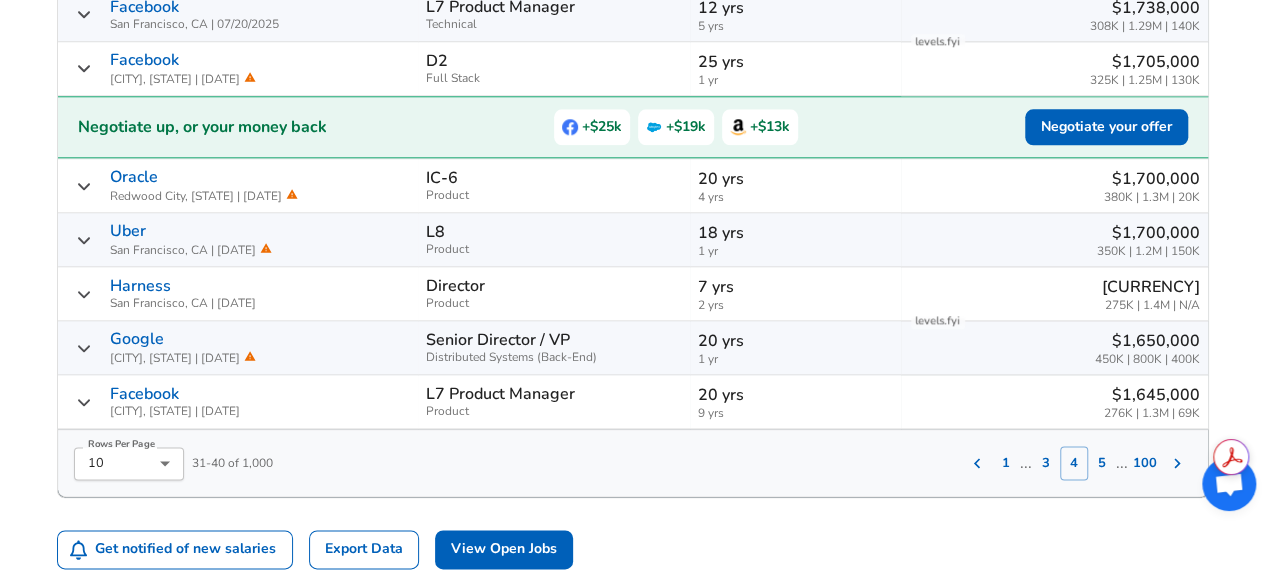 click on "5" at bounding box center [1102, 463] 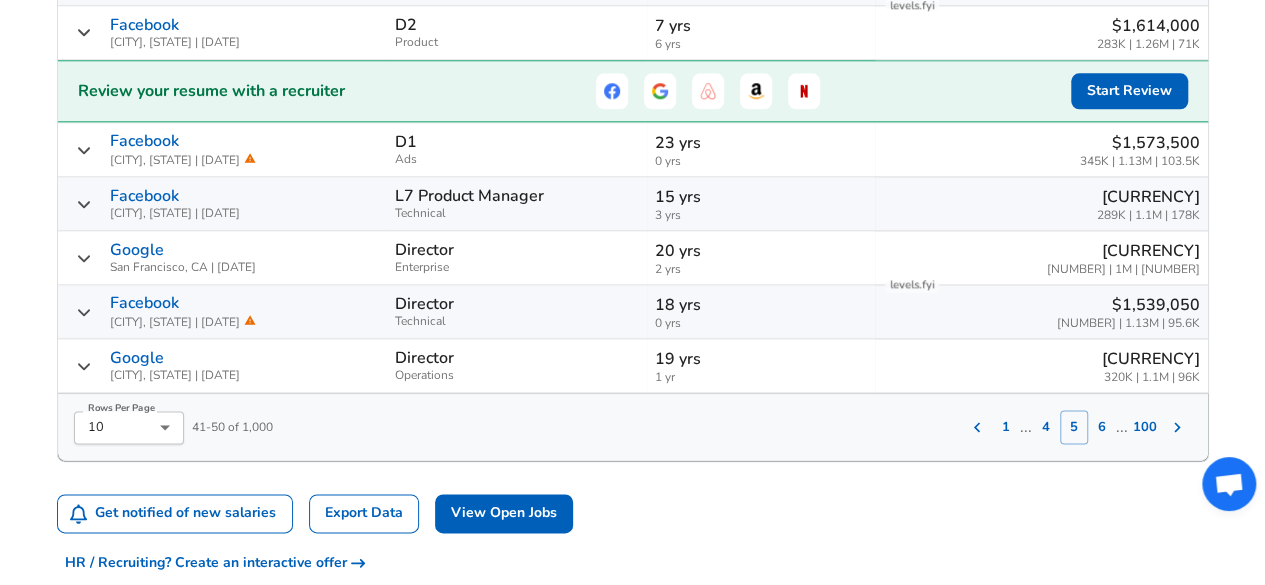 scroll, scrollTop: 1044, scrollLeft: 0, axis: vertical 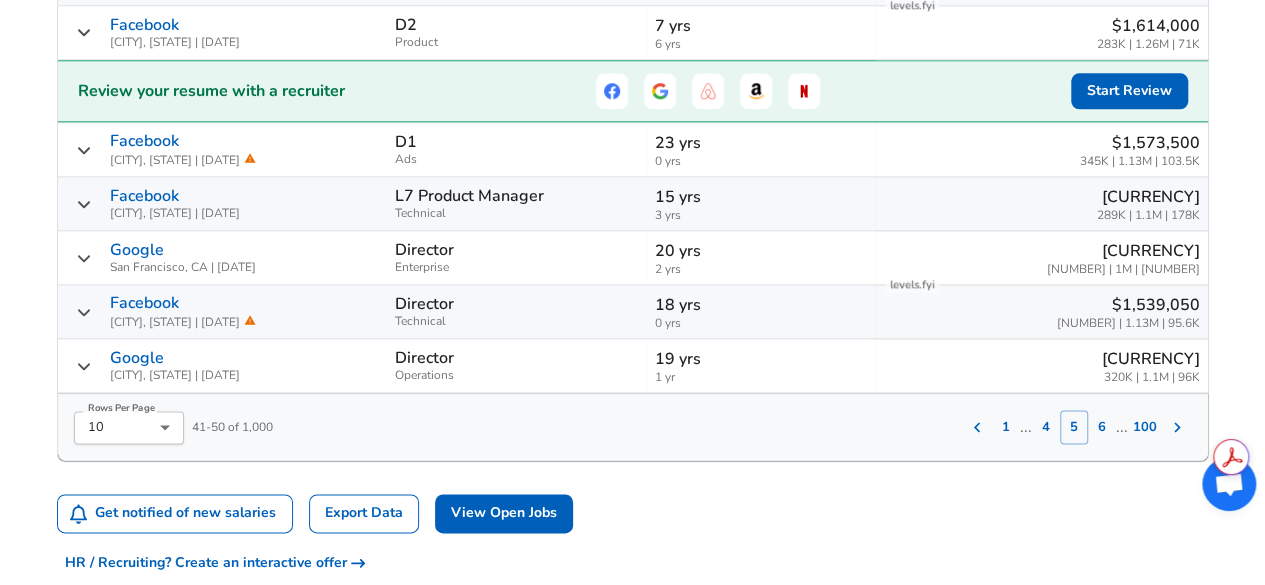 click on "6" at bounding box center (1102, 427) 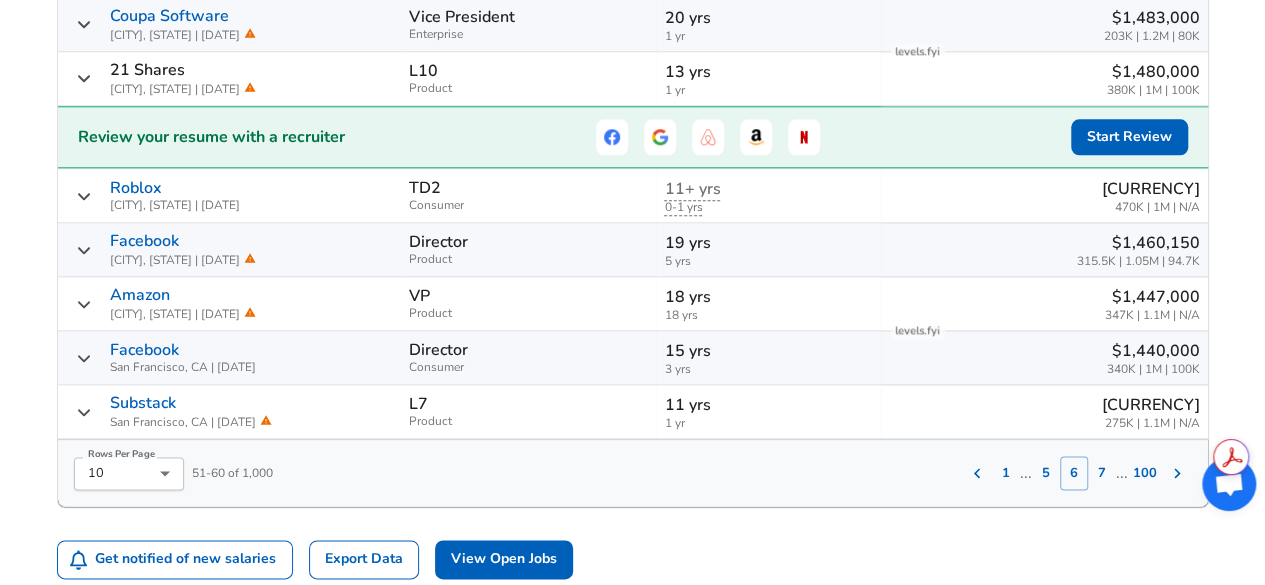 scroll, scrollTop: 1040, scrollLeft: 0, axis: vertical 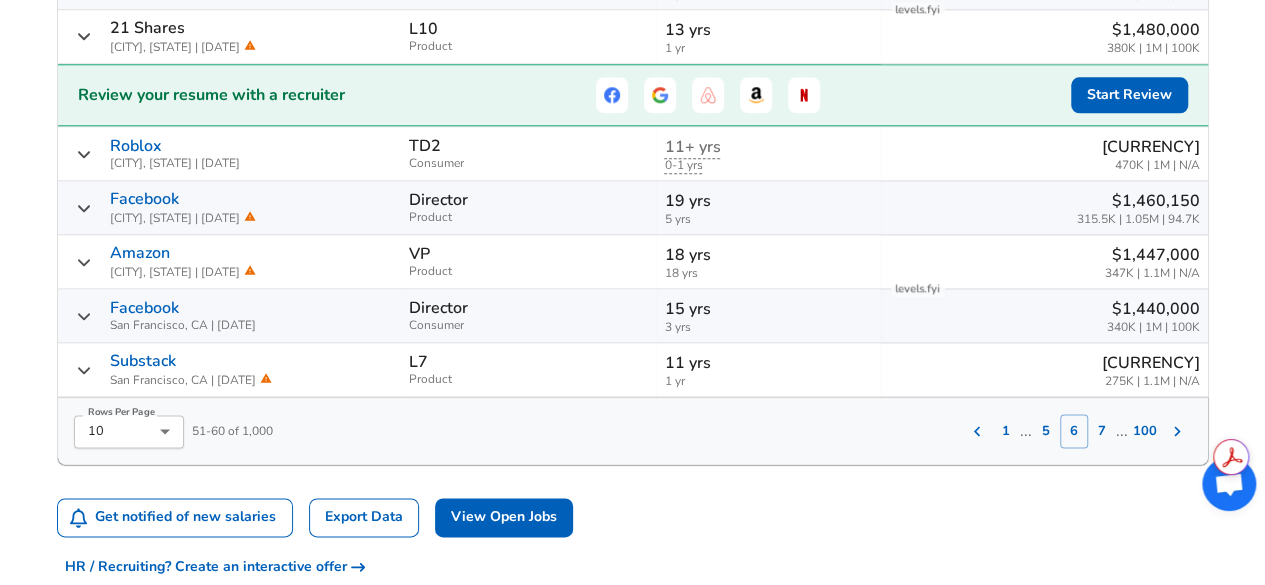 click on "7" at bounding box center [1102, 431] 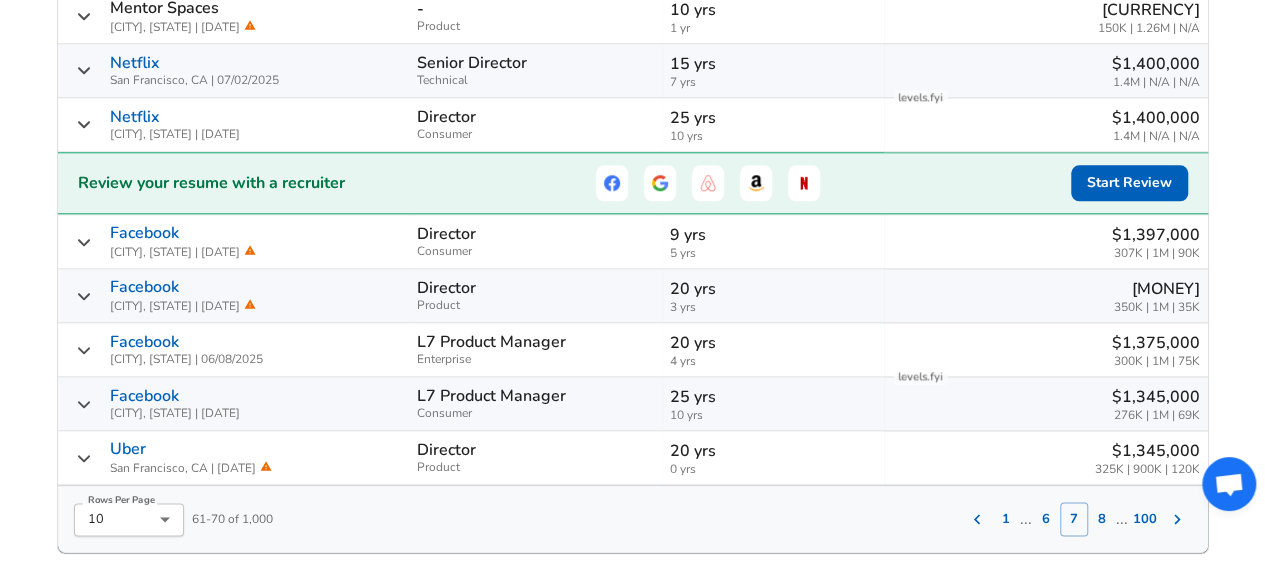 scroll, scrollTop: 1028, scrollLeft: 0, axis: vertical 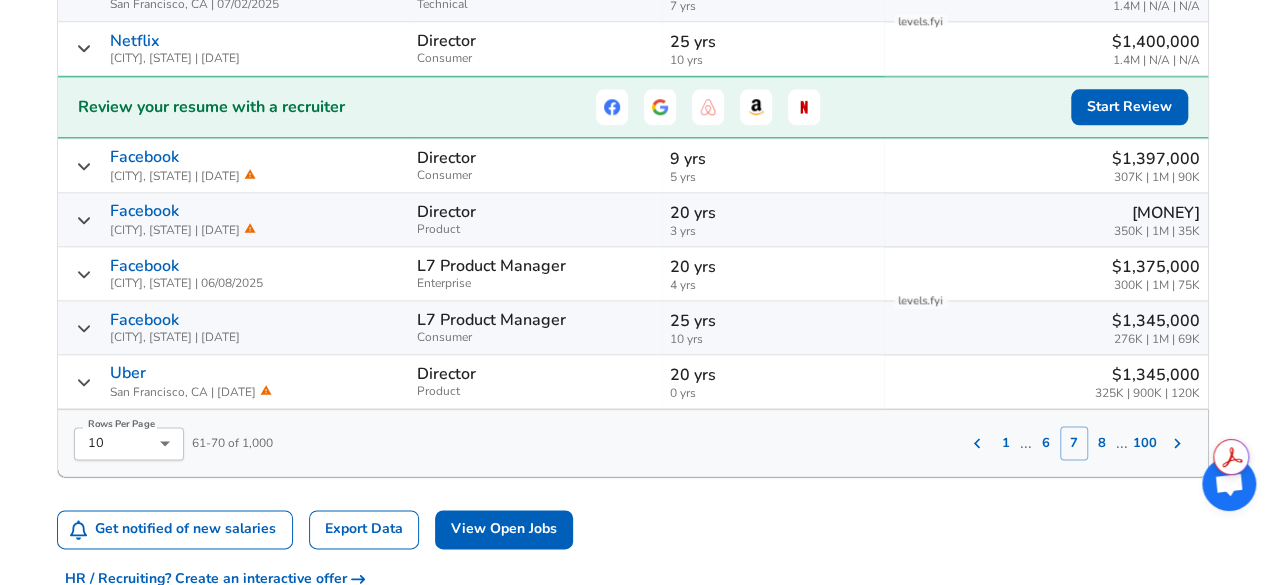 click on "8" at bounding box center [1102, 443] 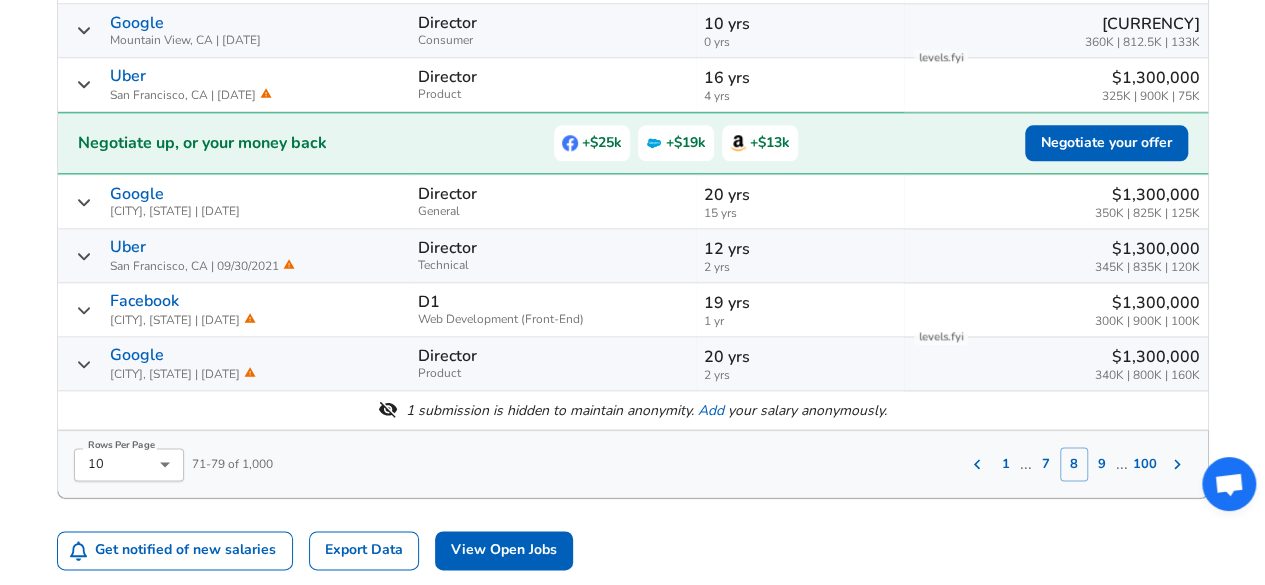 scroll, scrollTop: 994, scrollLeft: 0, axis: vertical 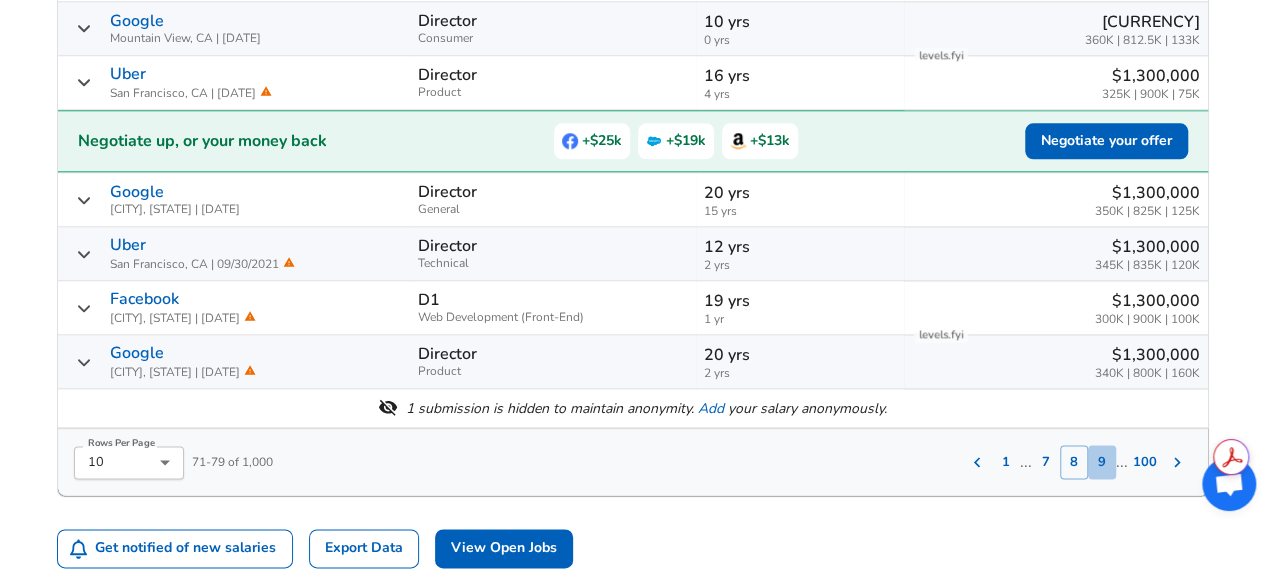 click on "9" at bounding box center [1102, 462] 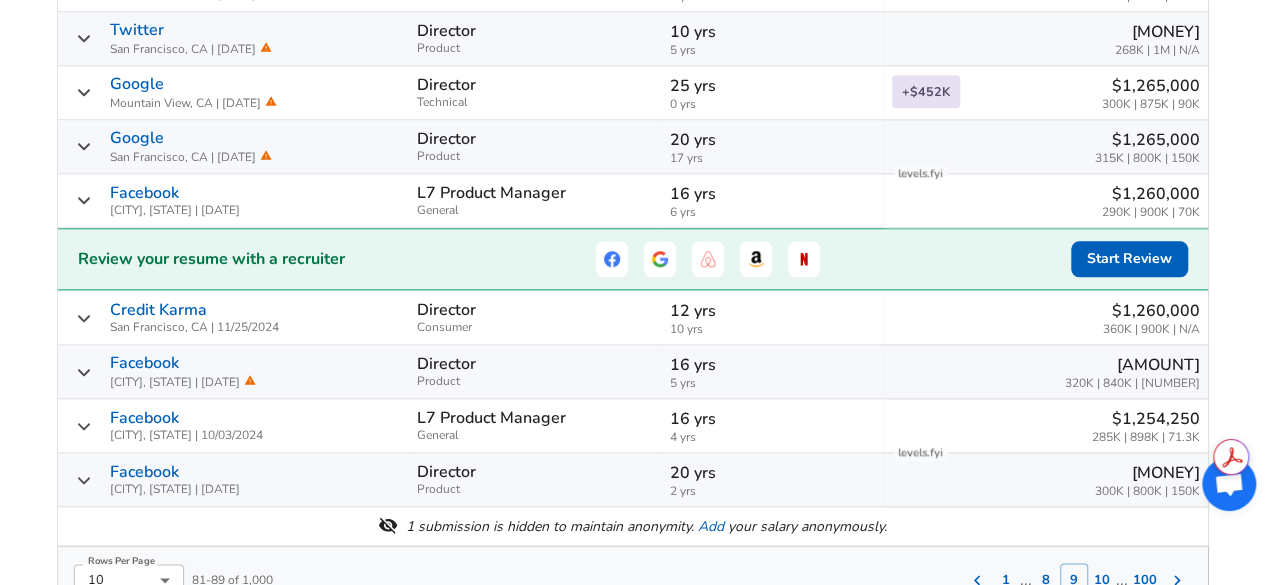 scroll, scrollTop: 982, scrollLeft: 0, axis: vertical 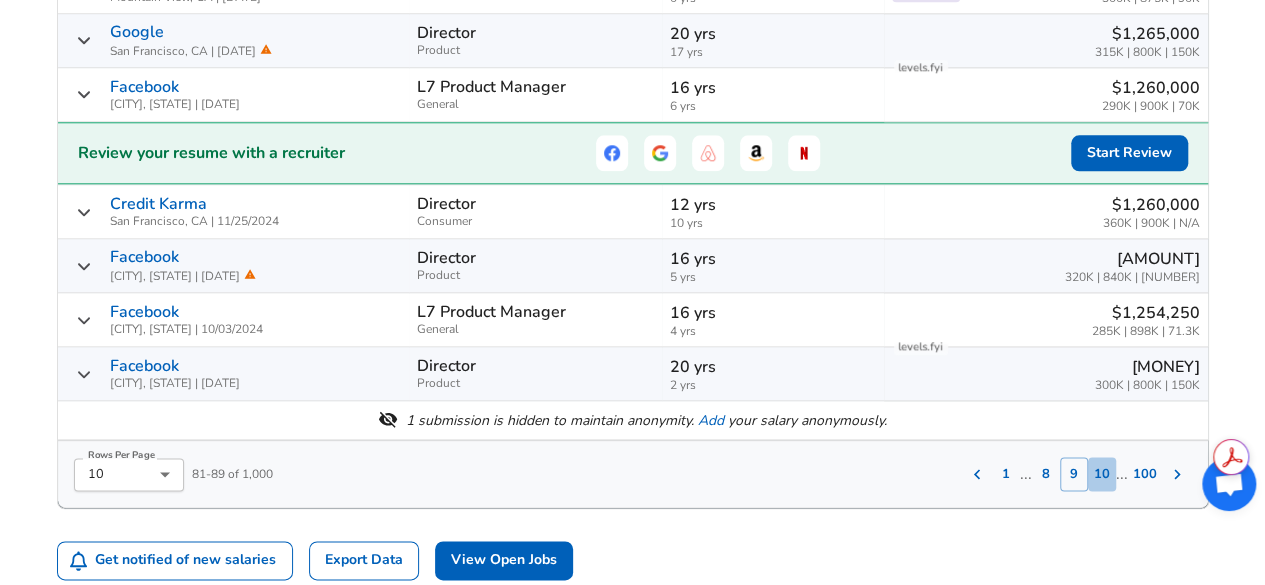 click on "10" at bounding box center [1102, 474] 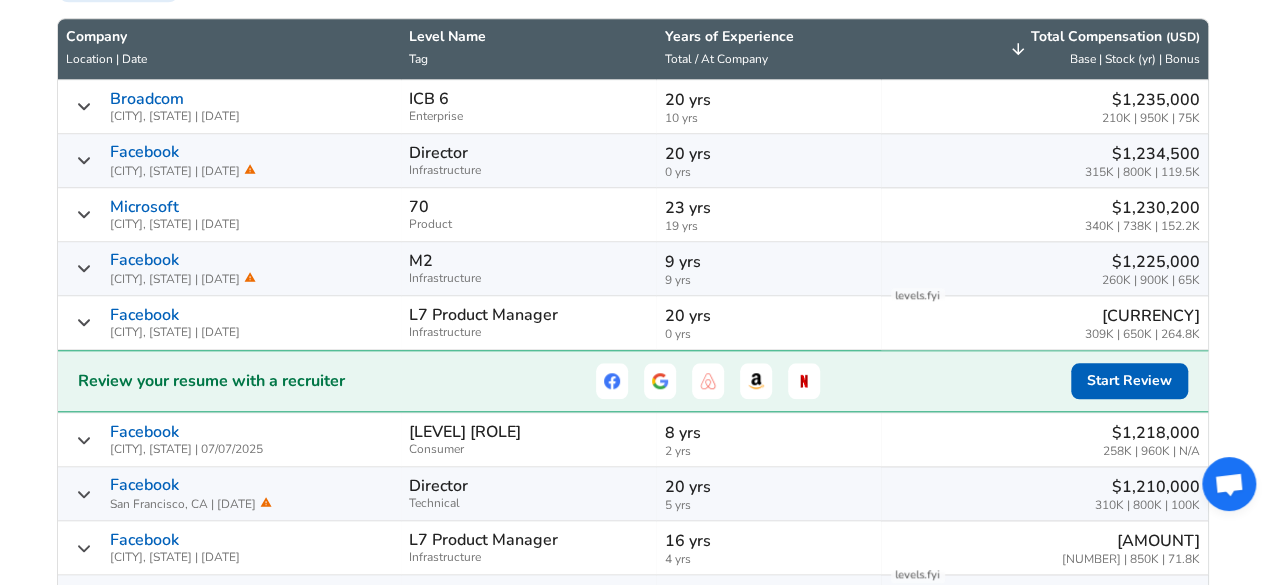 scroll, scrollTop: 944, scrollLeft: 0, axis: vertical 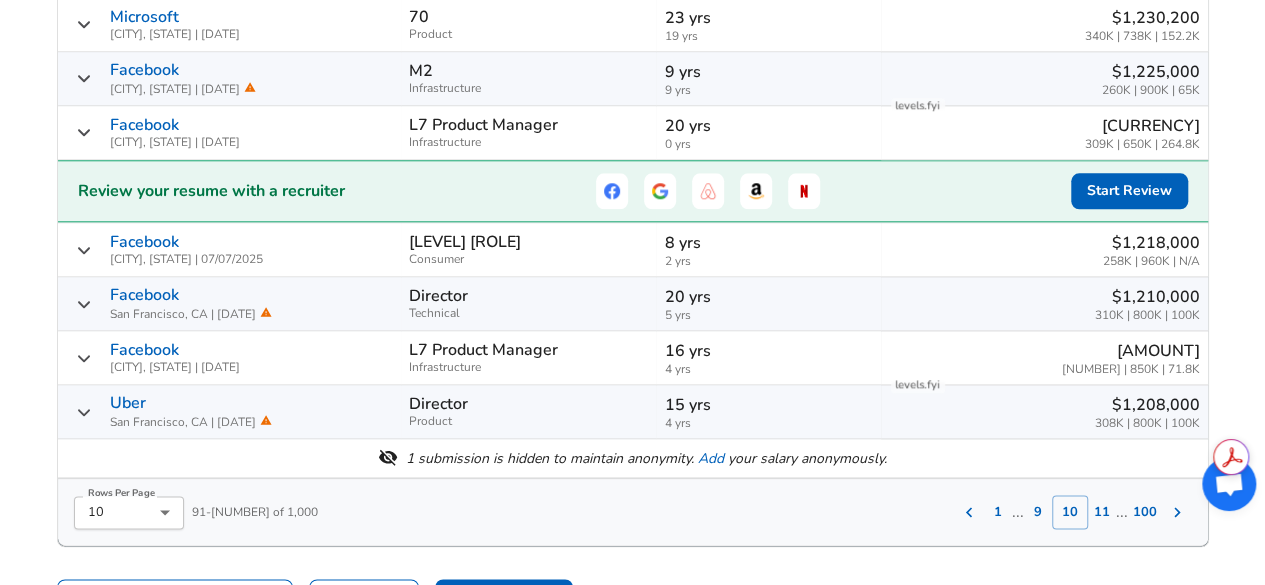 click on "11" at bounding box center (1102, 512) 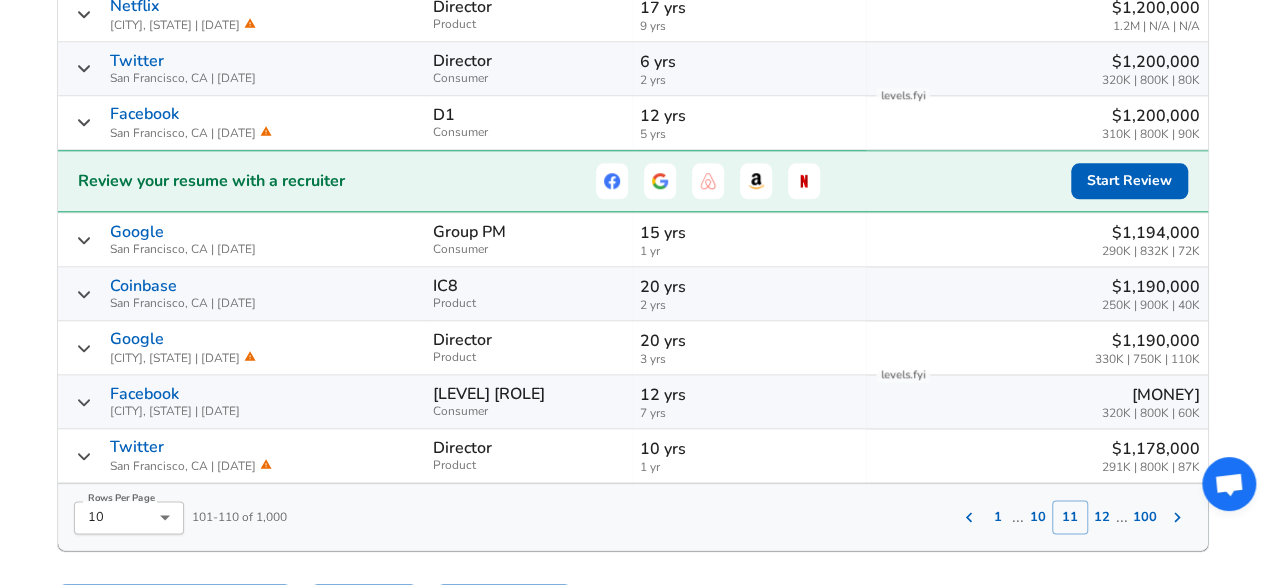 scroll, scrollTop: 1010, scrollLeft: 0, axis: vertical 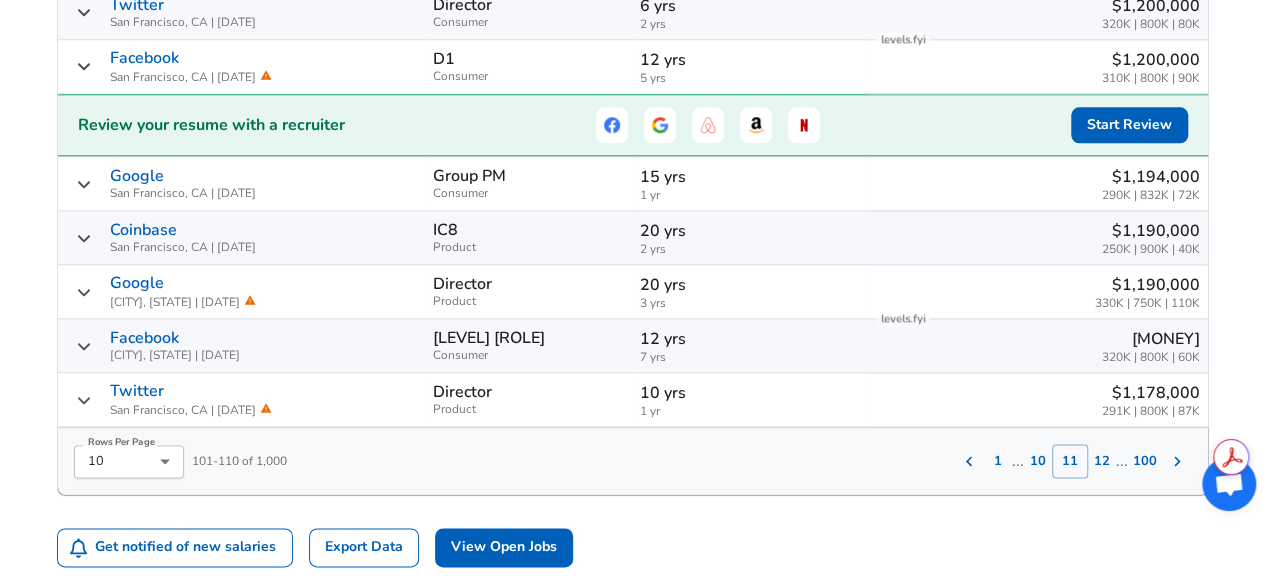 click on "12" at bounding box center (1102, 461) 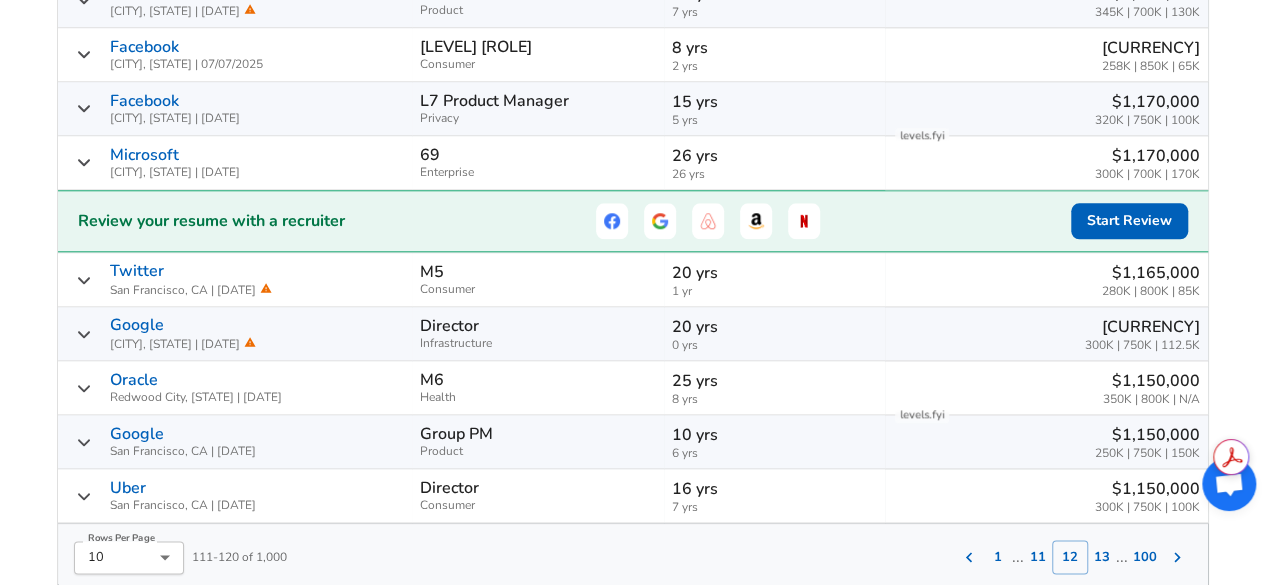 scroll, scrollTop: 972, scrollLeft: 0, axis: vertical 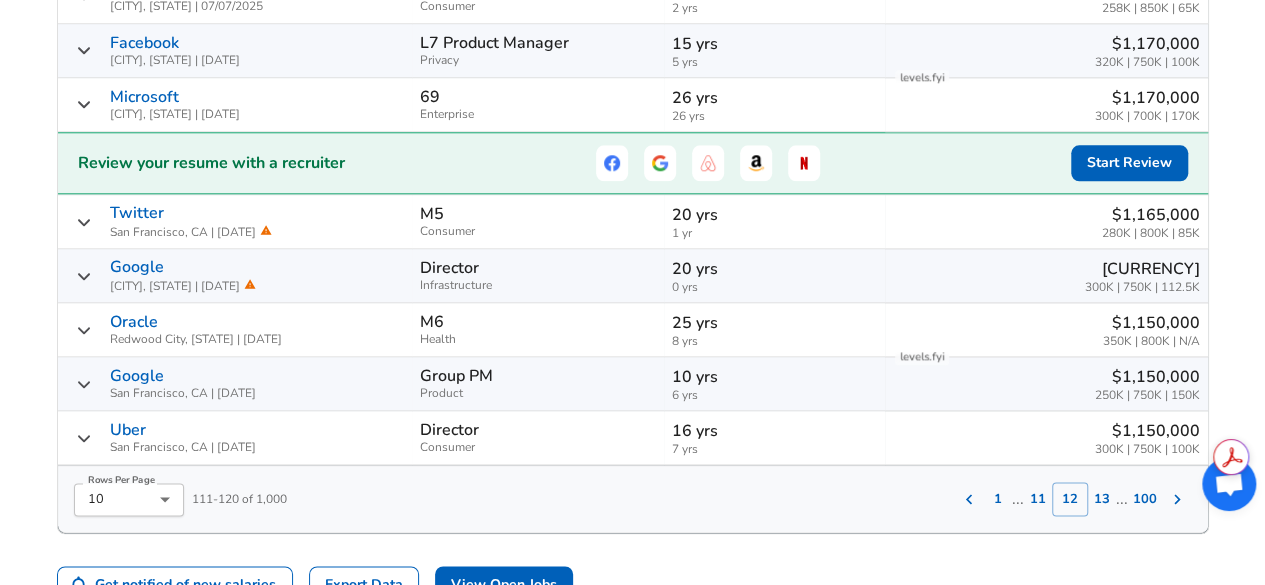 click on "13" at bounding box center [1102, 499] 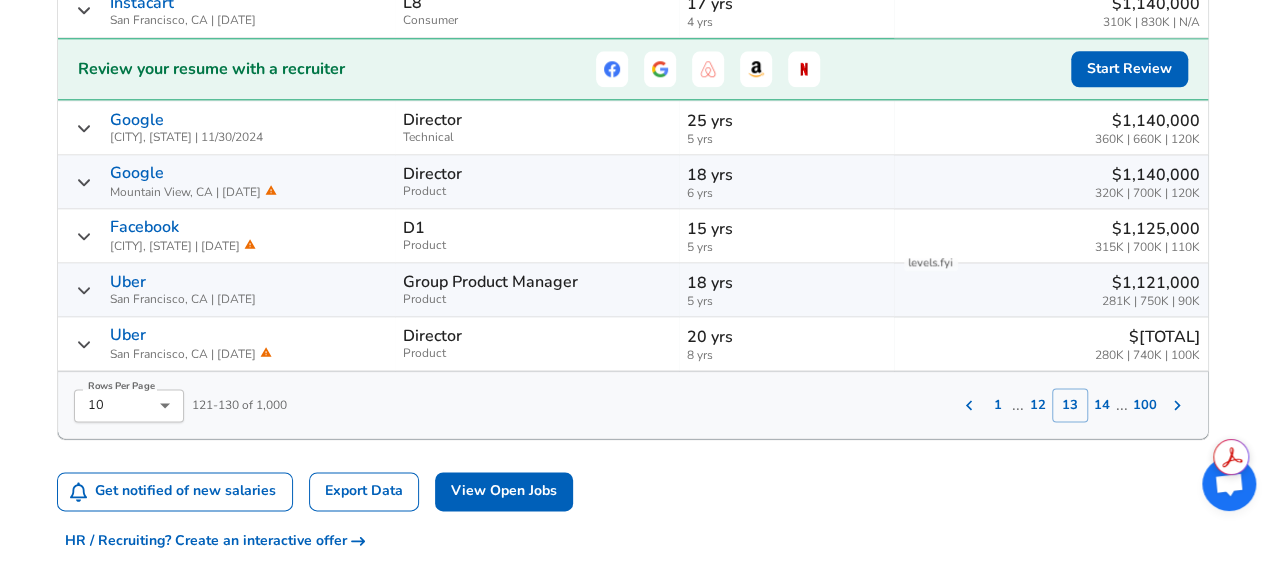 scroll, scrollTop: 1068, scrollLeft: 0, axis: vertical 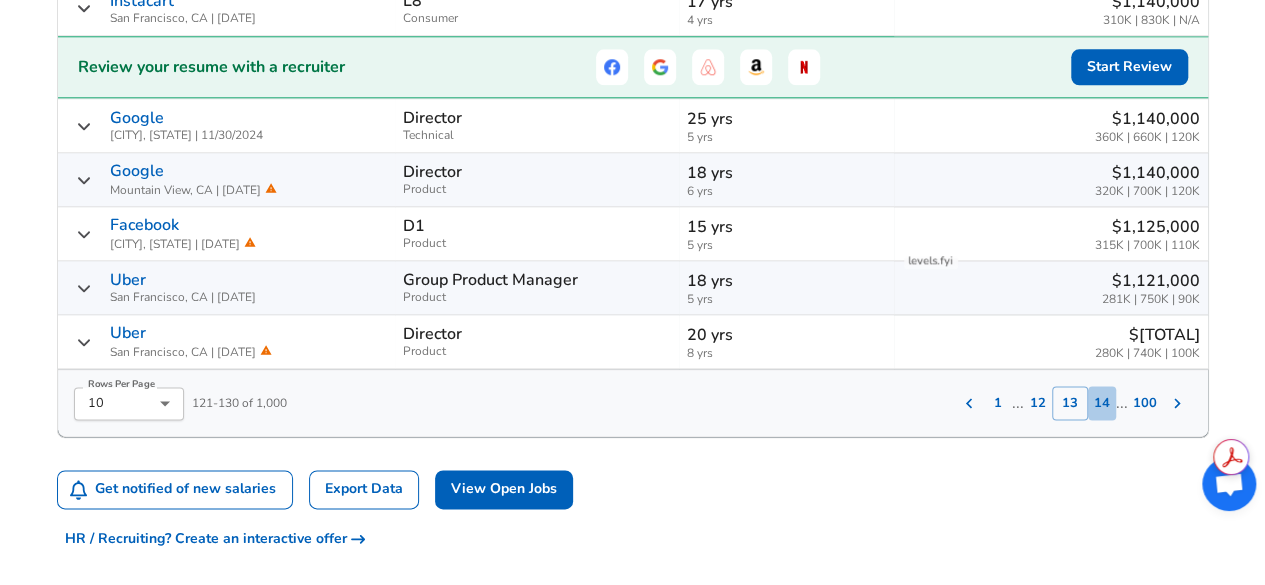 click on "14" at bounding box center [1102, 403] 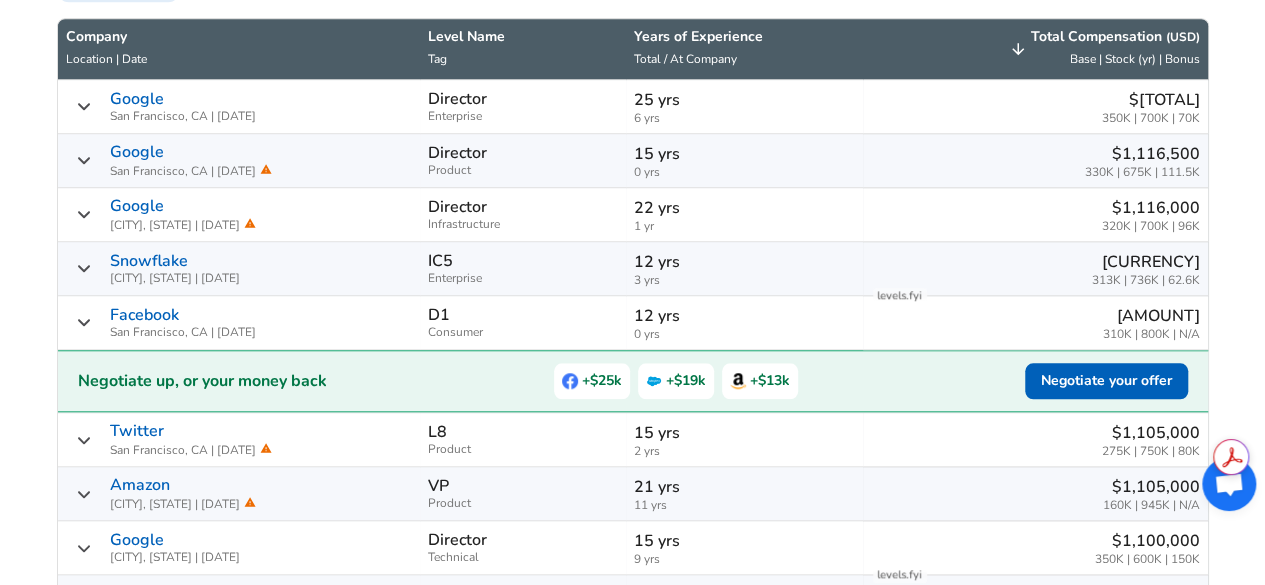 scroll, scrollTop: 928, scrollLeft: 0, axis: vertical 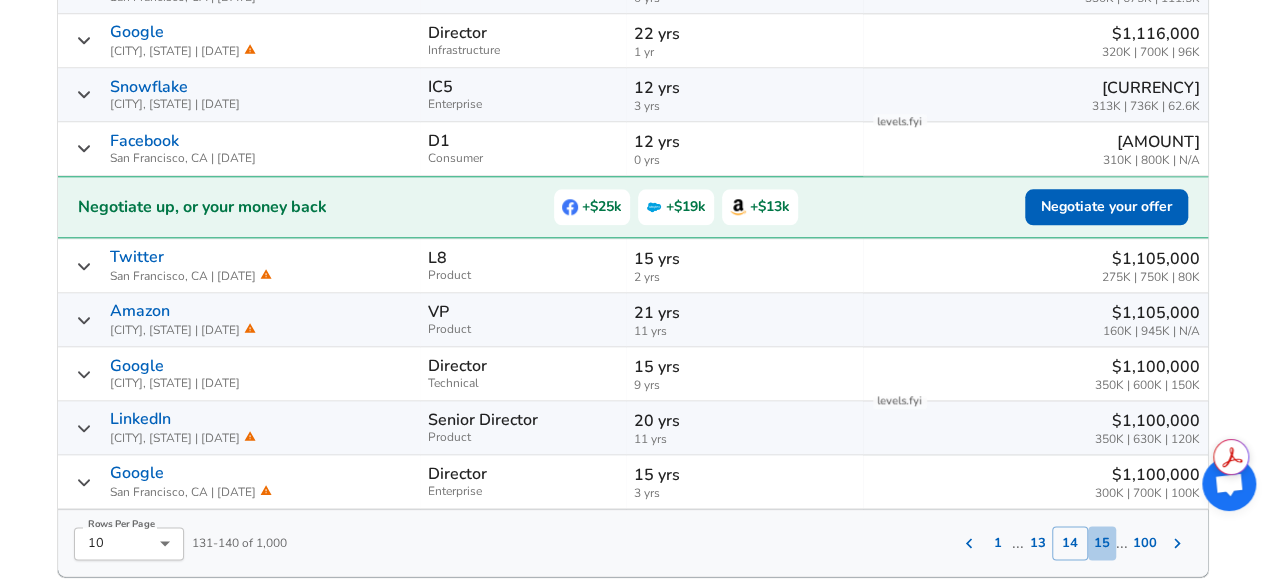 click on "15" at bounding box center [1102, 543] 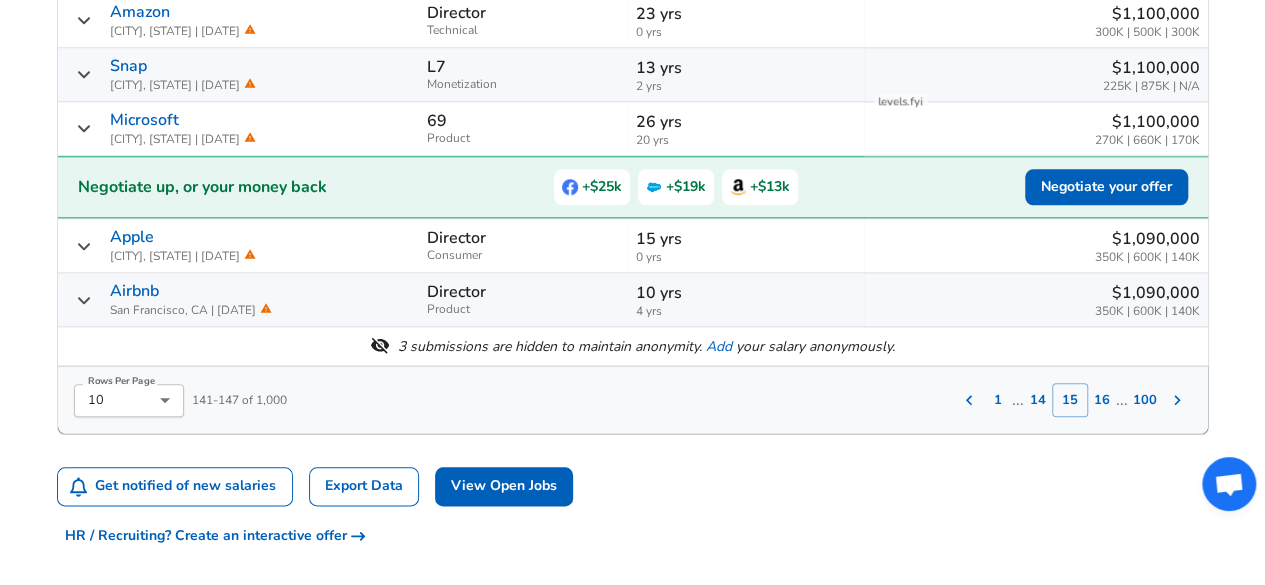 scroll, scrollTop: 950, scrollLeft: 0, axis: vertical 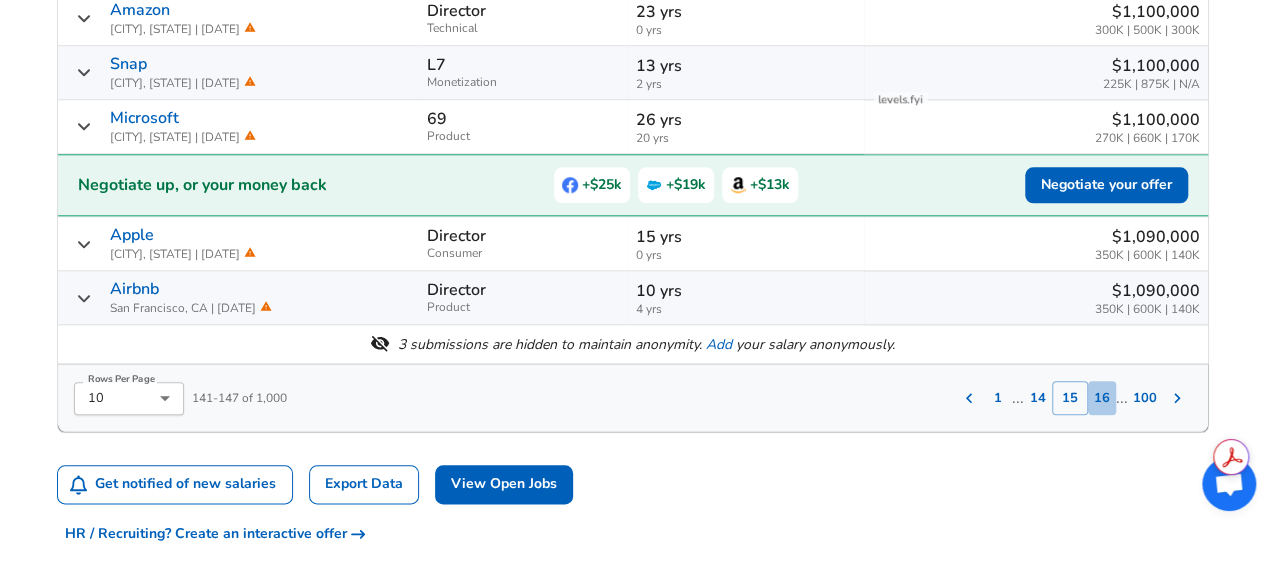 click on "16" at bounding box center (1102, 398) 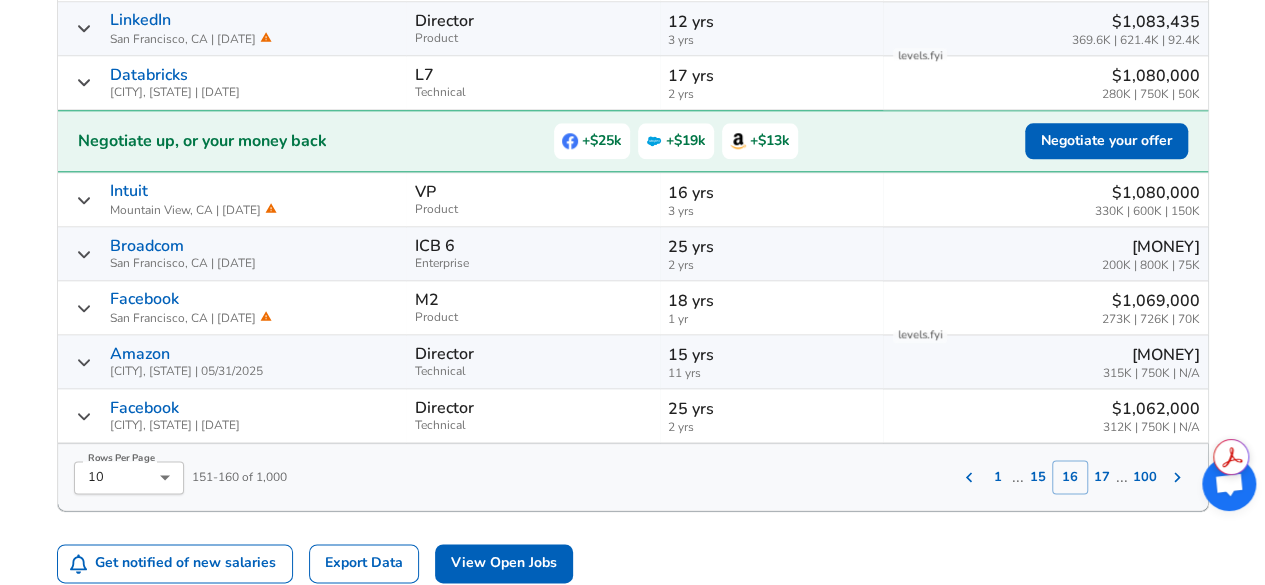 scroll, scrollTop: 1026, scrollLeft: 0, axis: vertical 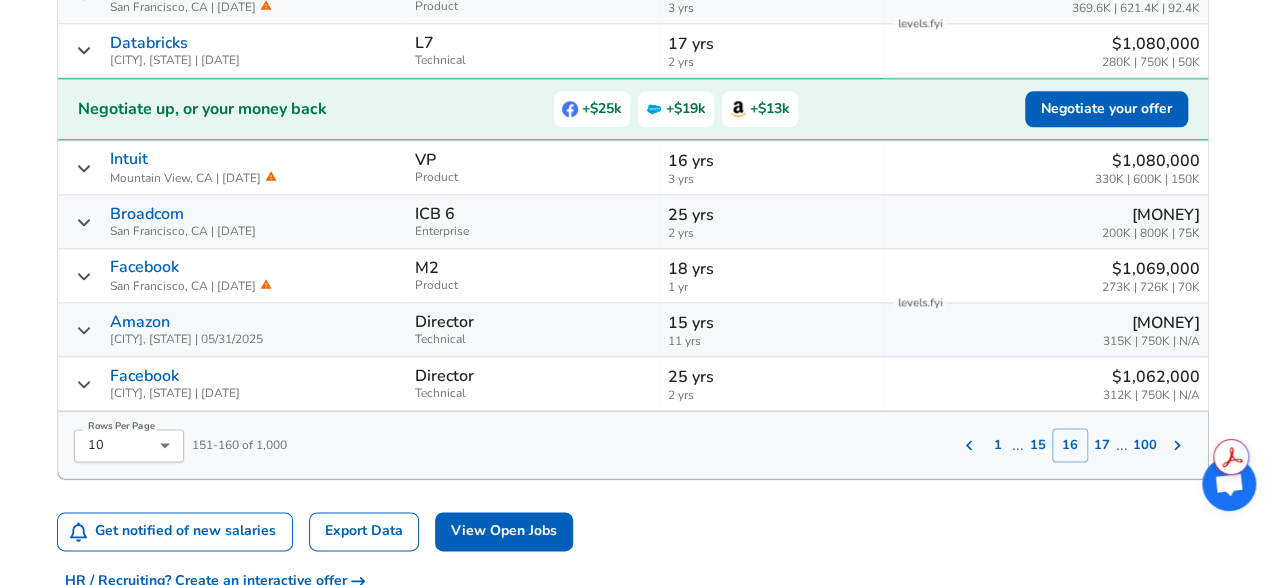 click on "17" at bounding box center (1102, 445) 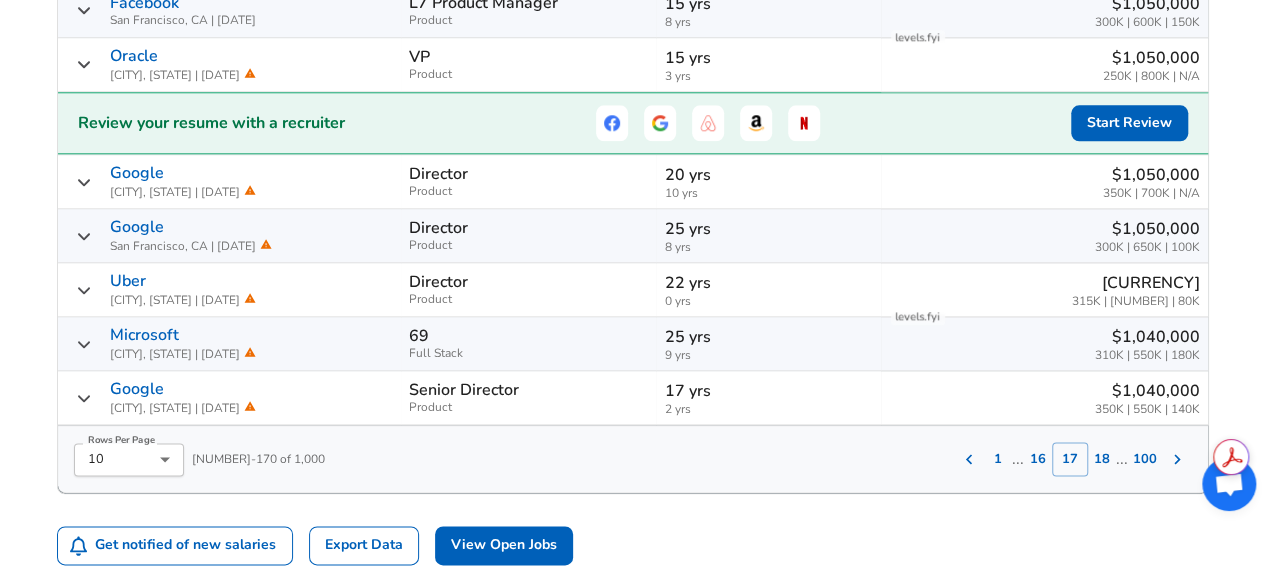 scroll, scrollTop: 1014, scrollLeft: 0, axis: vertical 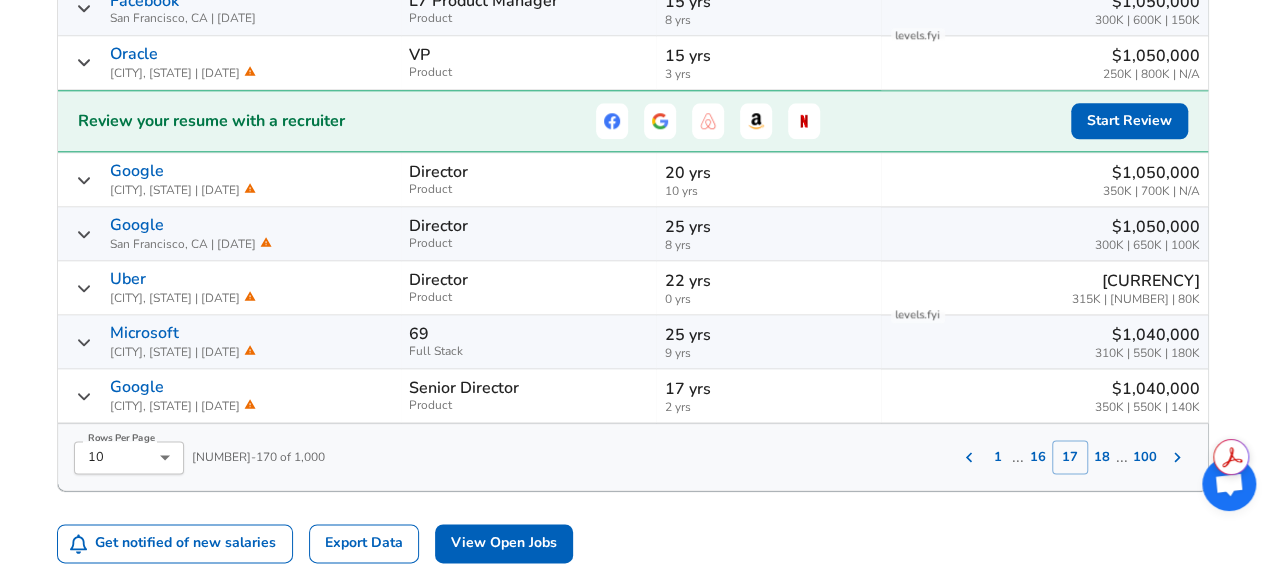 click on "18" at bounding box center (1102, 457) 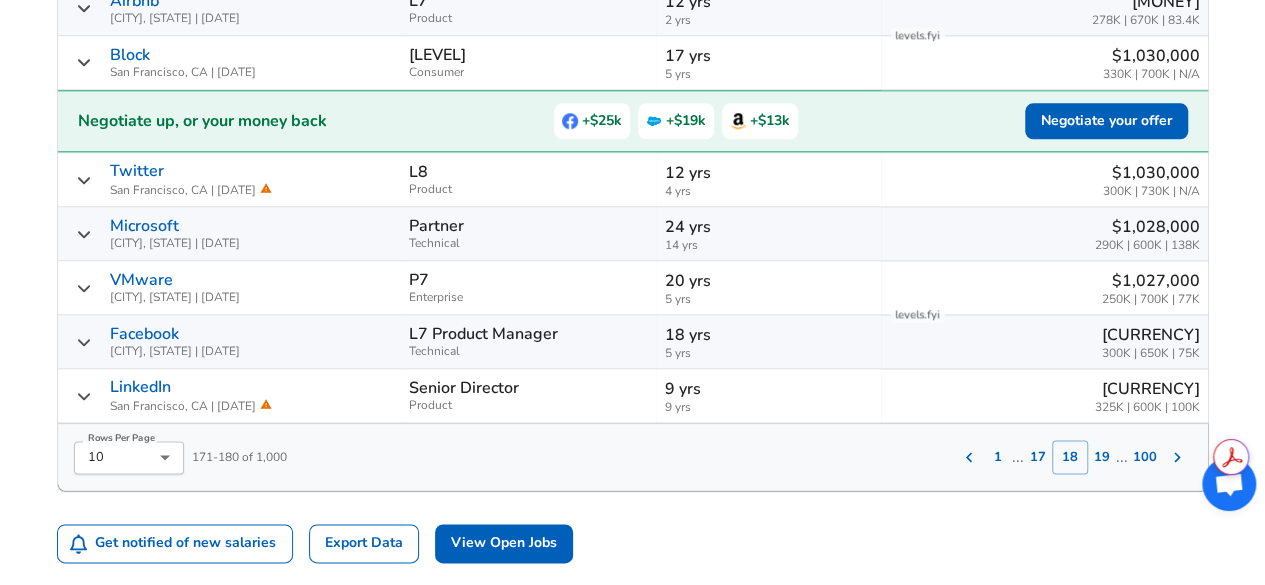 scroll, scrollTop: 1016, scrollLeft: 0, axis: vertical 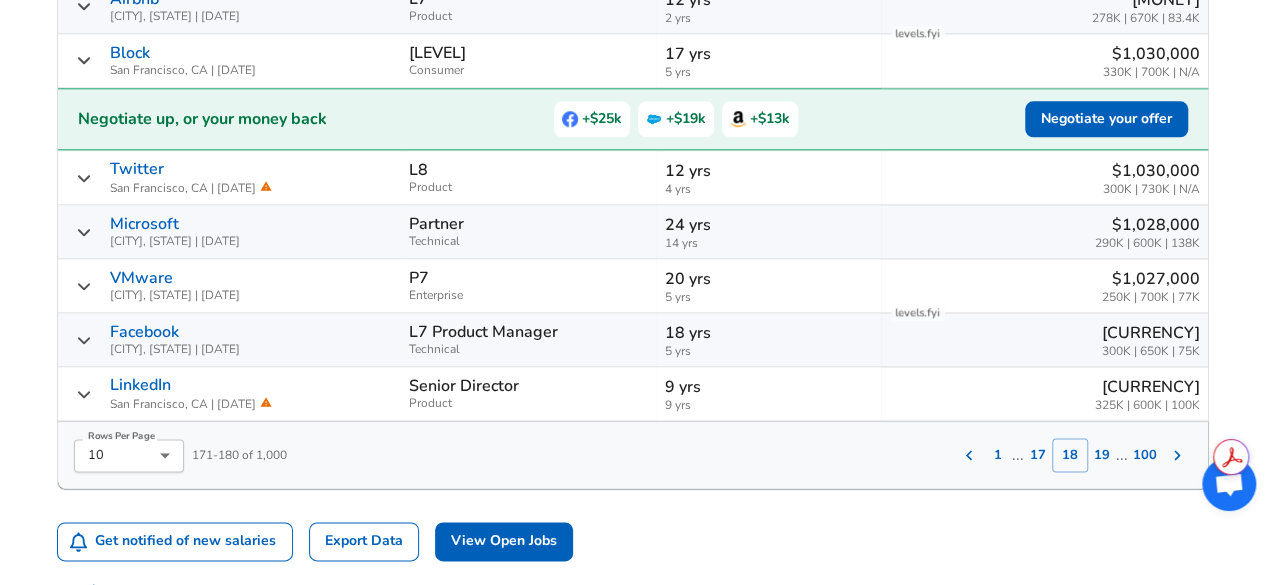 click on "19" at bounding box center (1102, 455) 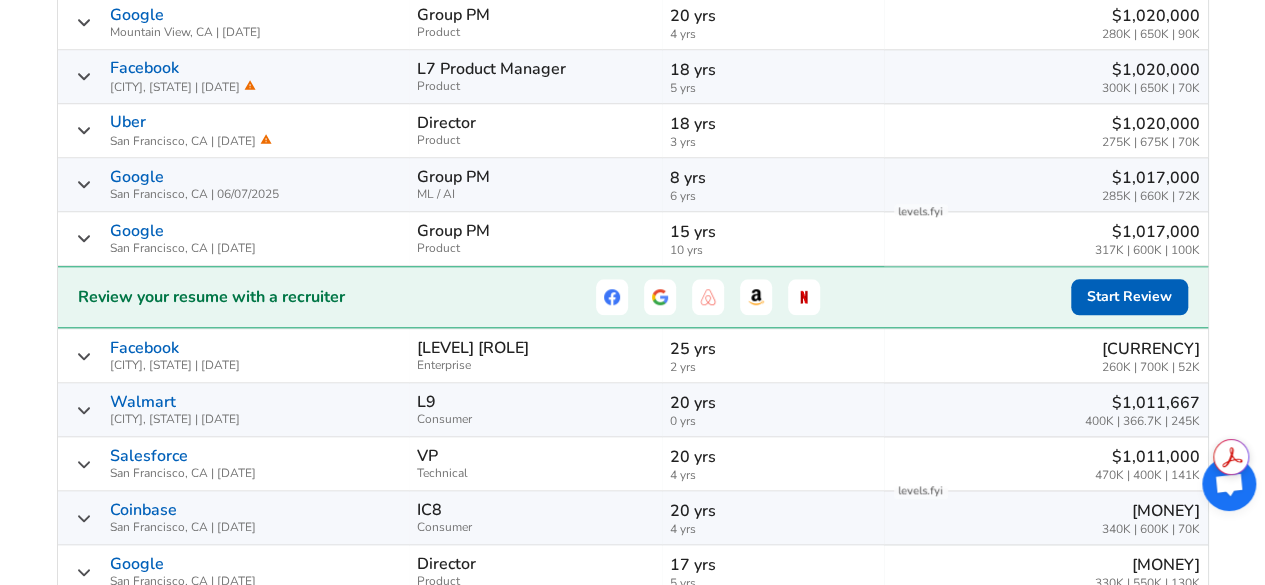 scroll, scrollTop: 998, scrollLeft: 0, axis: vertical 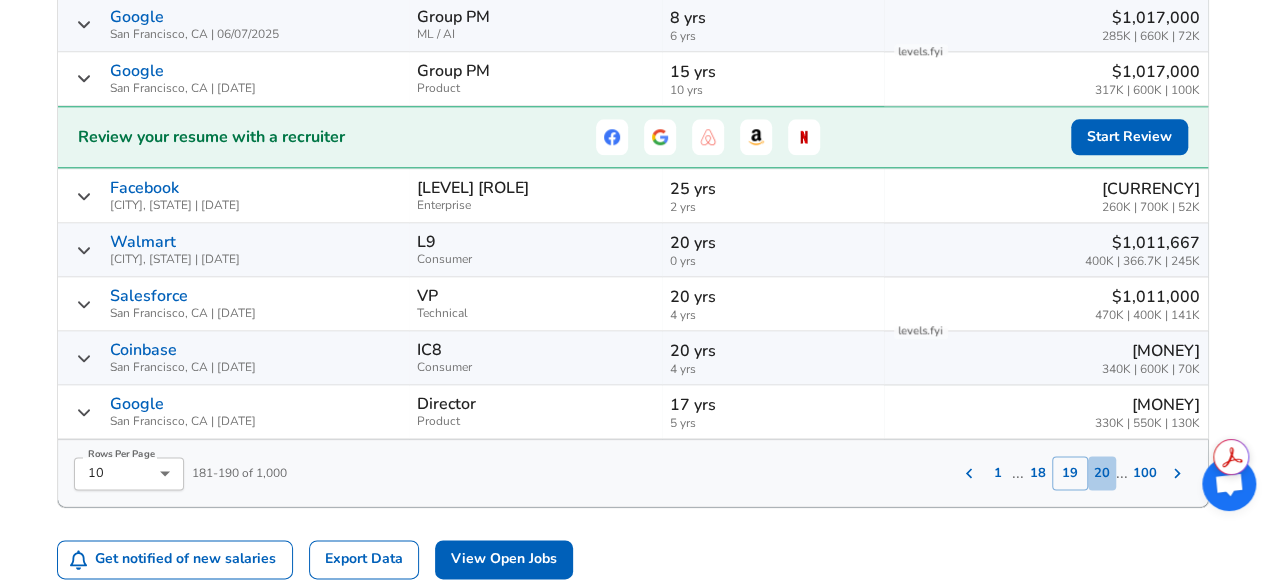 click on "20" at bounding box center (1102, 473) 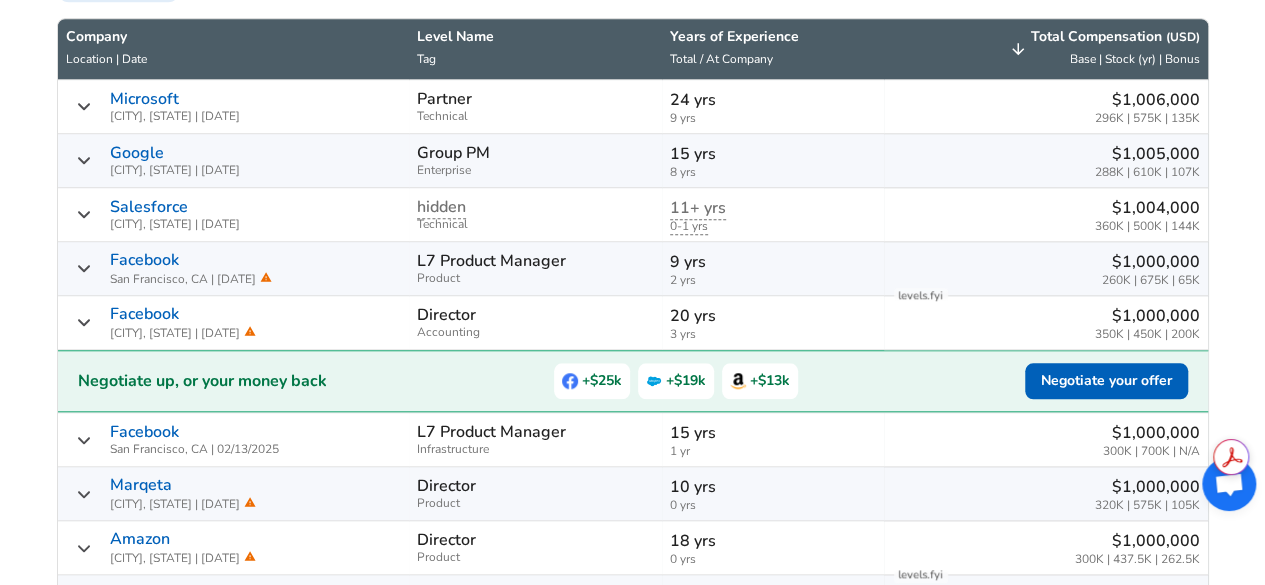 scroll, scrollTop: 1010, scrollLeft: 0, axis: vertical 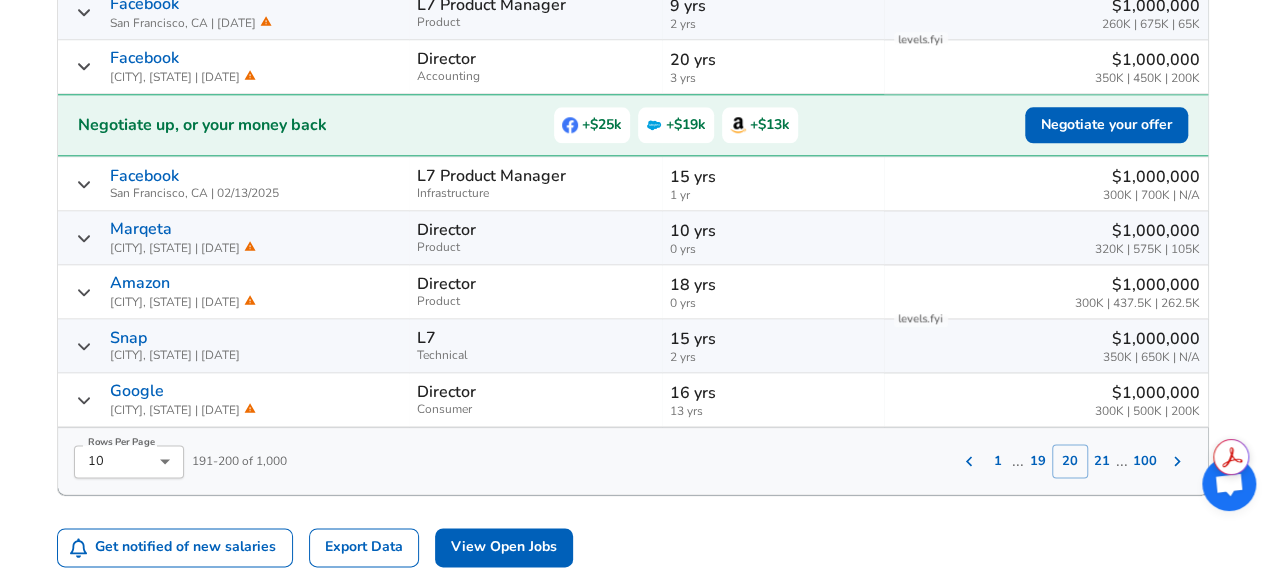 click on "21" at bounding box center (1102, 461) 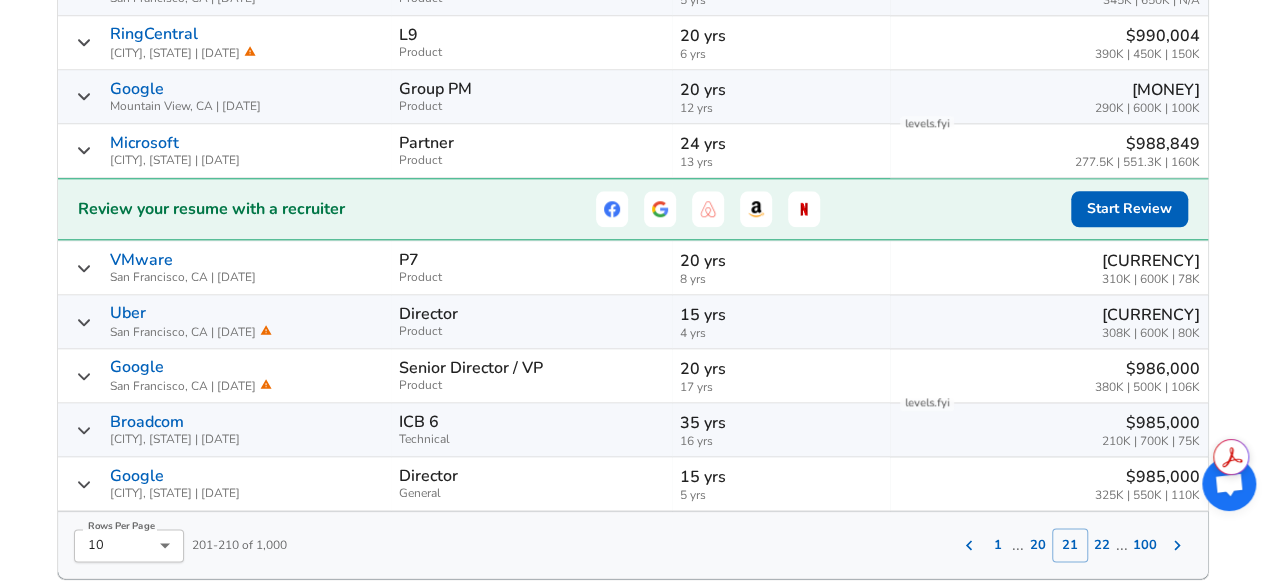 scroll, scrollTop: 1028, scrollLeft: 0, axis: vertical 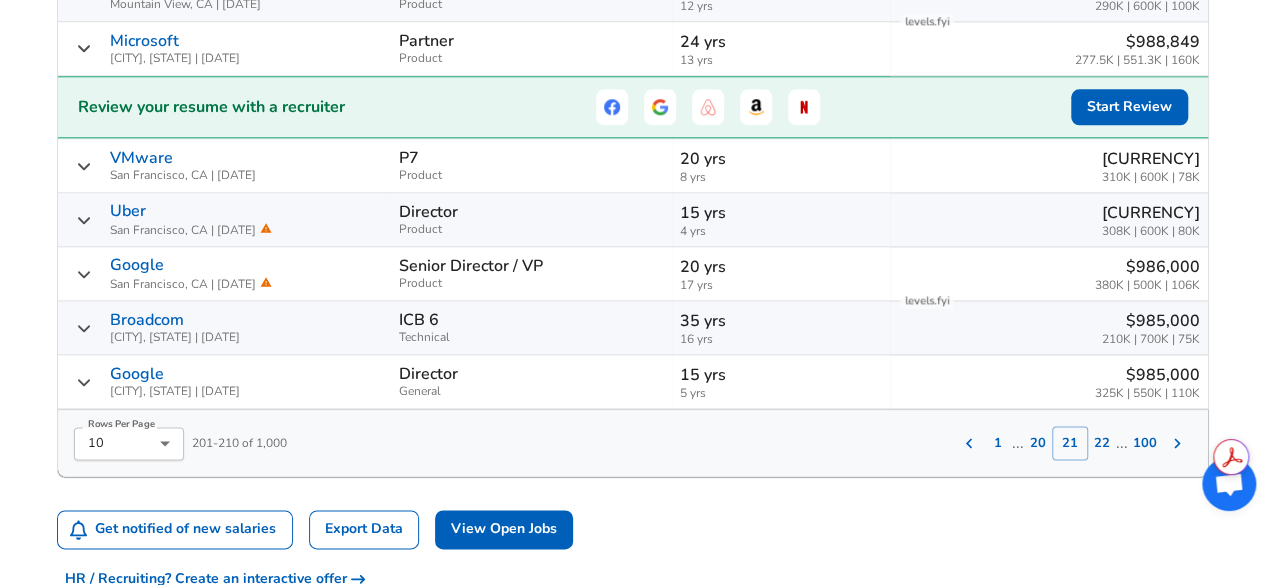 click on "22" at bounding box center [1102, 443] 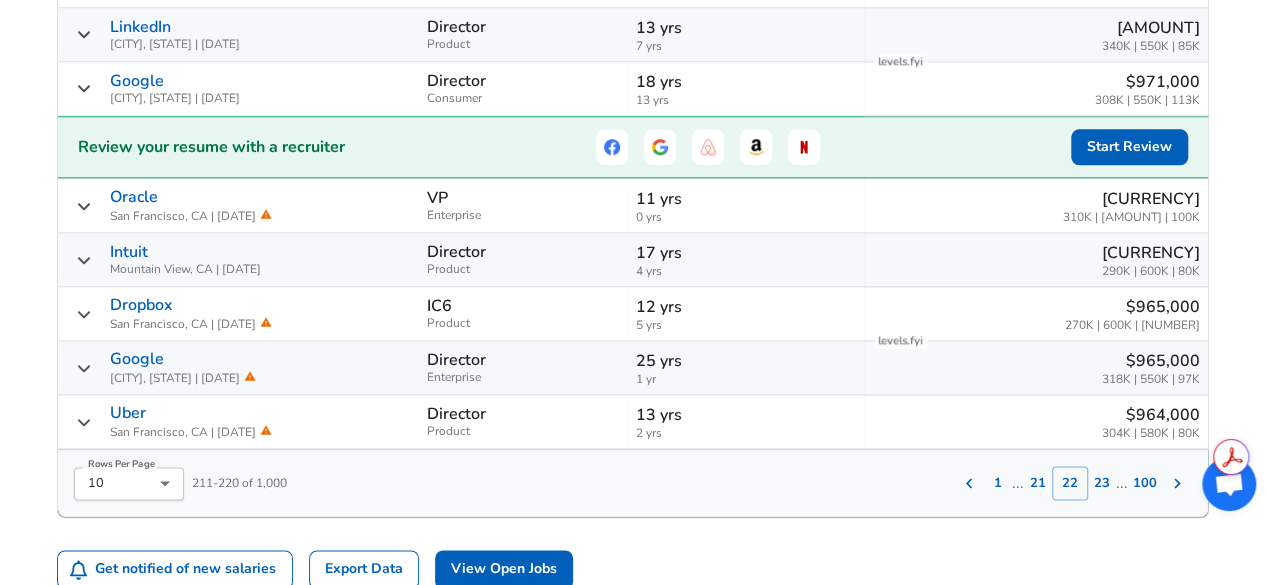 scroll, scrollTop: 990, scrollLeft: 0, axis: vertical 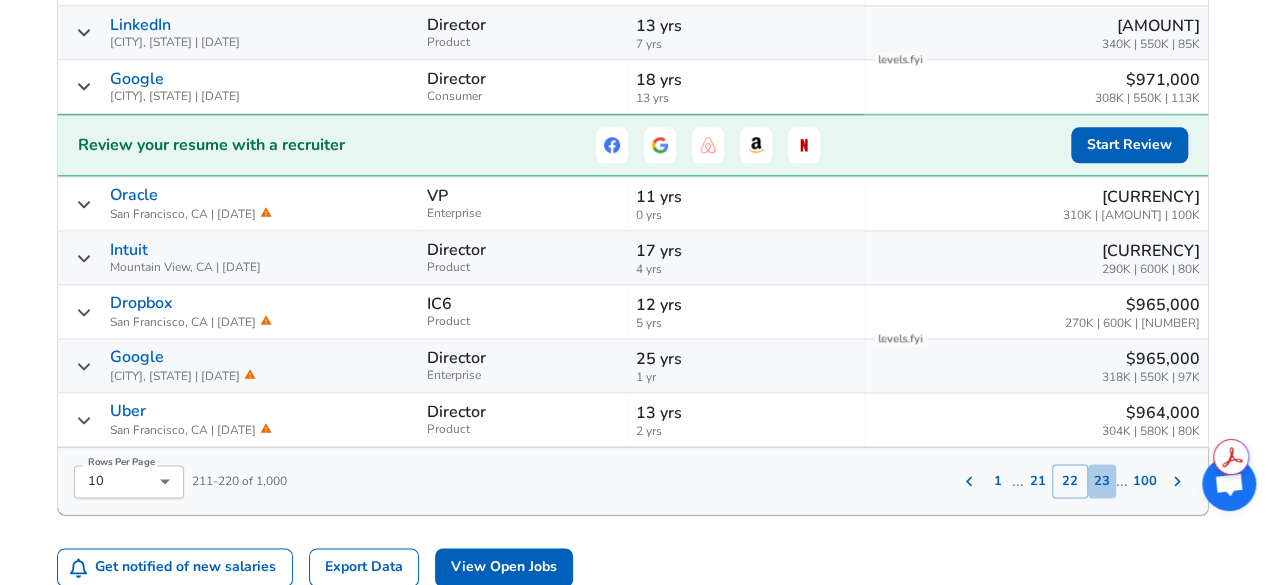 click on "23" at bounding box center [1102, 481] 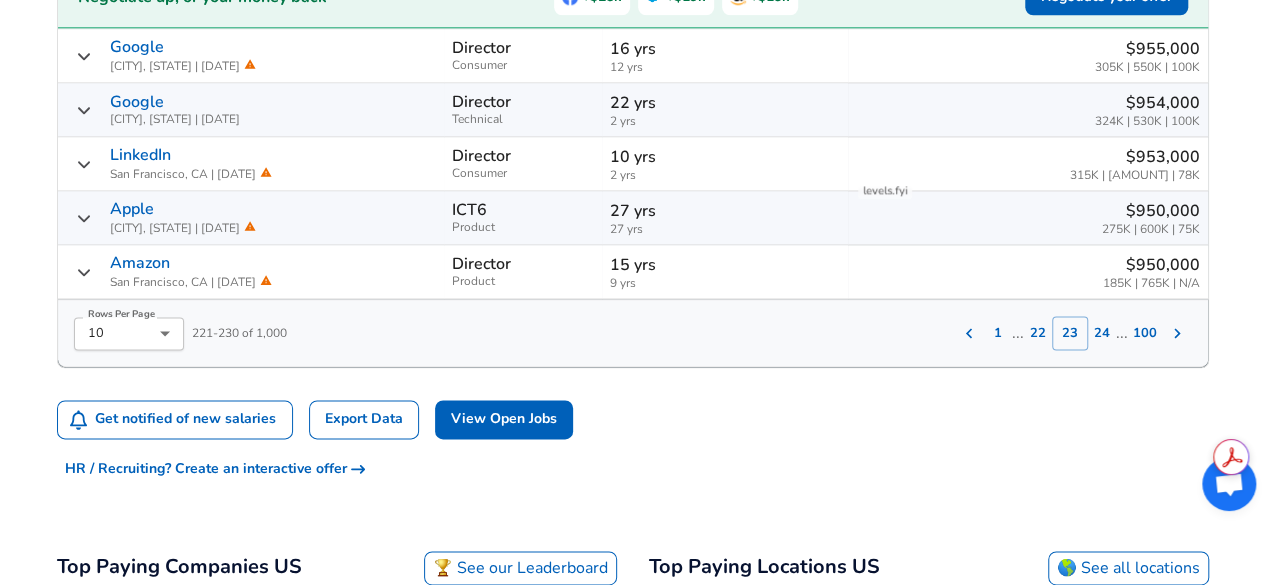 scroll, scrollTop: 1168, scrollLeft: 0, axis: vertical 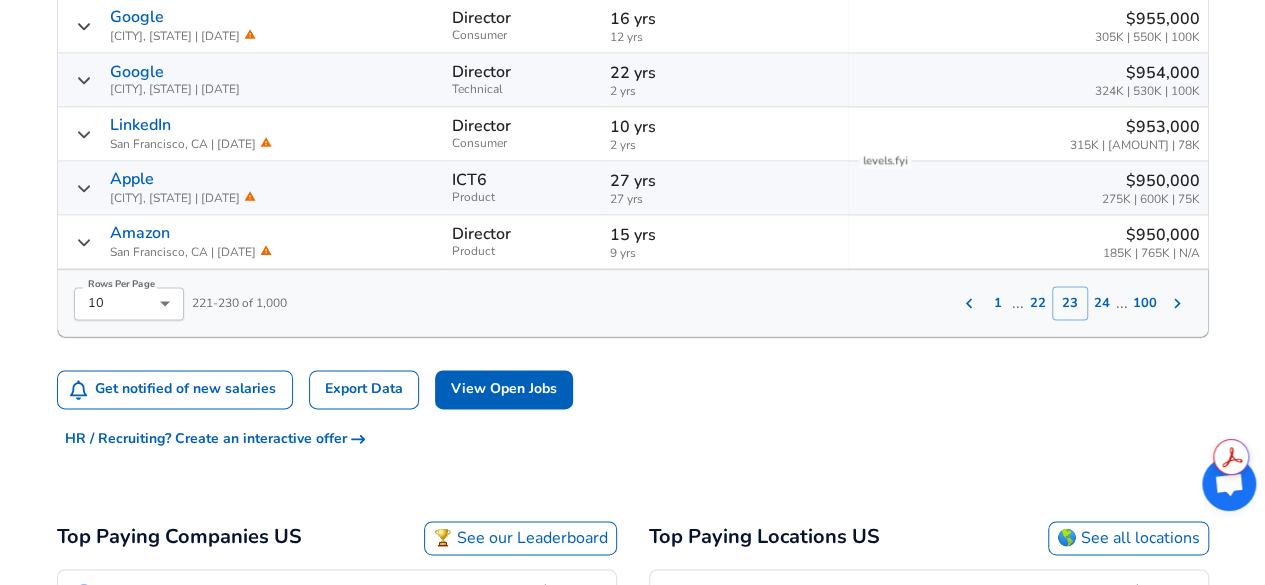 click on "24" at bounding box center (1102, 303) 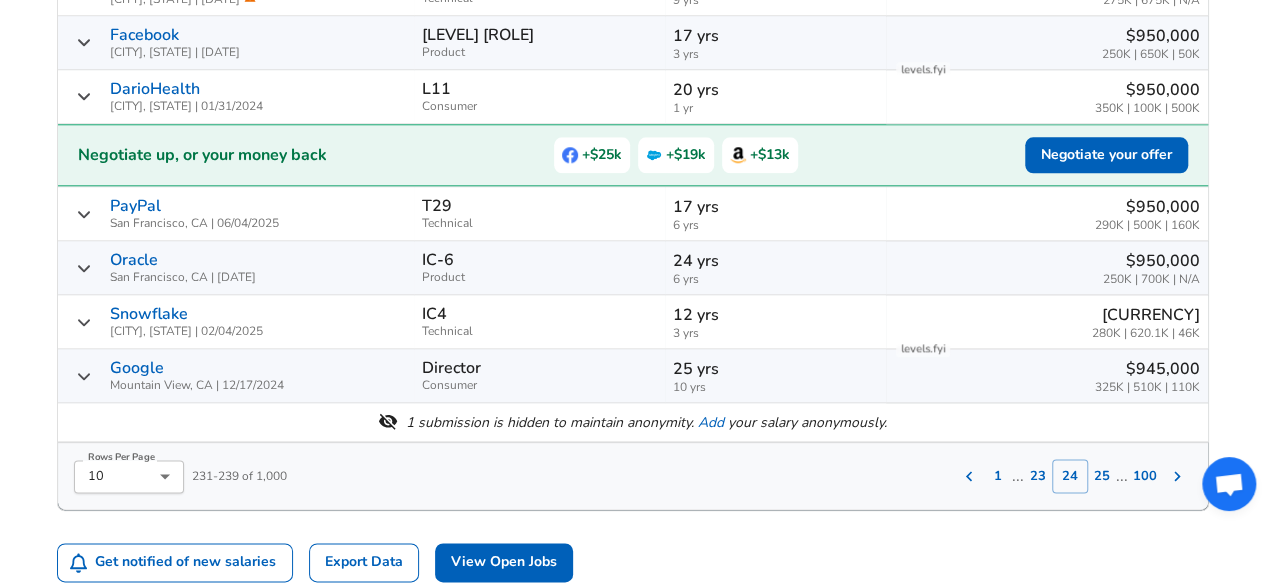 scroll, scrollTop: 982, scrollLeft: 0, axis: vertical 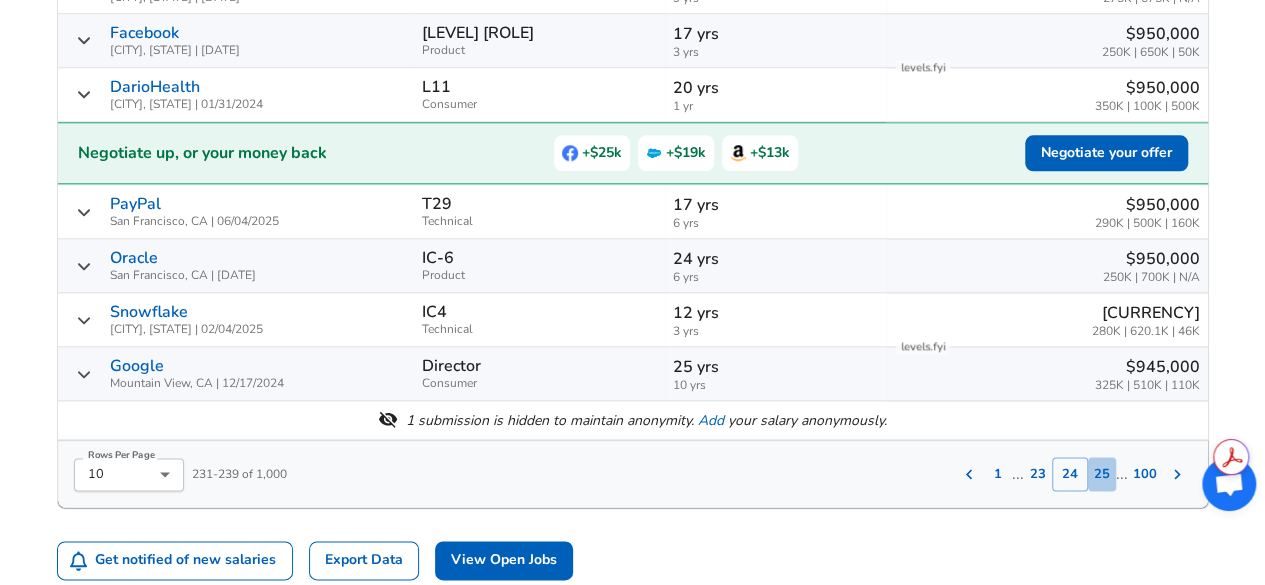 click on "25" at bounding box center (1102, 474) 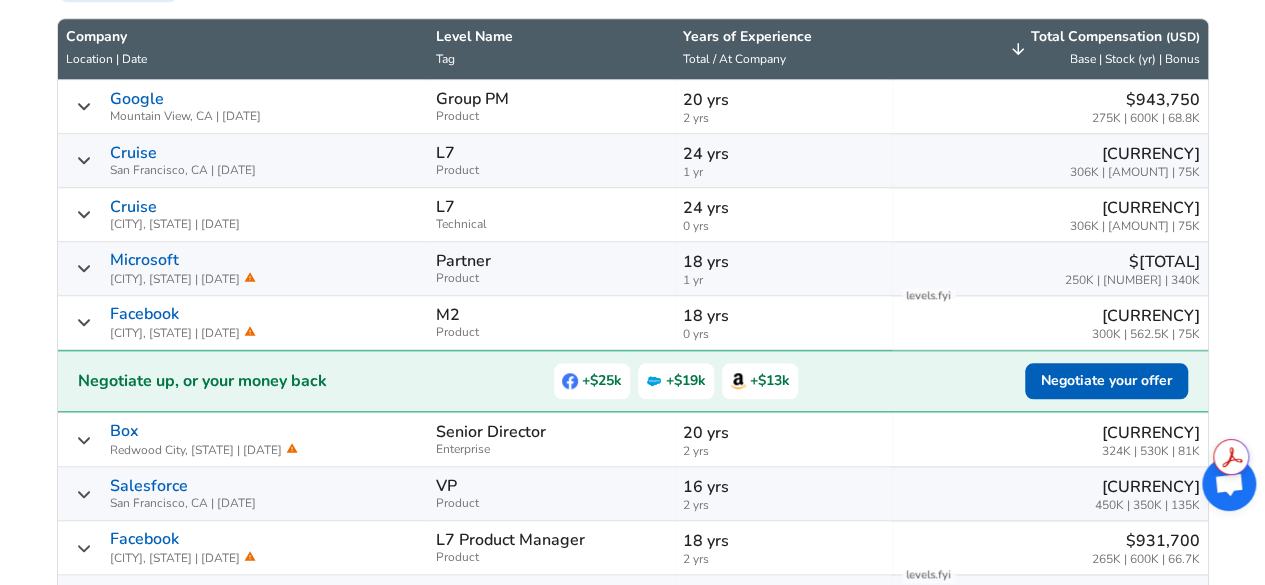scroll, scrollTop: 970, scrollLeft: 0, axis: vertical 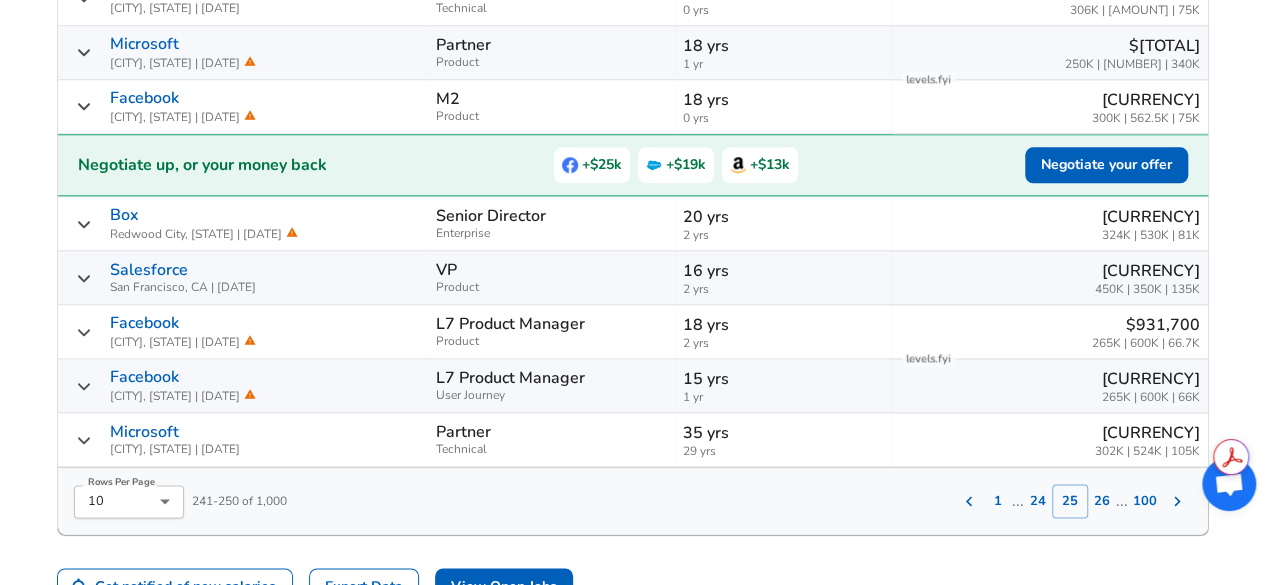 click on "26" at bounding box center [1102, 501] 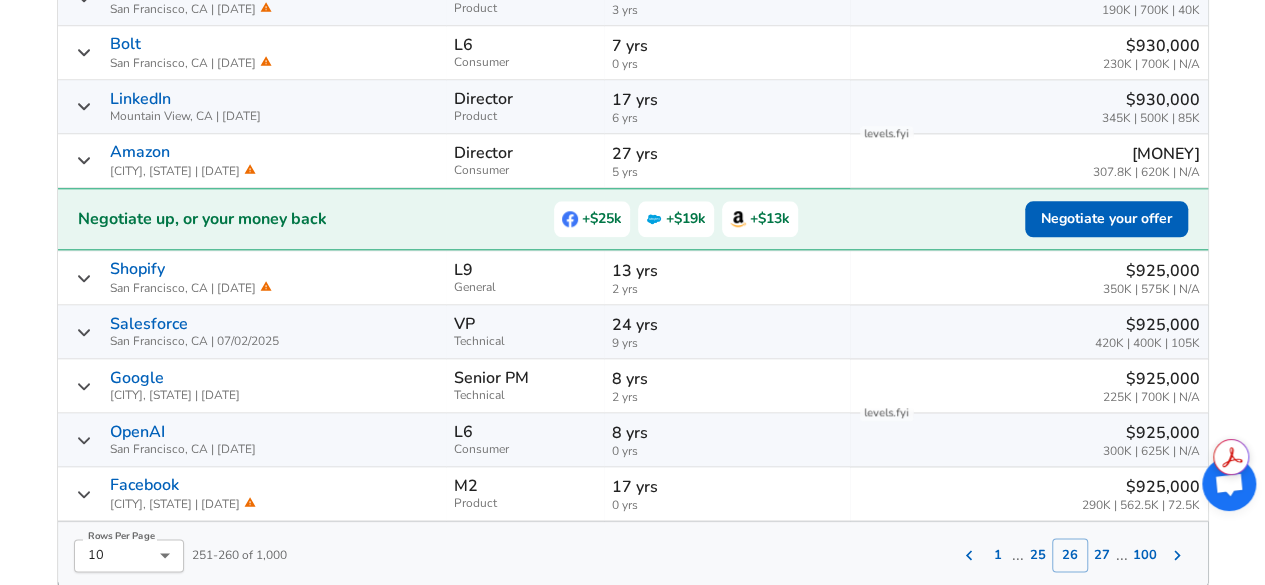 scroll, scrollTop: 1028, scrollLeft: 0, axis: vertical 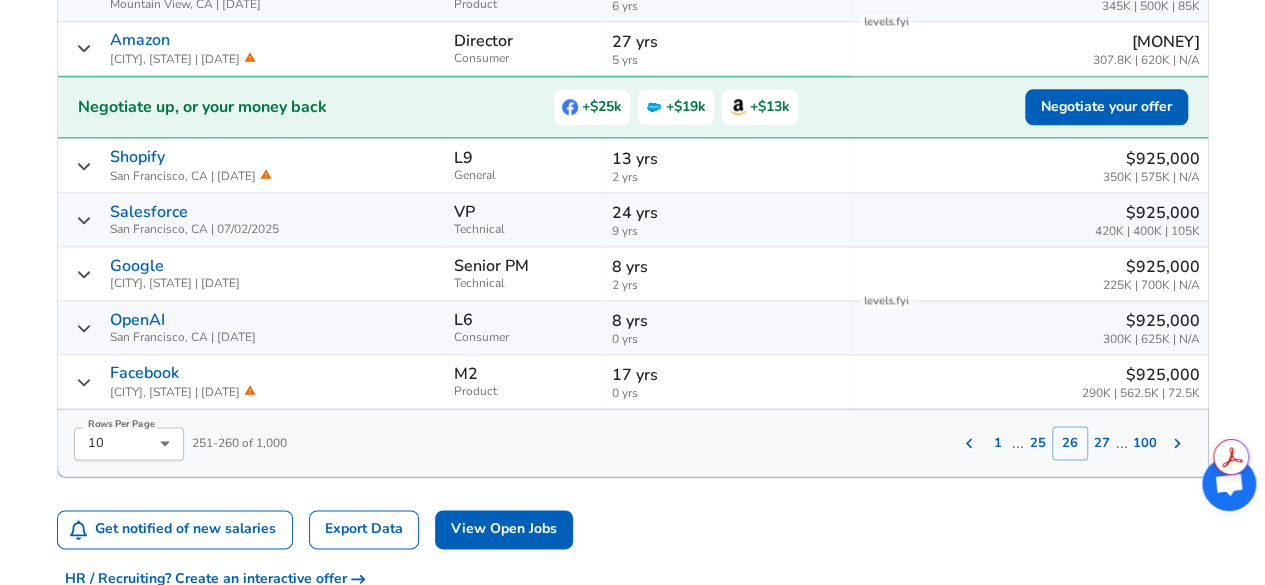 click on "27" at bounding box center (1102, 443) 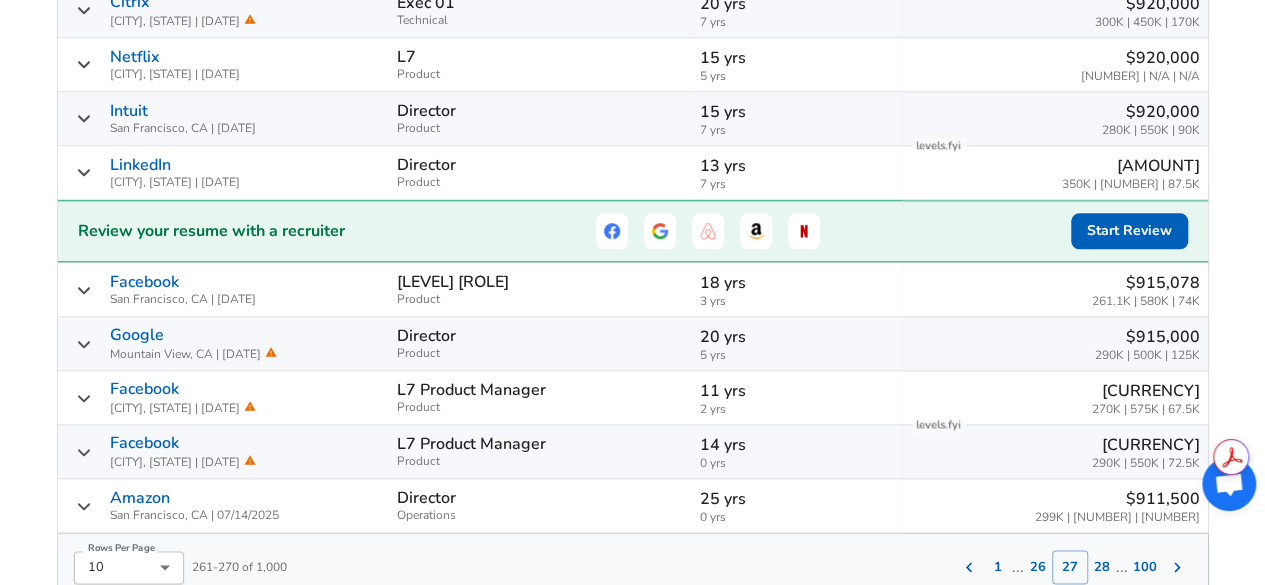 scroll, scrollTop: 956, scrollLeft: 0, axis: vertical 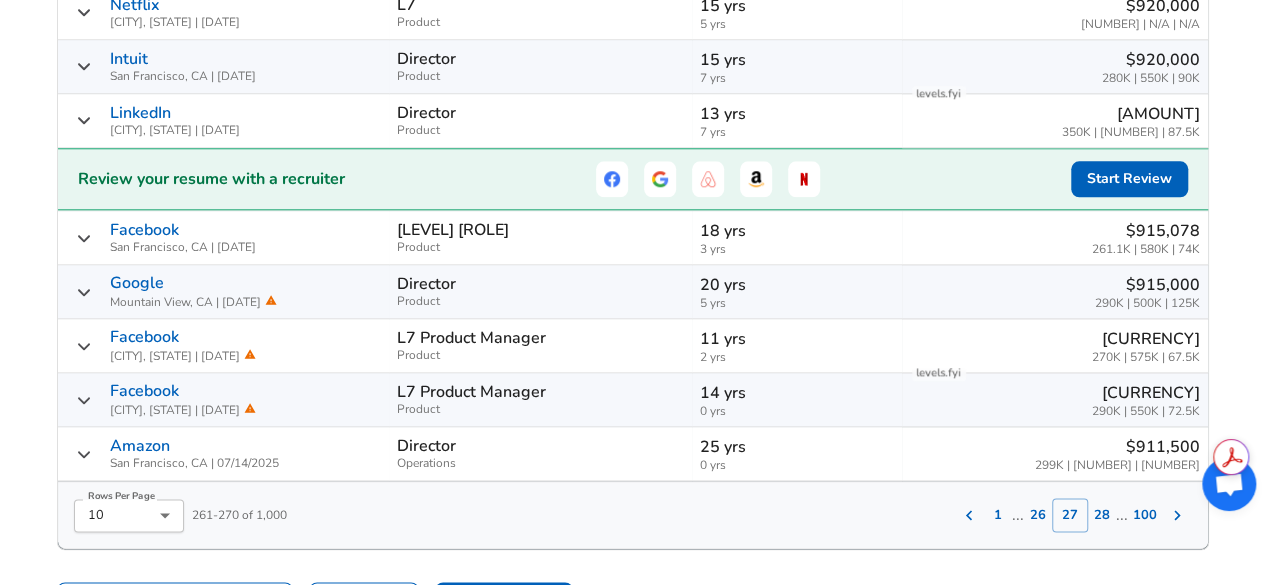 click on "28" at bounding box center (1102, 515) 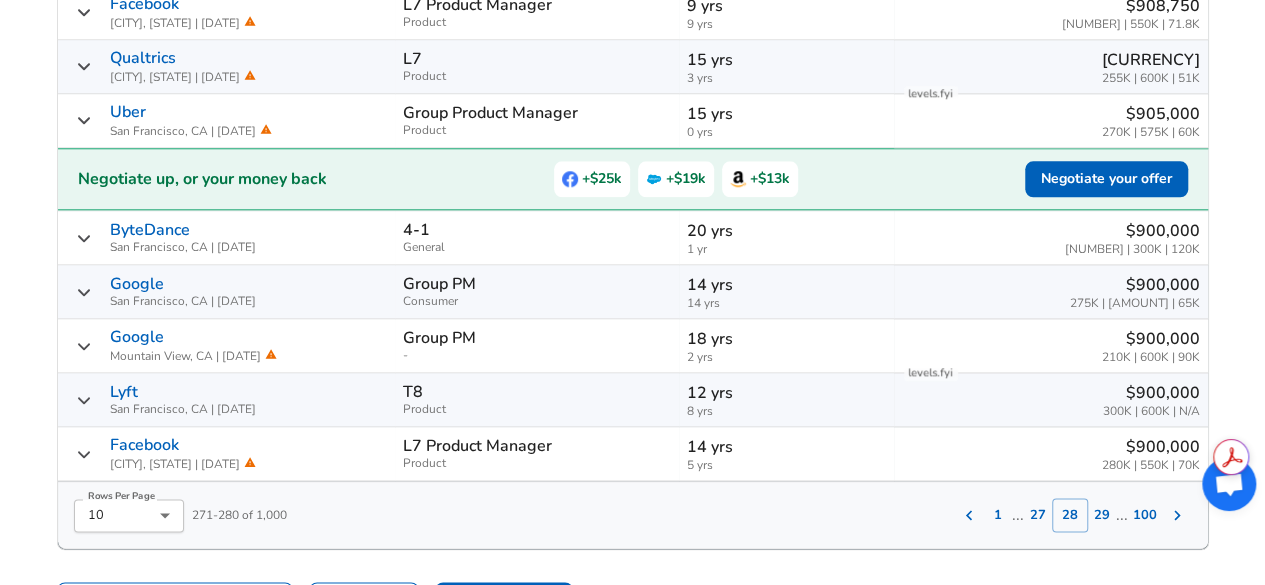 scroll, scrollTop: 754, scrollLeft: 0, axis: vertical 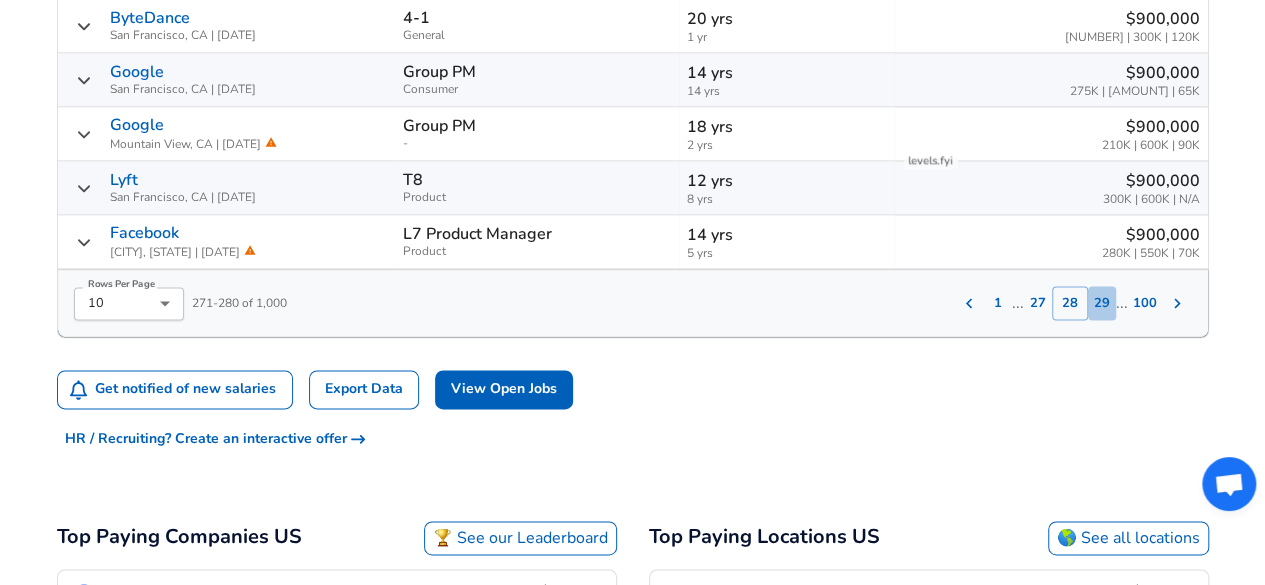 click on "29" at bounding box center [1102, 303] 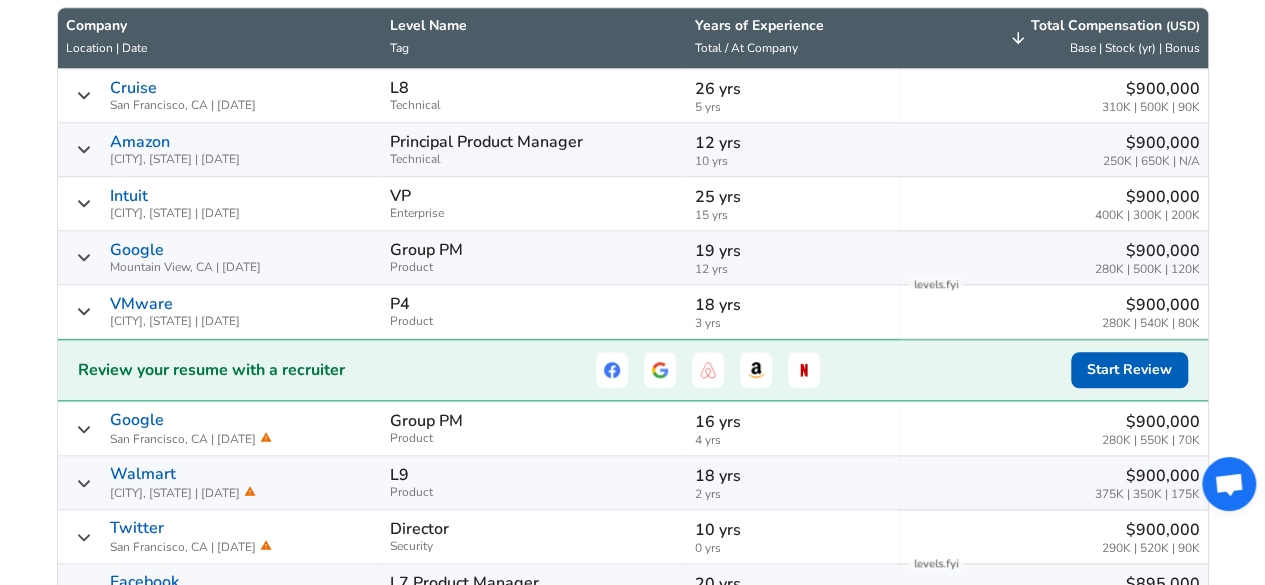 scroll, scrollTop: 754, scrollLeft: 0, axis: vertical 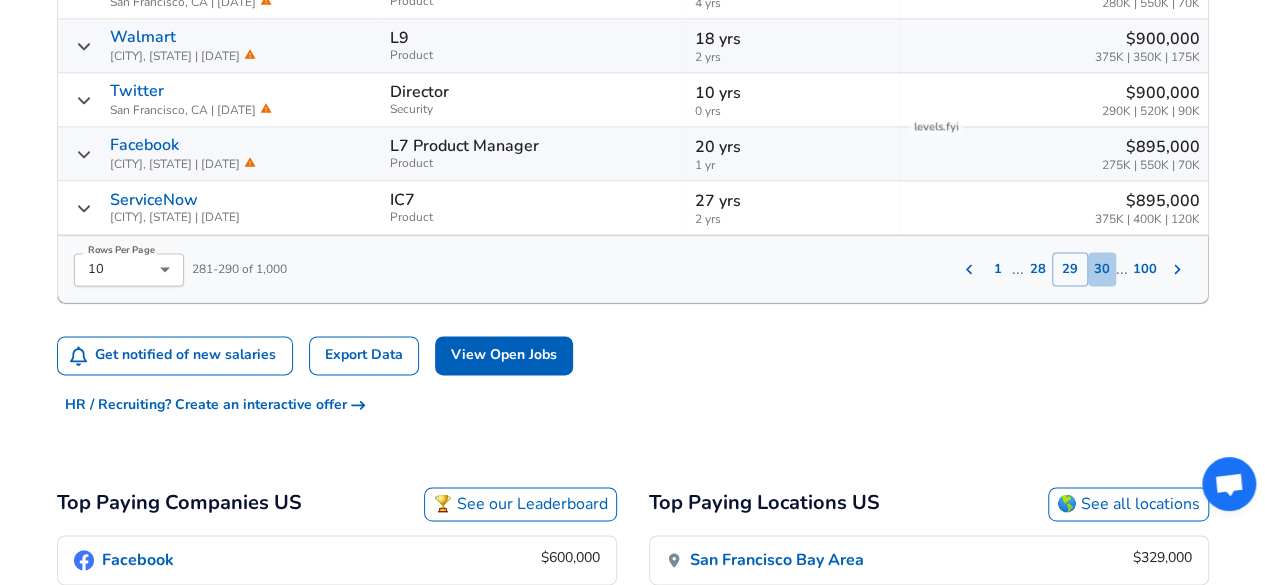 click on "30" at bounding box center (1102, 269) 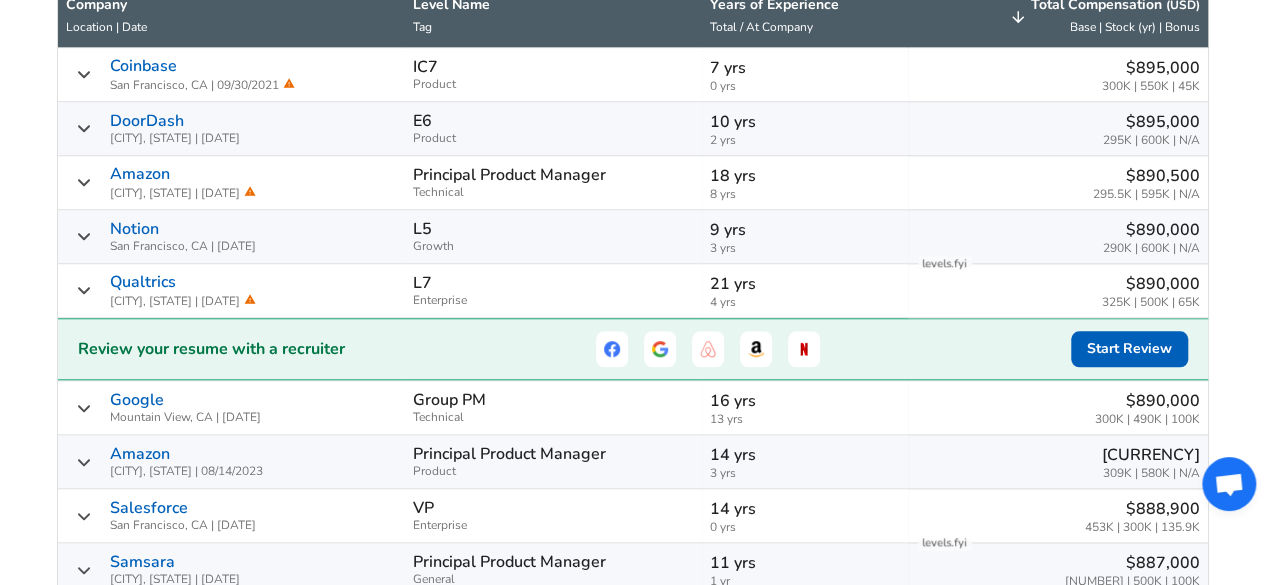 scroll, scrollTop: 754, scrollLeft: 0, axis: vertical 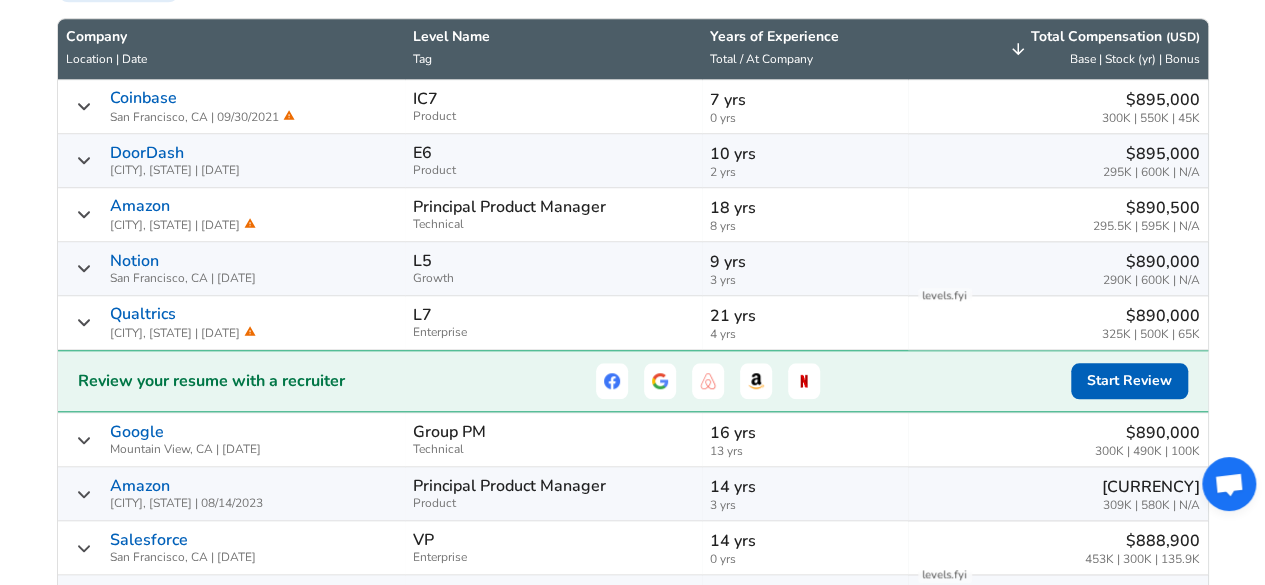 click on "Tag" at bounding box center (422, 59) 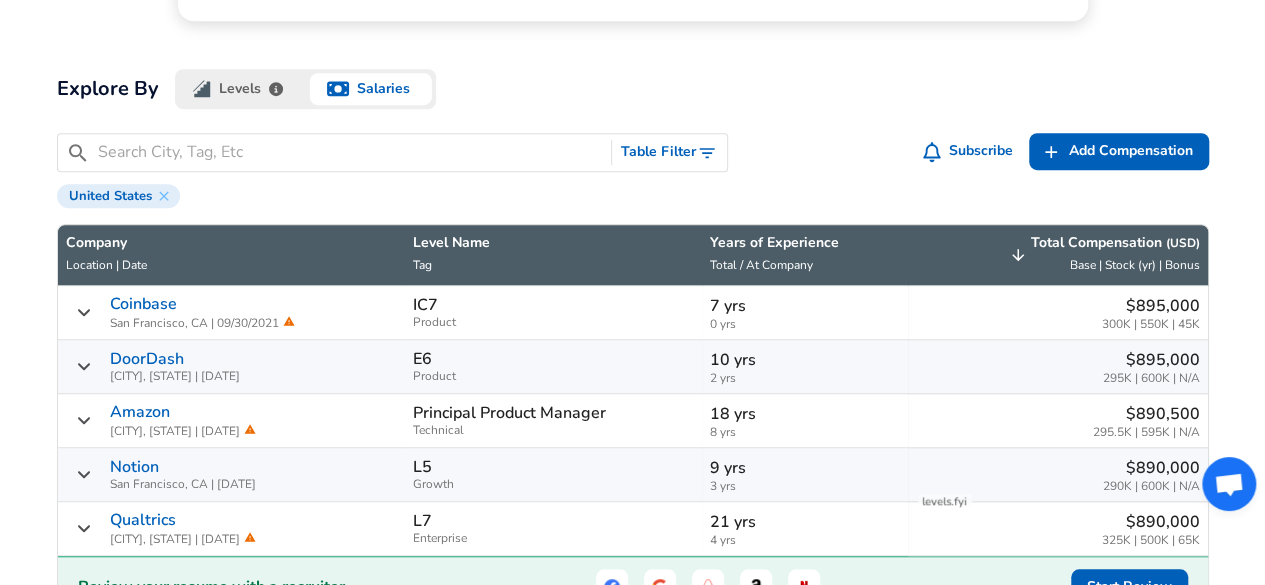 click at bounding box center (351, 152) 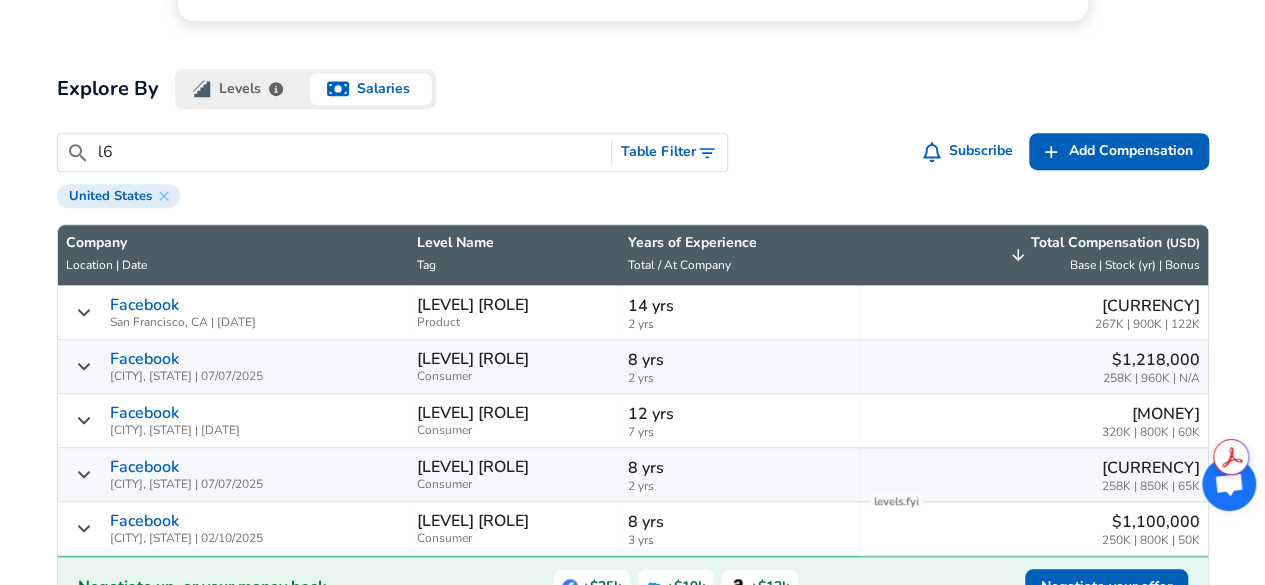 type on "l" 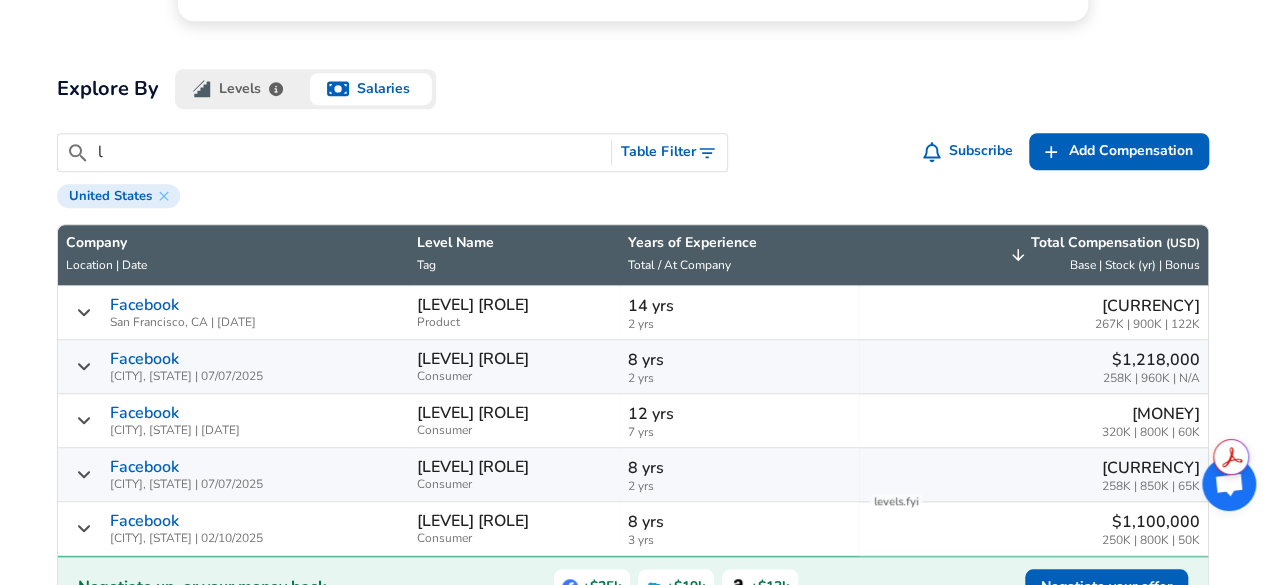 type 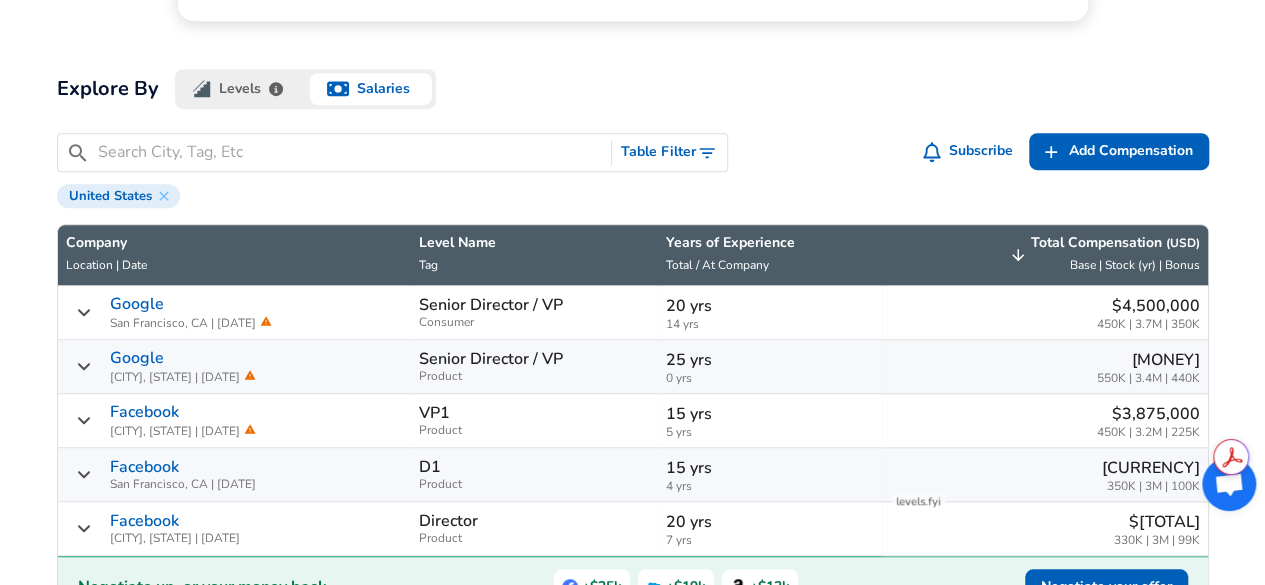 click 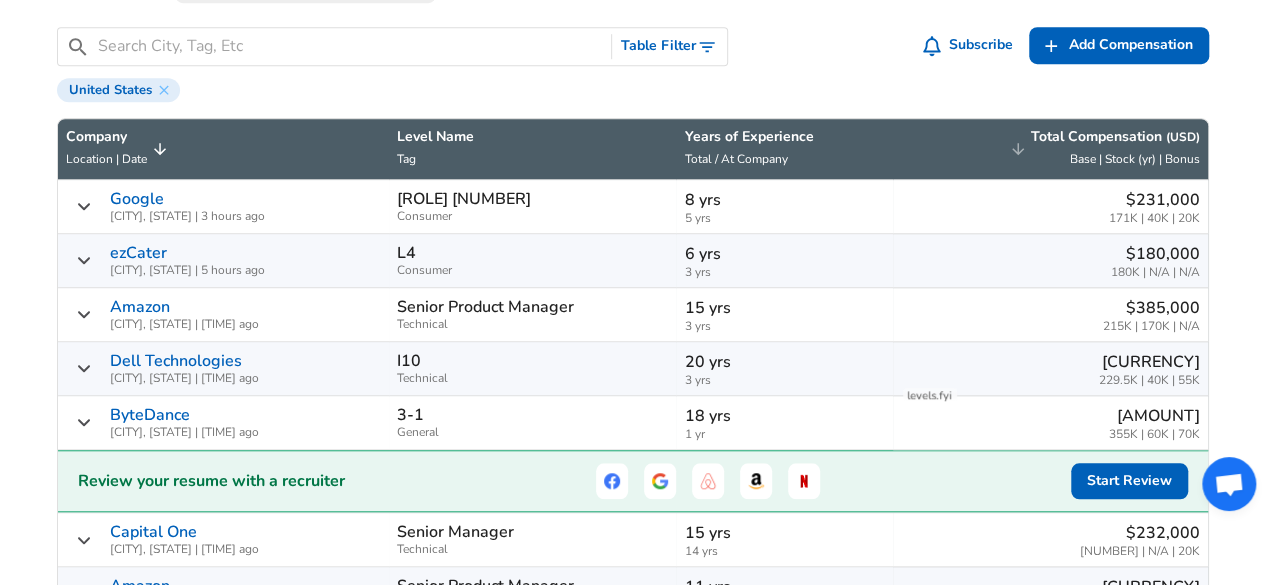 scroll, scrollTop: 644, scrollLeft: 0, axis: vertical 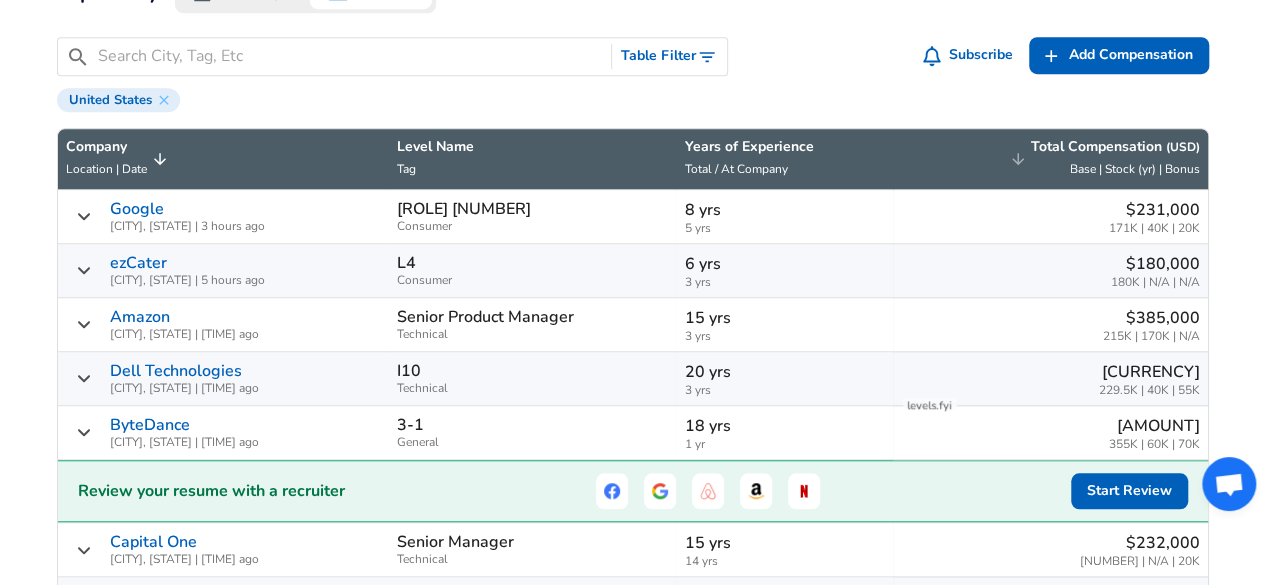 click 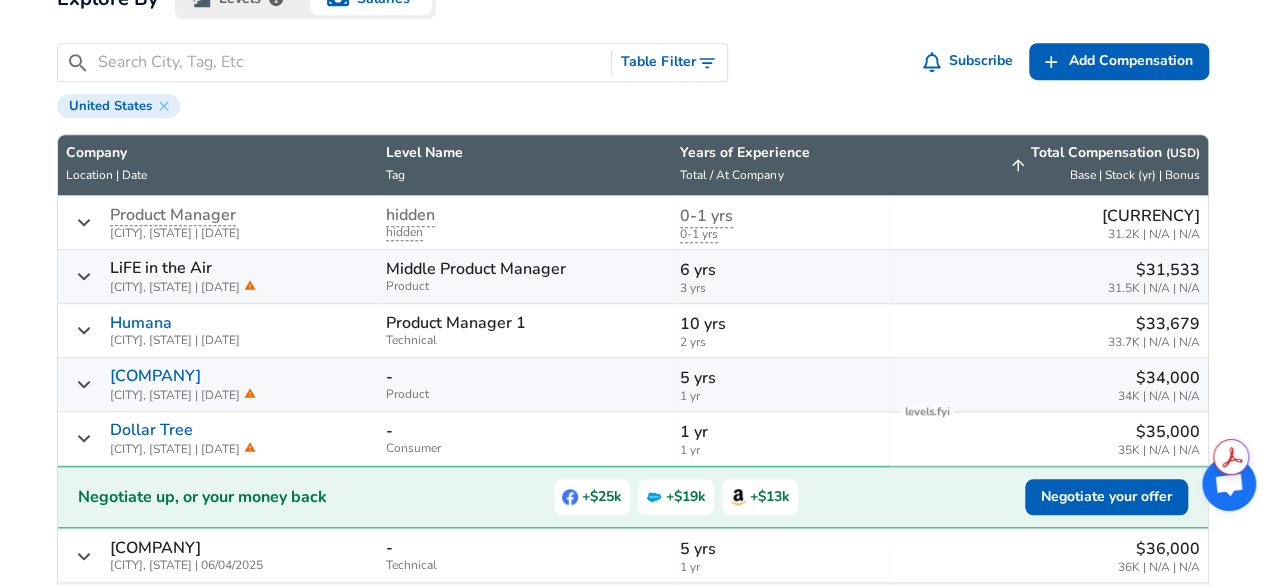 scroll, scrollTop: 636, scrollLeft: 0, axis: vertical 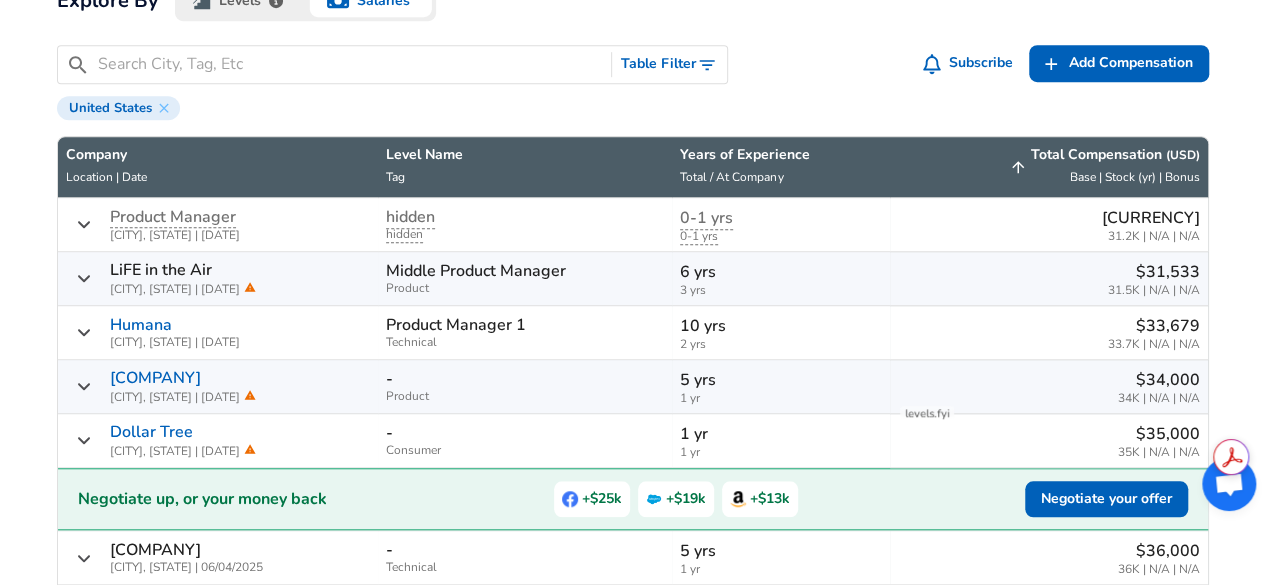 click on "Years of Experience Total / At Company" at bounding box center [781, 167] 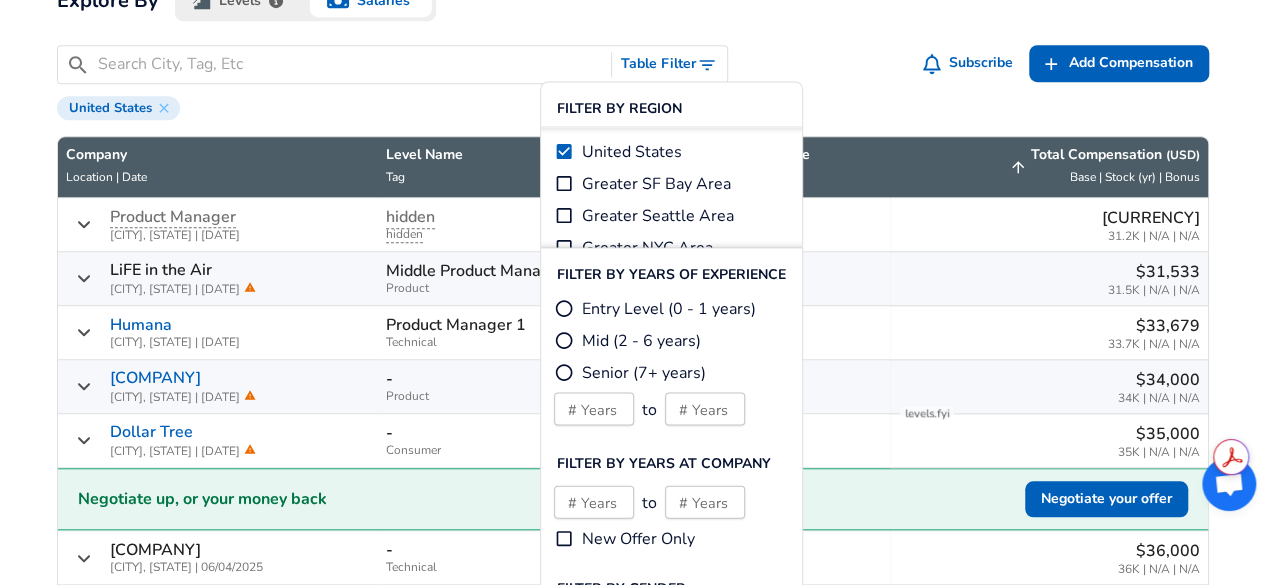 scroll, scrollTop: 61, scrollLeft: 0, axis: vertical 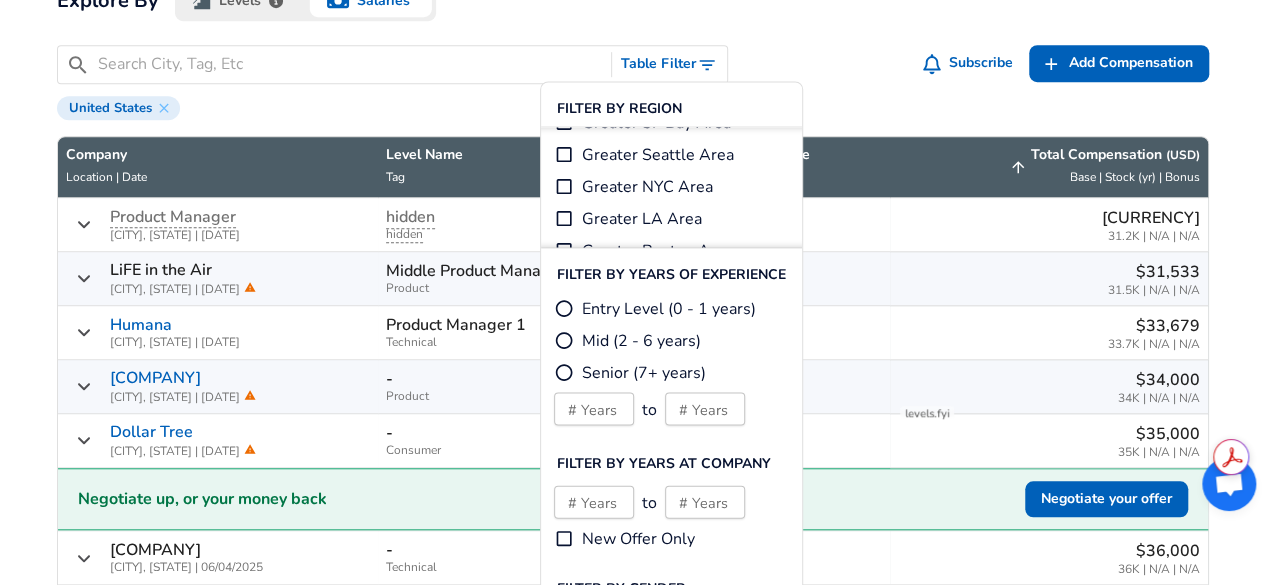 click on "Mid (2 - 6 years)" at bounding box center [564, 340] 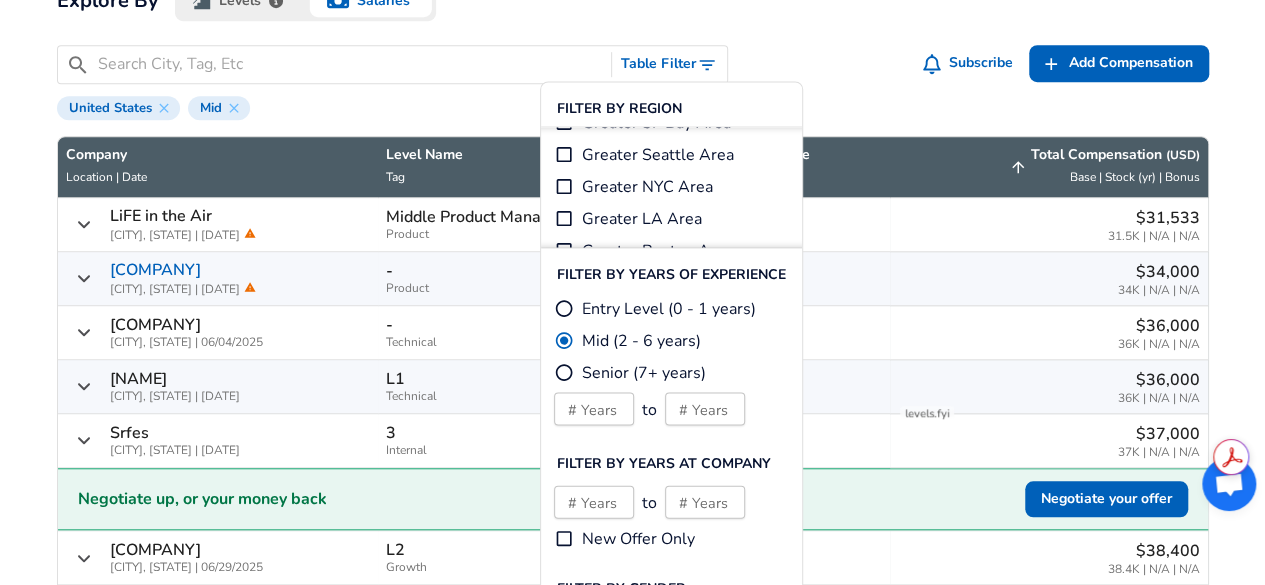 click on "United States Mid" at bounding box center [633, 106] 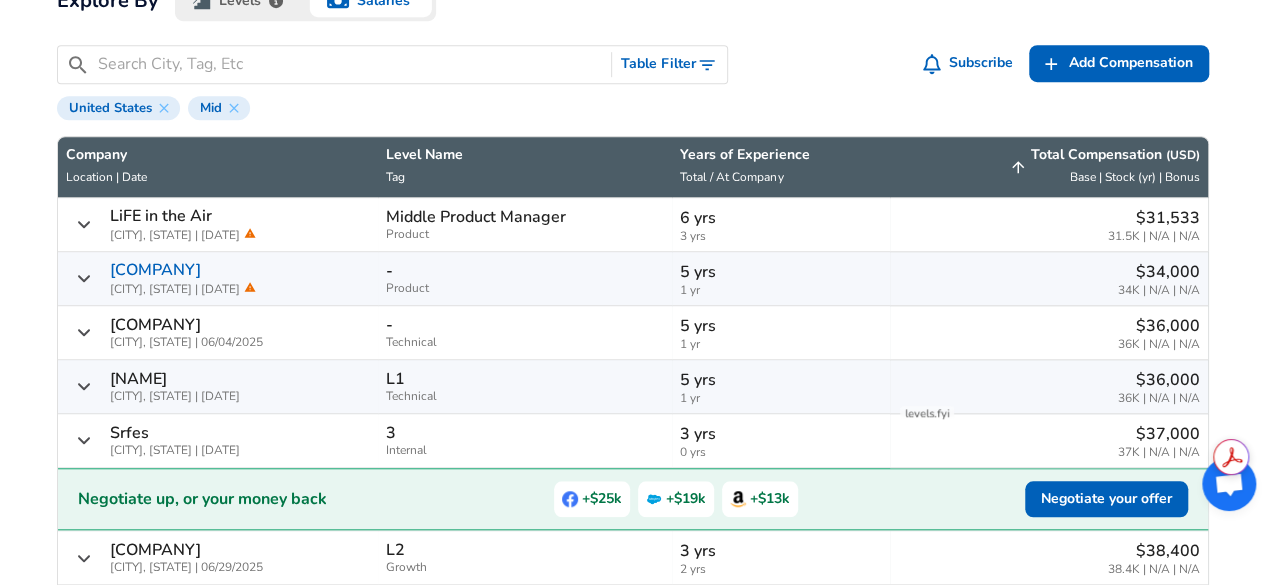 click on "Base | Stock (yr) | Bonus" at bounding box center [1135, 177] 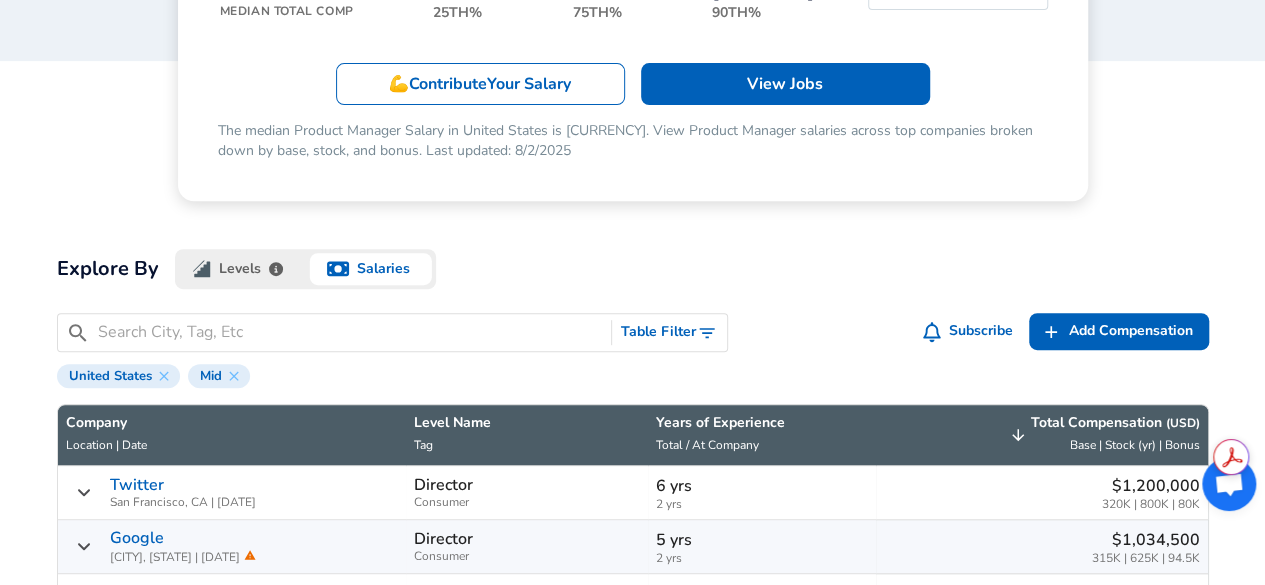 scroll, scrollTop: 362, scrollLeft: 0, axis: vertical 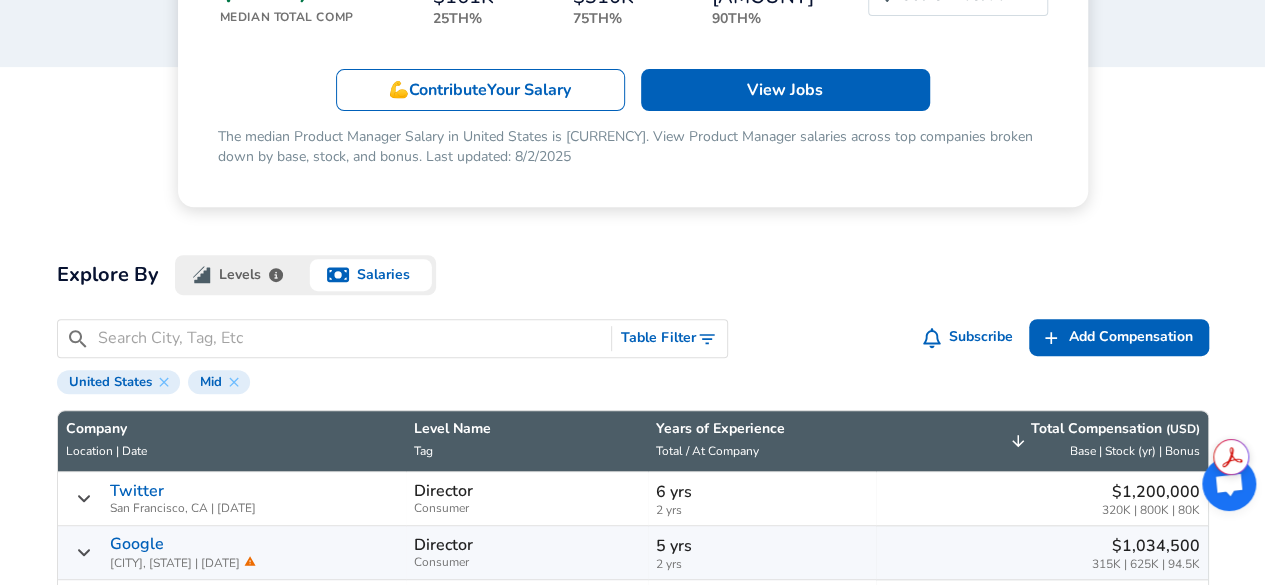 click 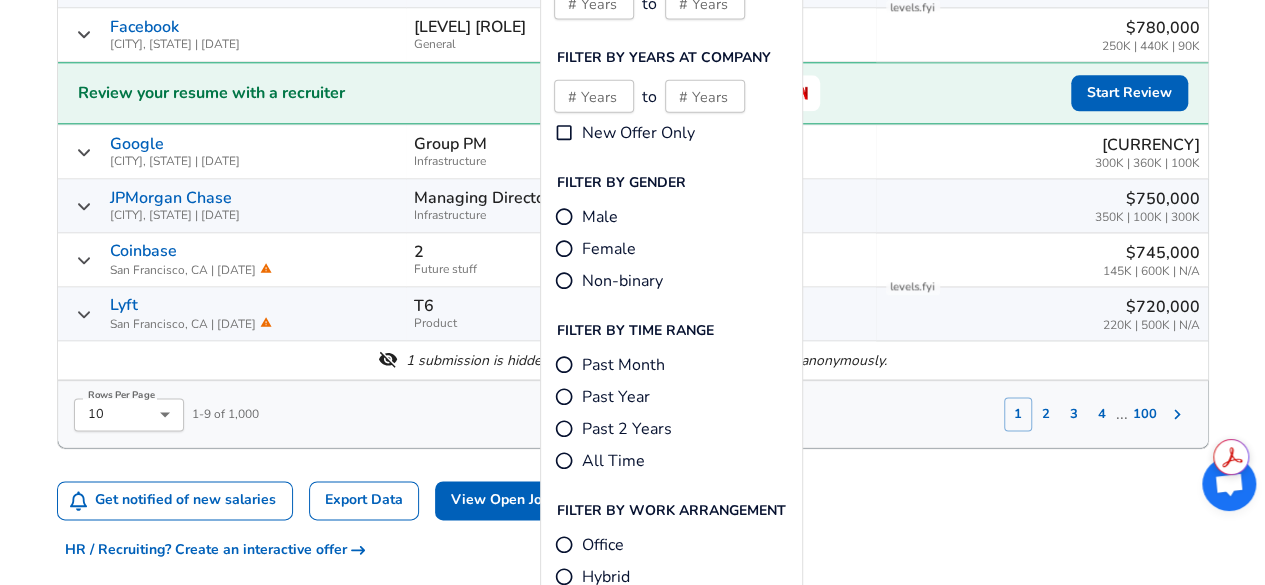scroll, scrollTop: 1190, scrollLeft: 0, axis: vertical 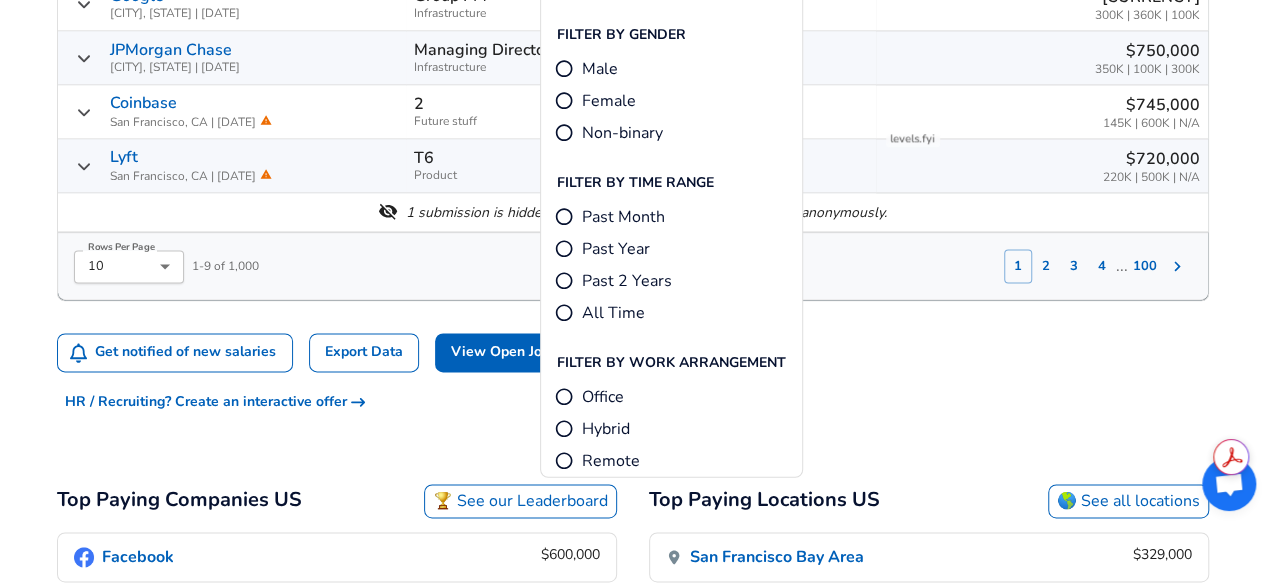 click on "[DATE] Director Consumer [YEAR] yrs [YEAR] yrs $[TOTAL] [STOCK] | [BONUS] | [BONUS]" at bounding box center (633, -45) 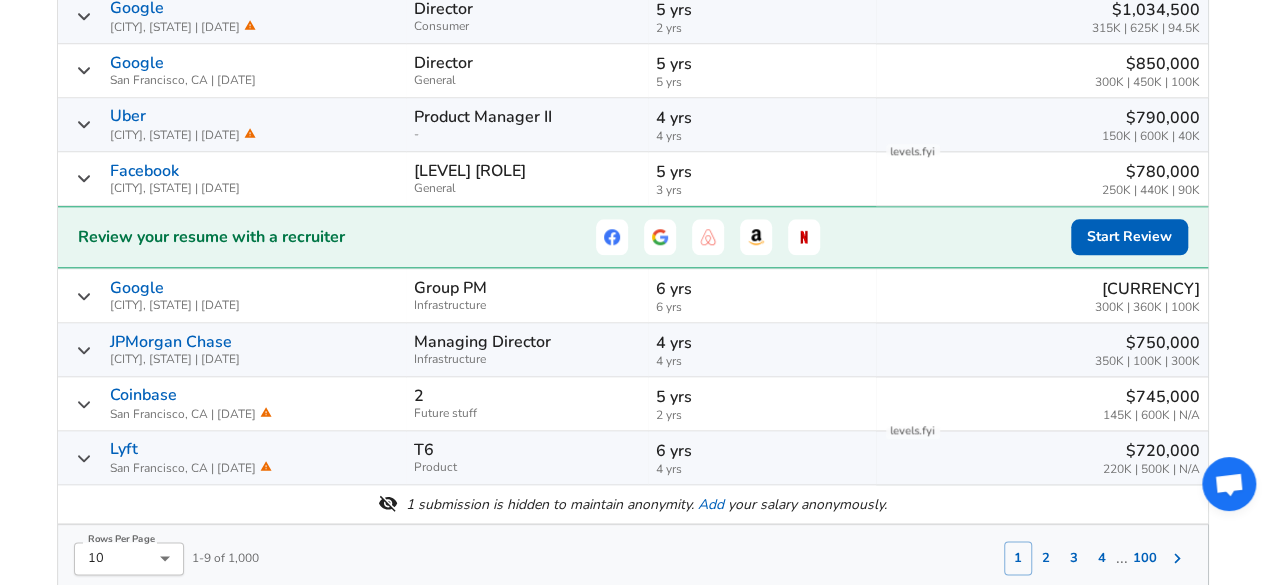 scroll, scrollTop: 896, scrollLeft: 0, axis: vertical 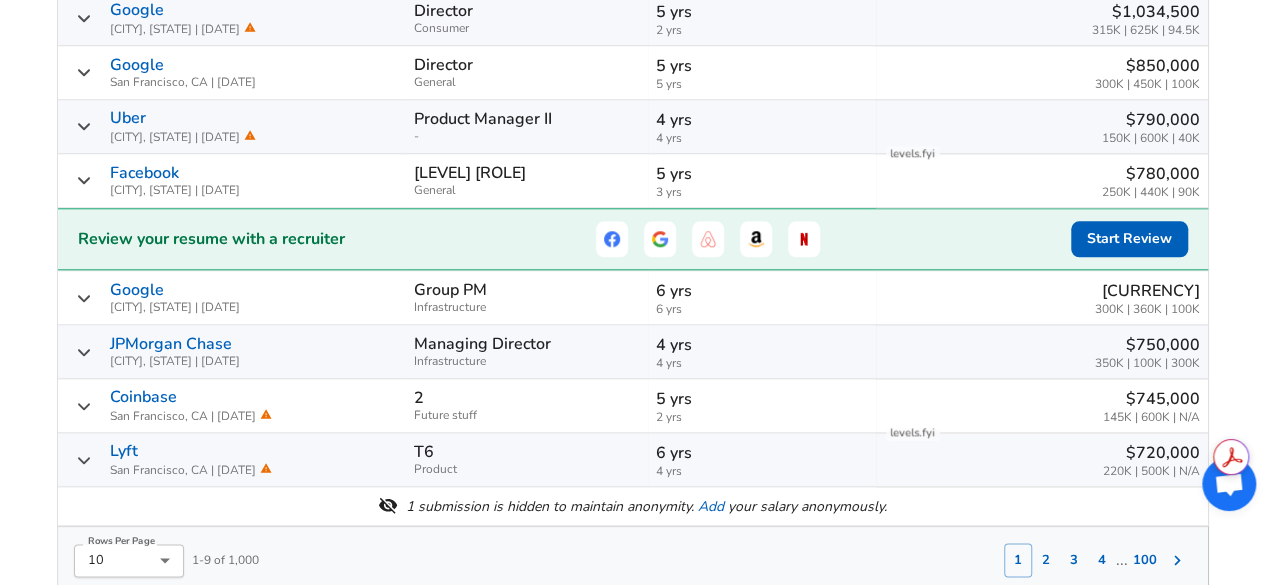 click on "2" at bounding box center (1046, 560) 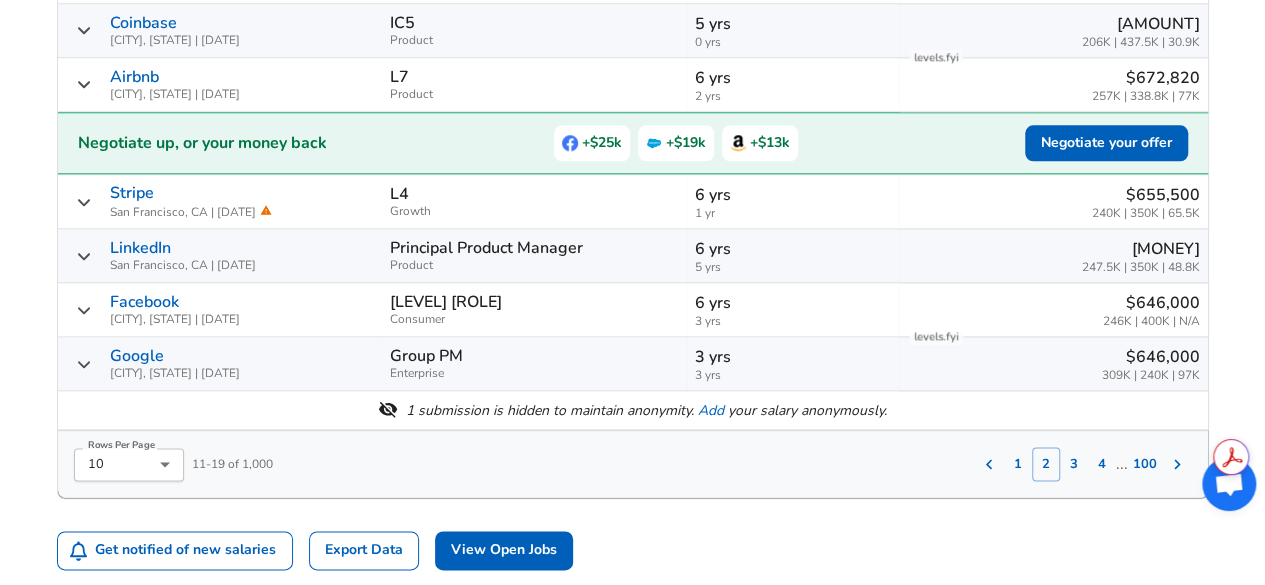 scroll, scrollTop: 976, scrollLeft: 0, axis: vertical 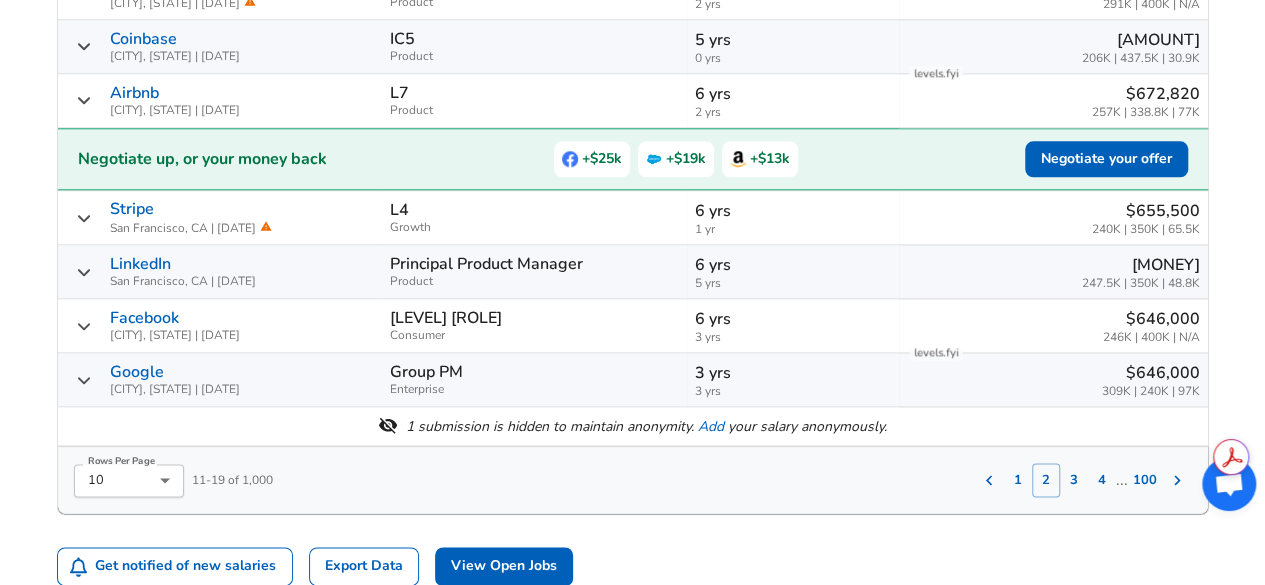 click on "3" at bounding box center (1074, 480) 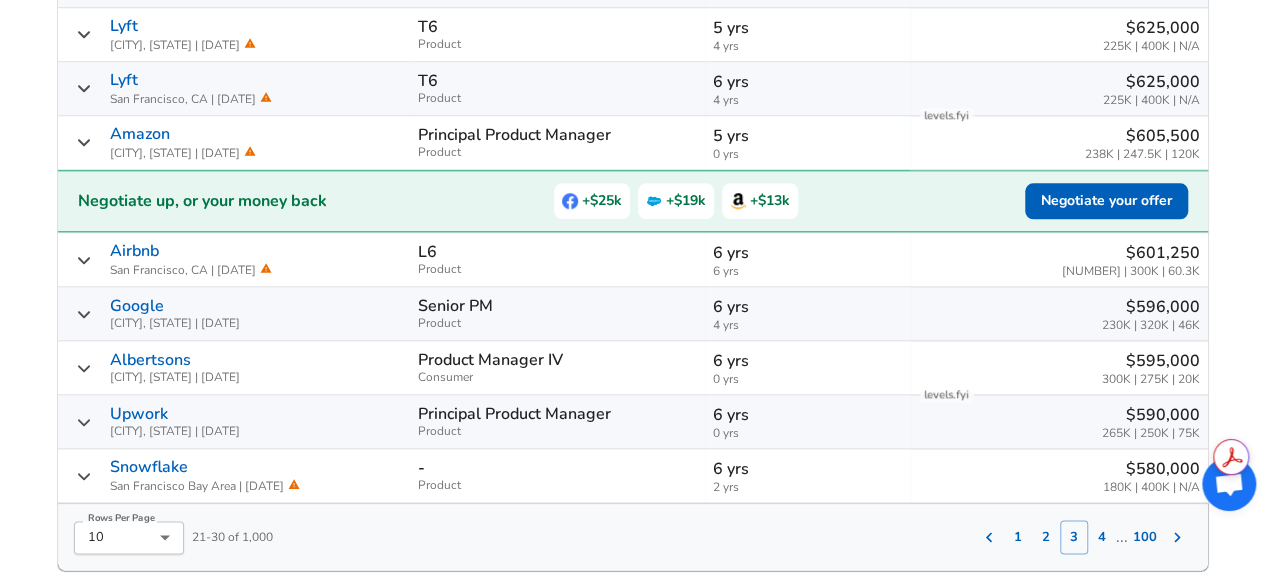 scroll, scrollTop: 1020, scrollLeft: 0, axis: vertical 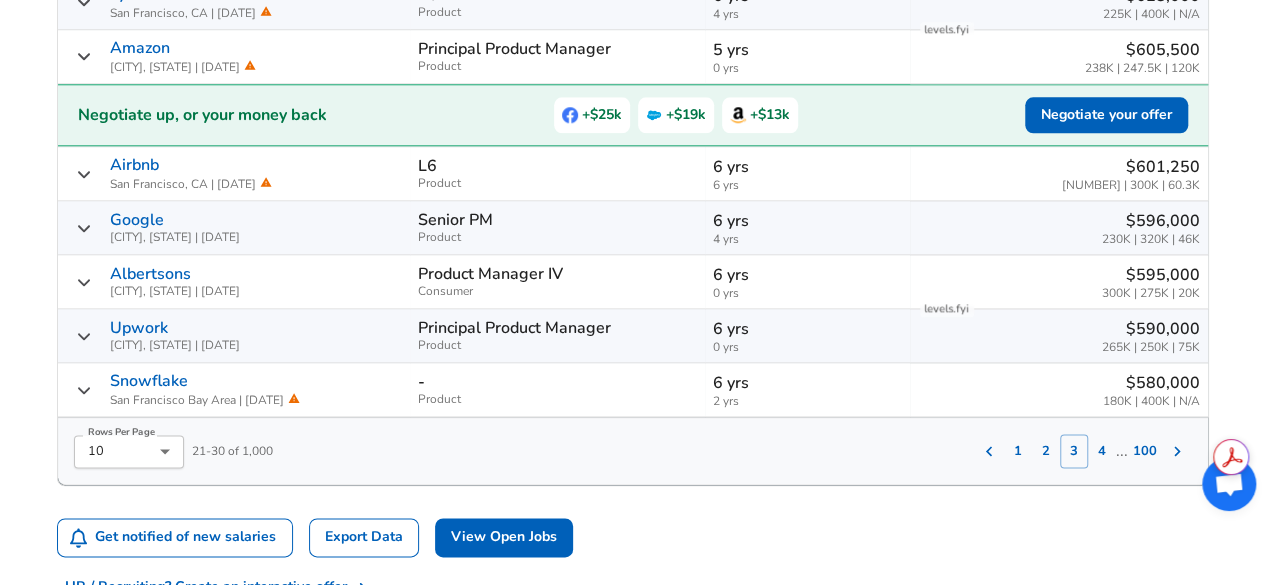 click on "4" at bounding box center (1102, 451) 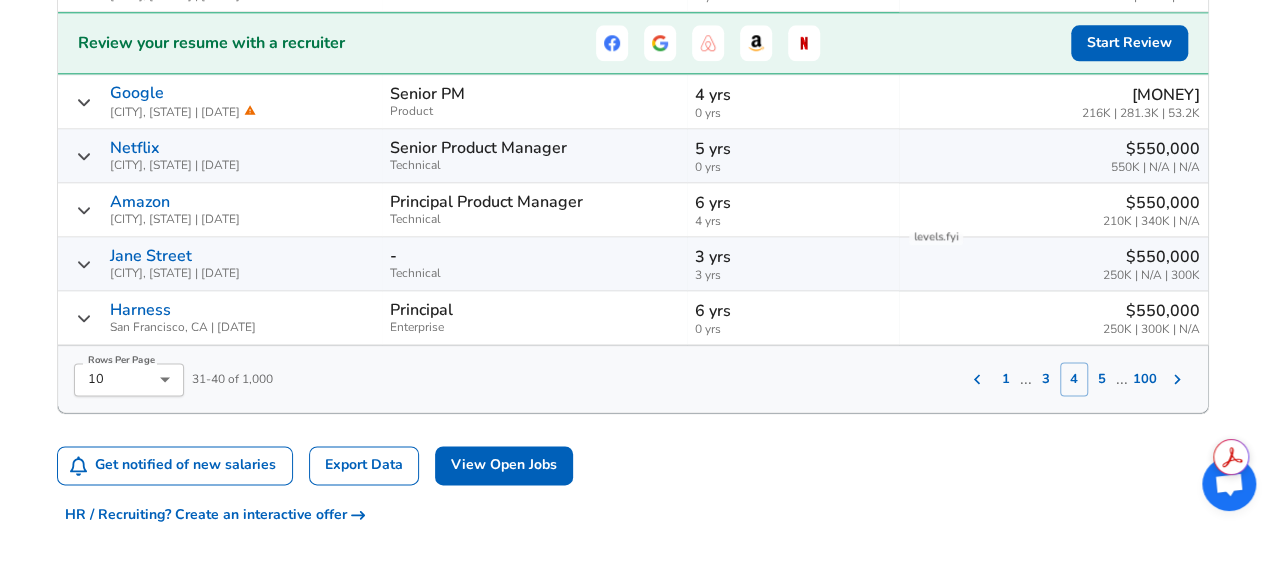 scroll, scrollTop: 1094, scrollLeft: 0, axis: vertical 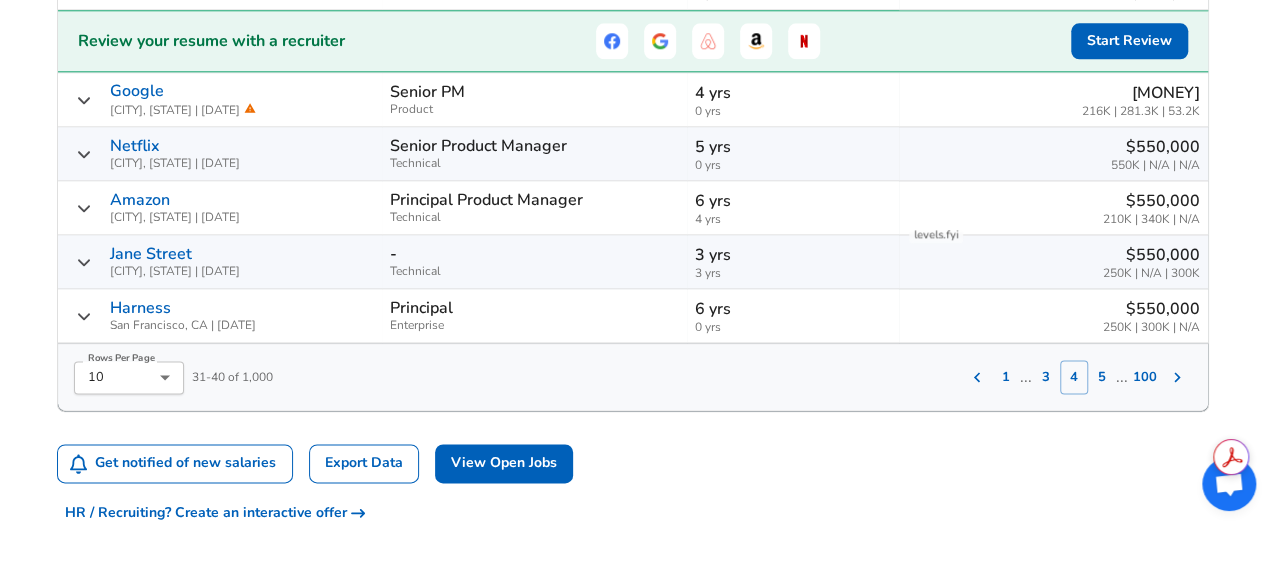 click on "5" at bounding box center [1102, 377] 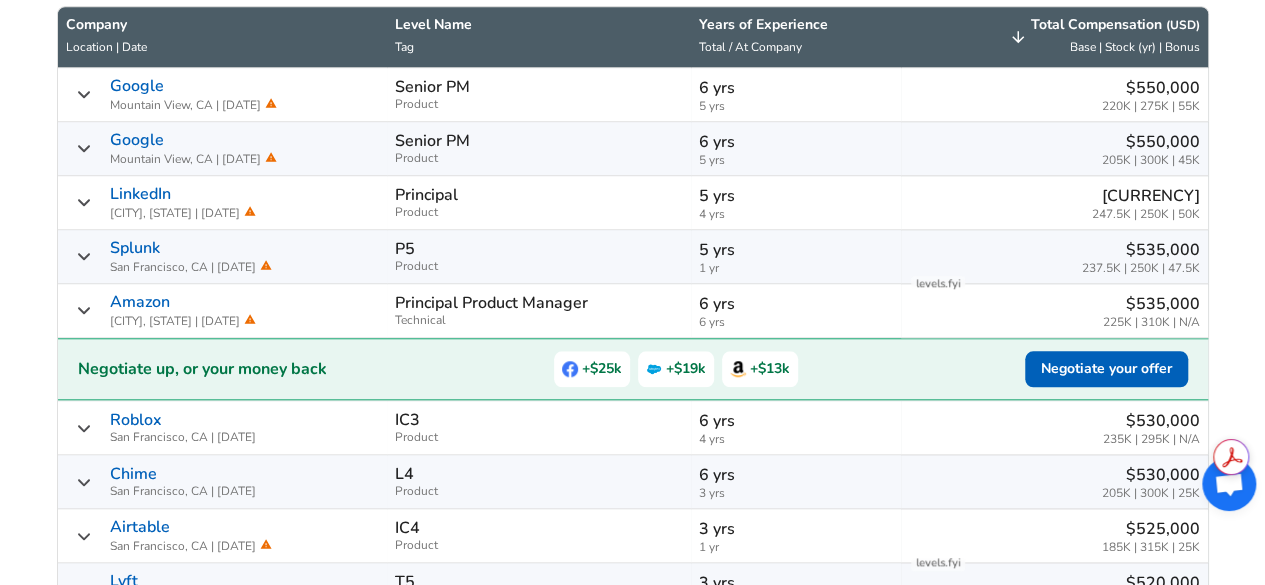 scroll, scrollTop: 1088, scrollLeft: 0, axis: vertical 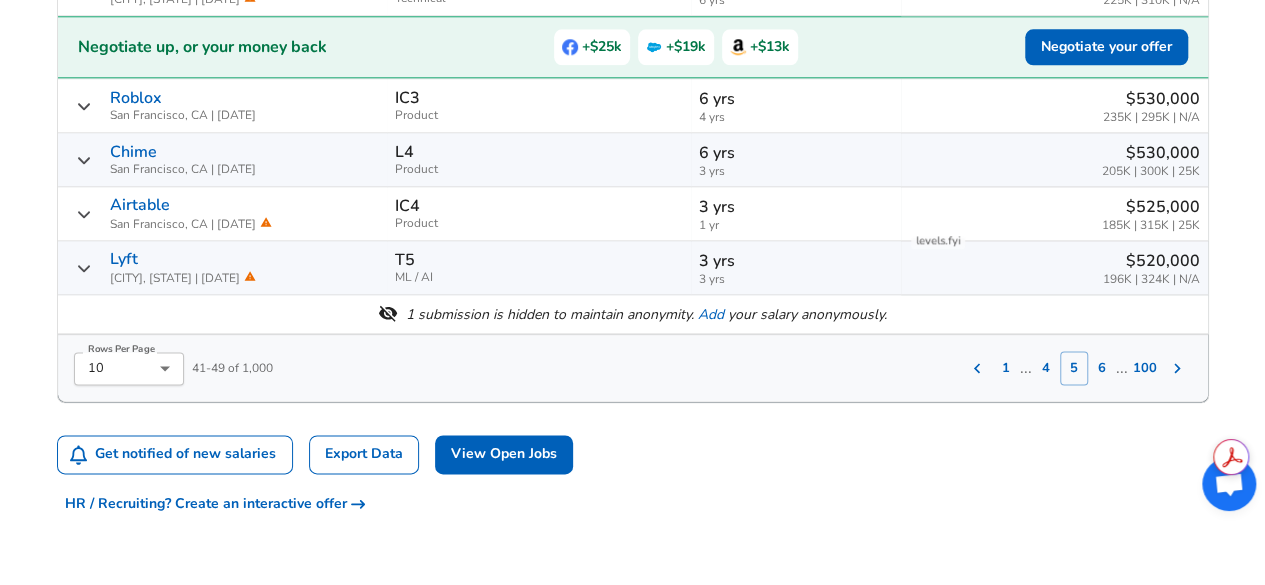 click on "6" at bounding box center [1102, 368] 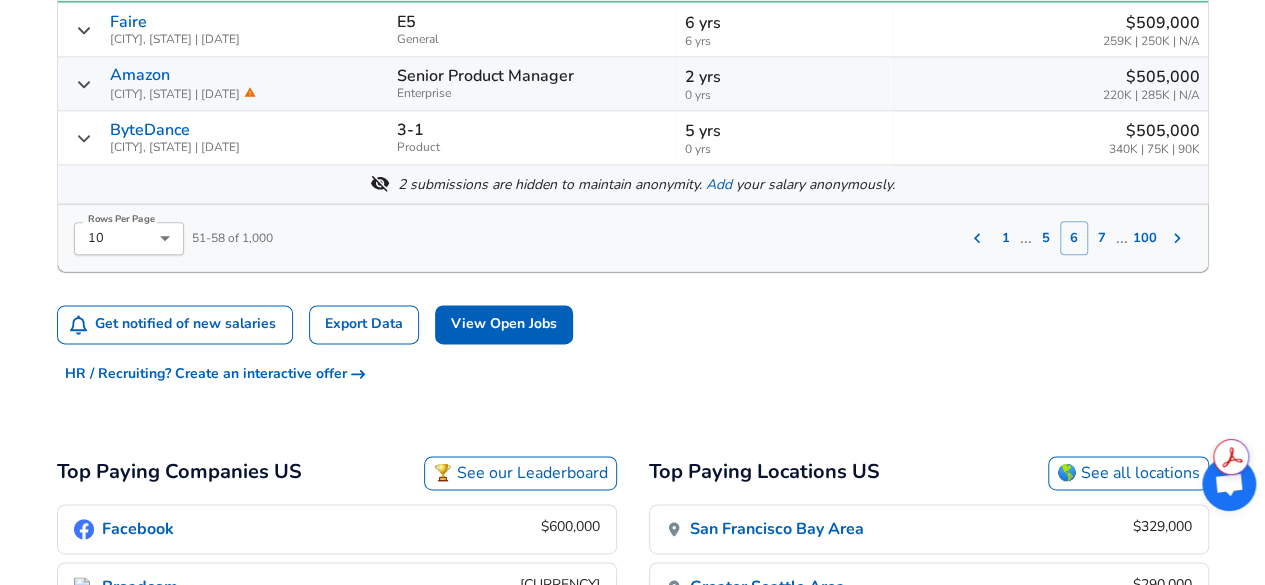 click on "7" at bounding box center (1102, 238) 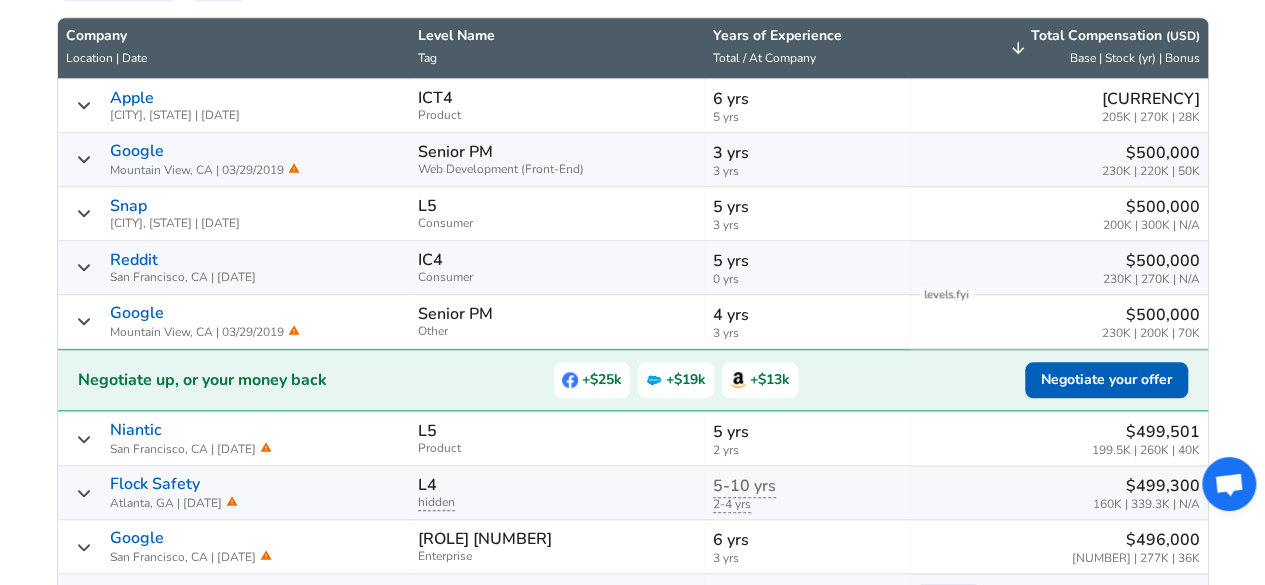 scroll, scrollTop: 754, scrollLeft: 0, axis: vertical 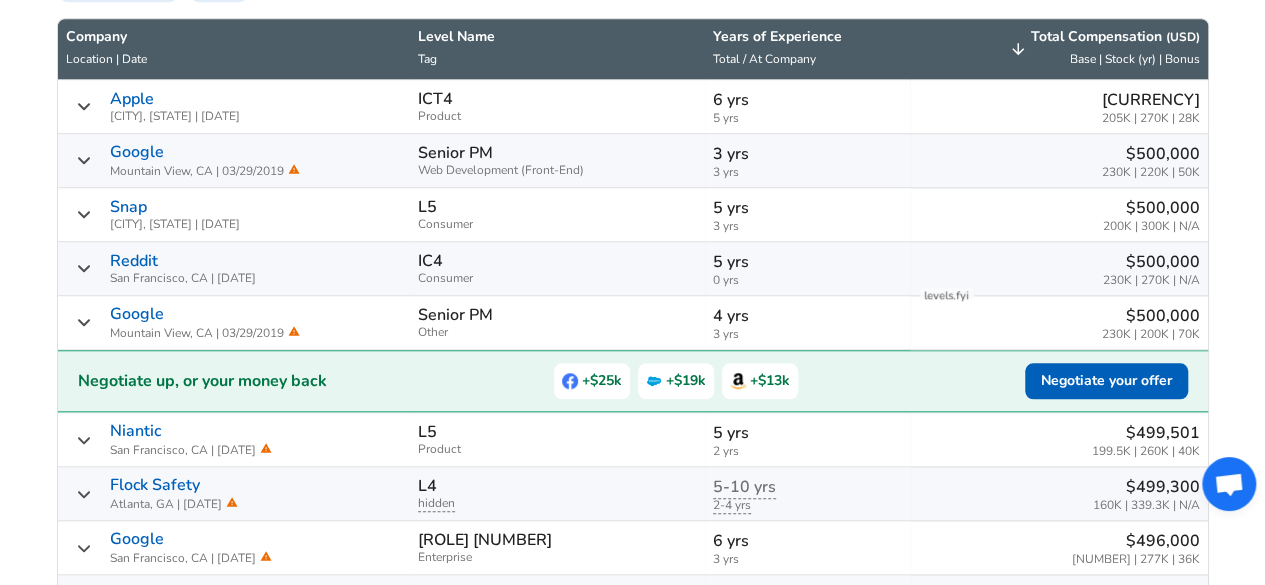 click on "Total Compensation   ( USD )   Base | Stock (yr) | Bonus" at bounding box center [1059, 49] 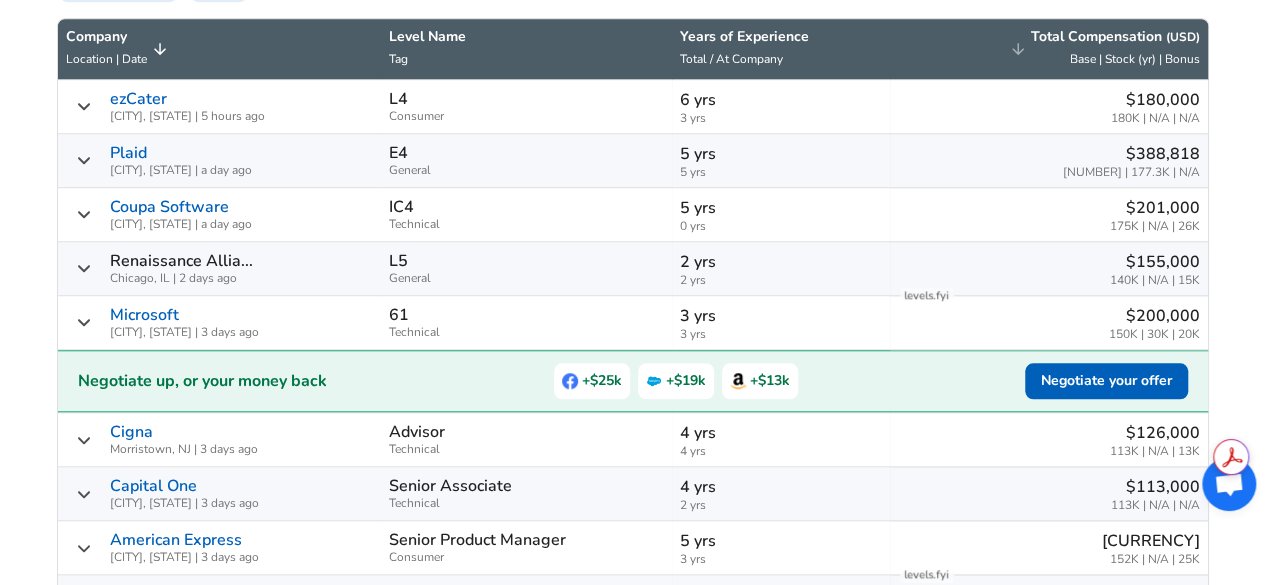 click on "Base | Stock (yr) | Bonus" at bounding box center (1135, 59) 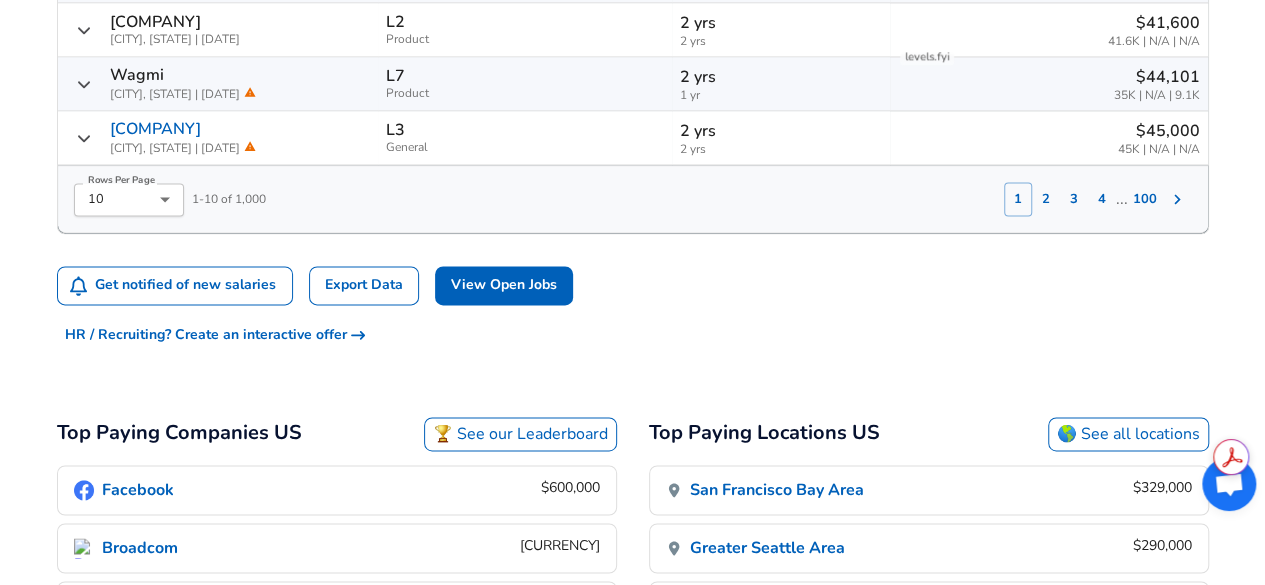 scroll, scrollTop: 1314, scrollLeft: 0, axis: vertical 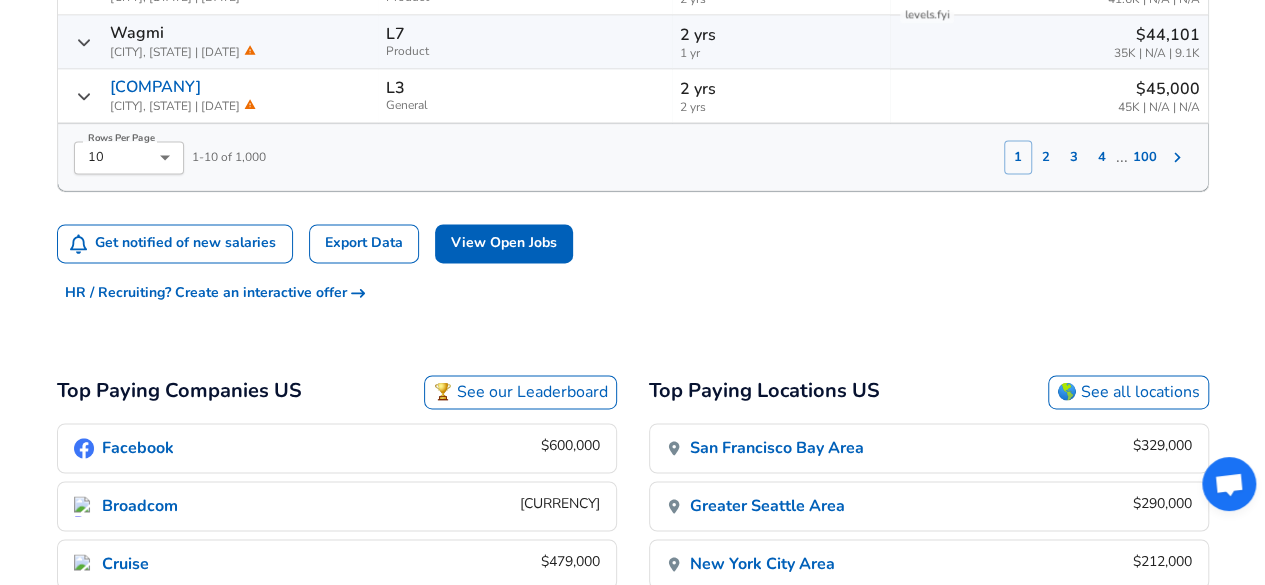 click on "4" at bounding box center [1102, 157] 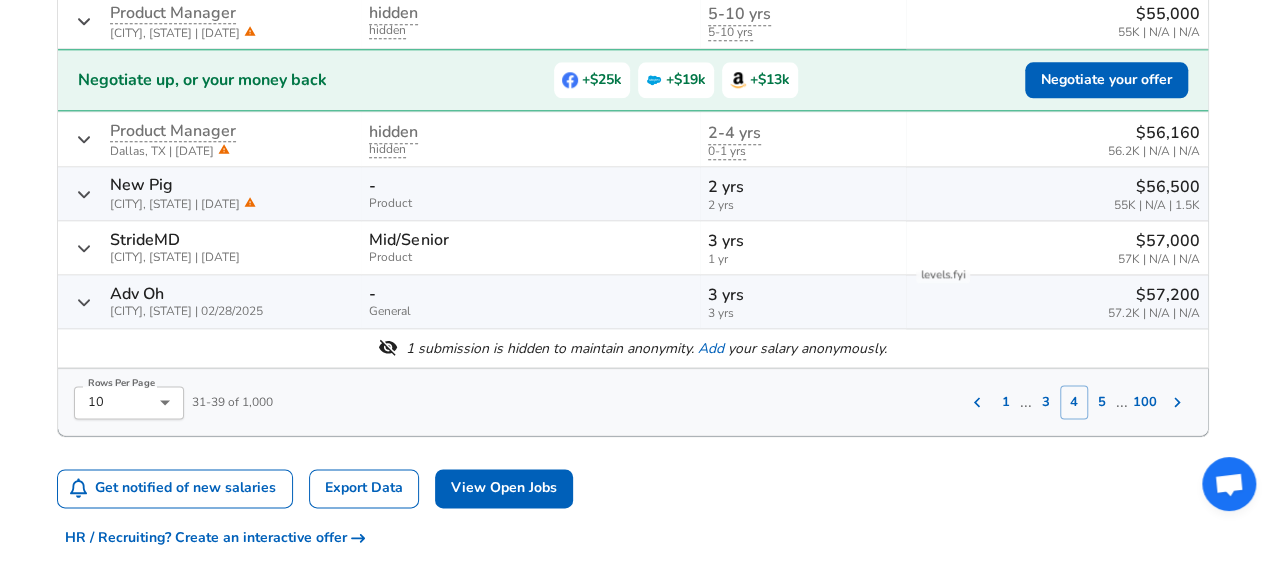 scroll, scrollTop: 1058, scrollLeft: 0, axis: vertical 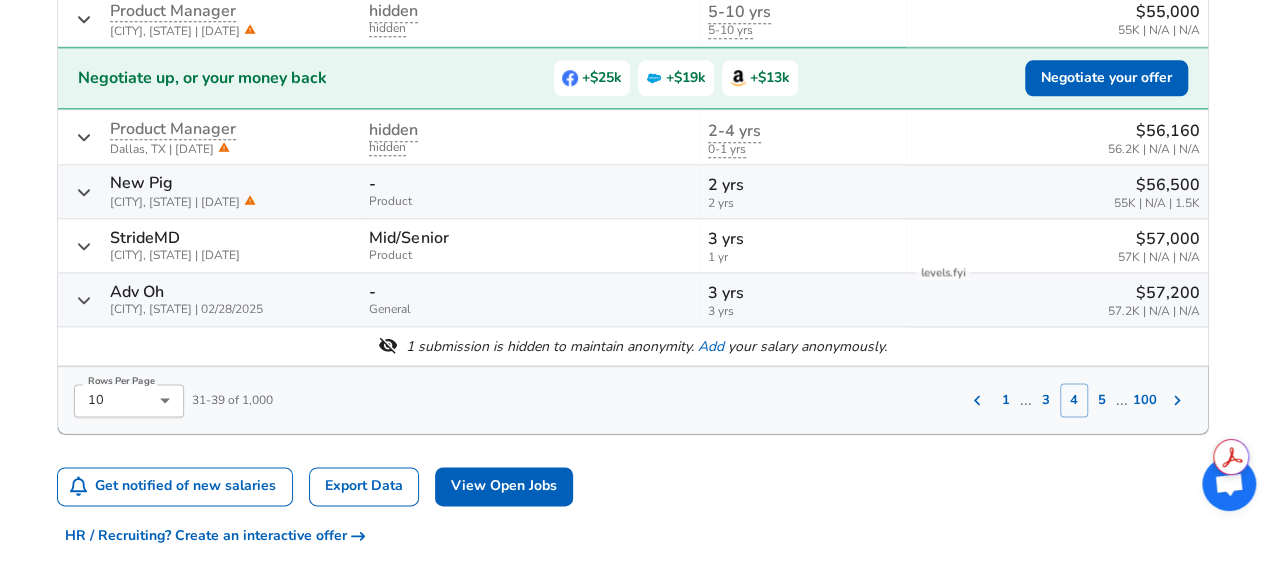 click on "5" at bounding box center (1102, 400) 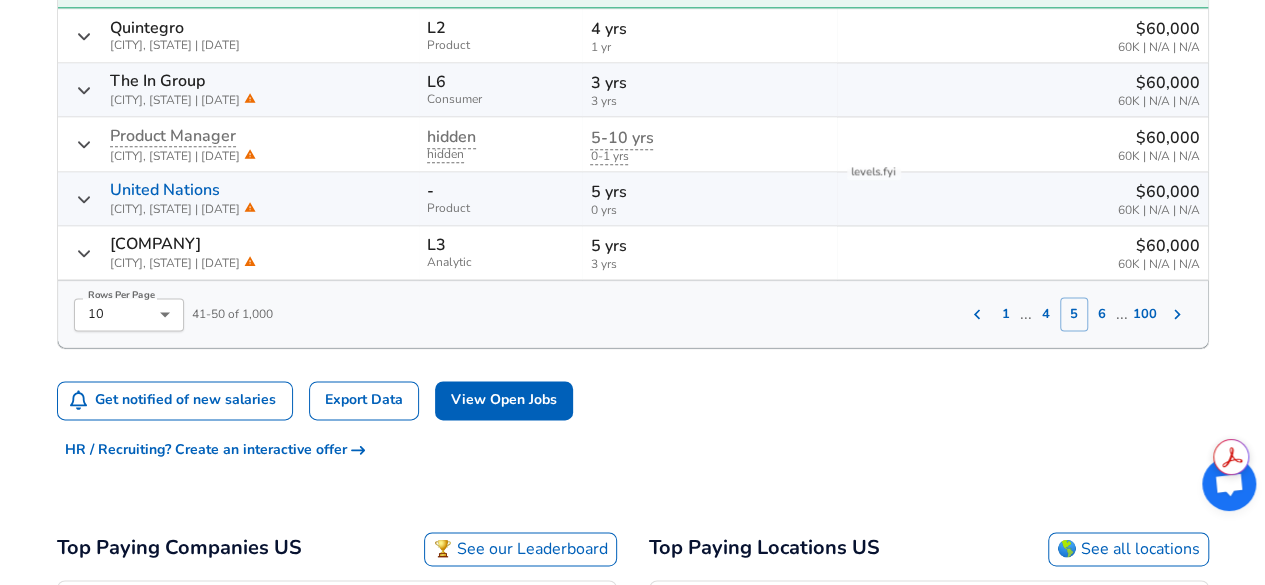 click on "6" at bounding box center [1102, 314] 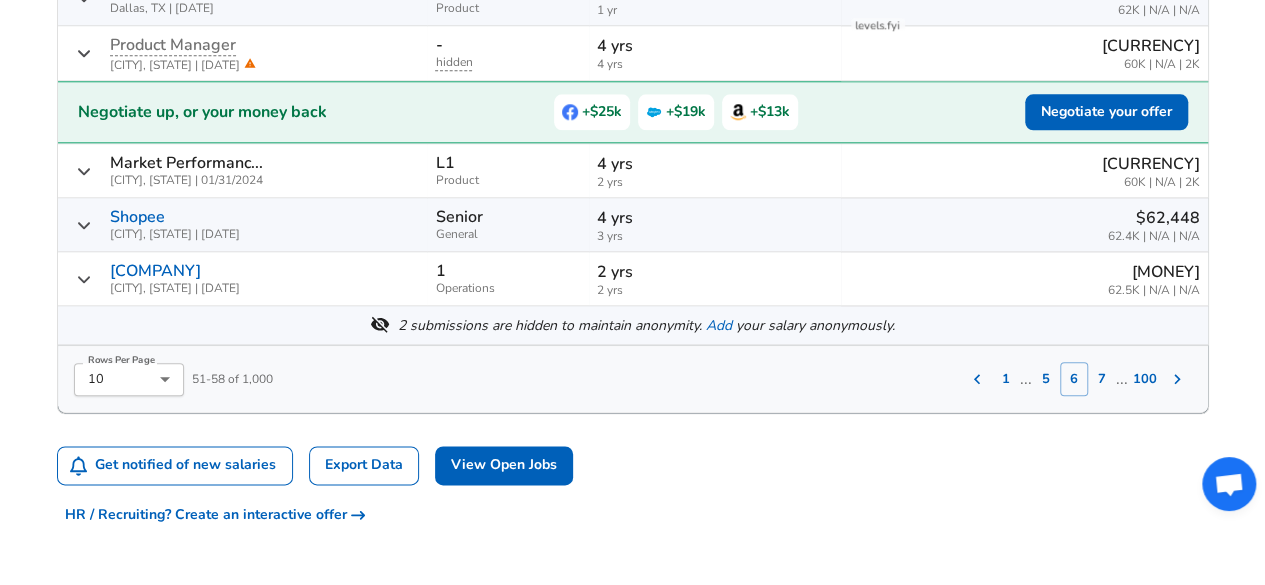 click on "7" at bounding box center [1102, 379] 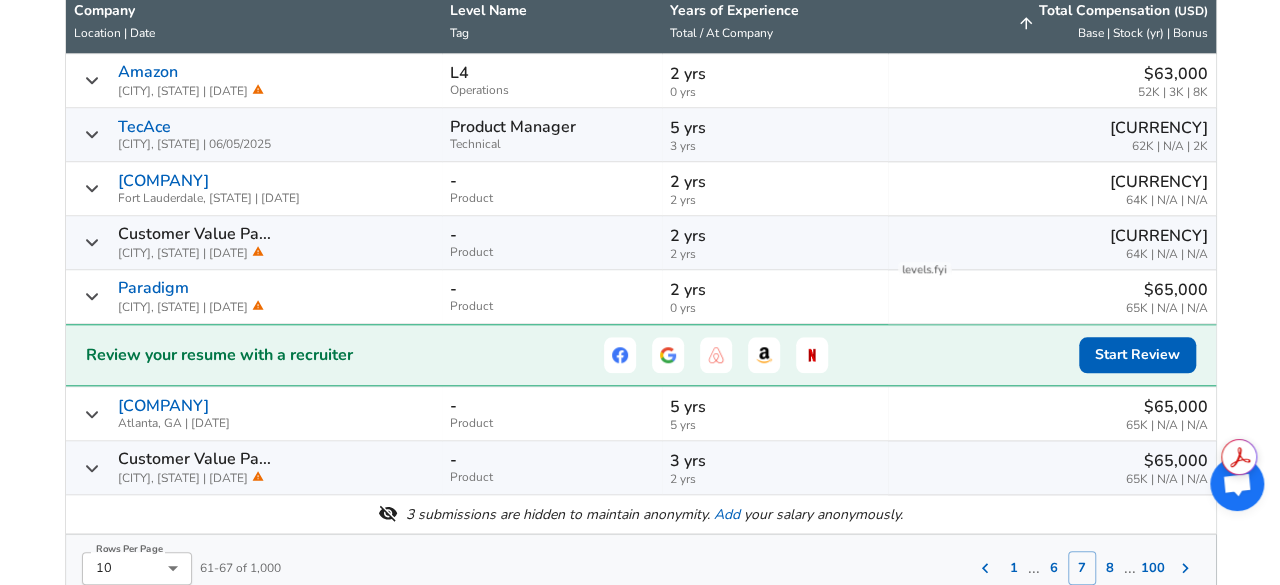 scroll, scrollTop: 1066, scrollLeft: 0, axis: vertical 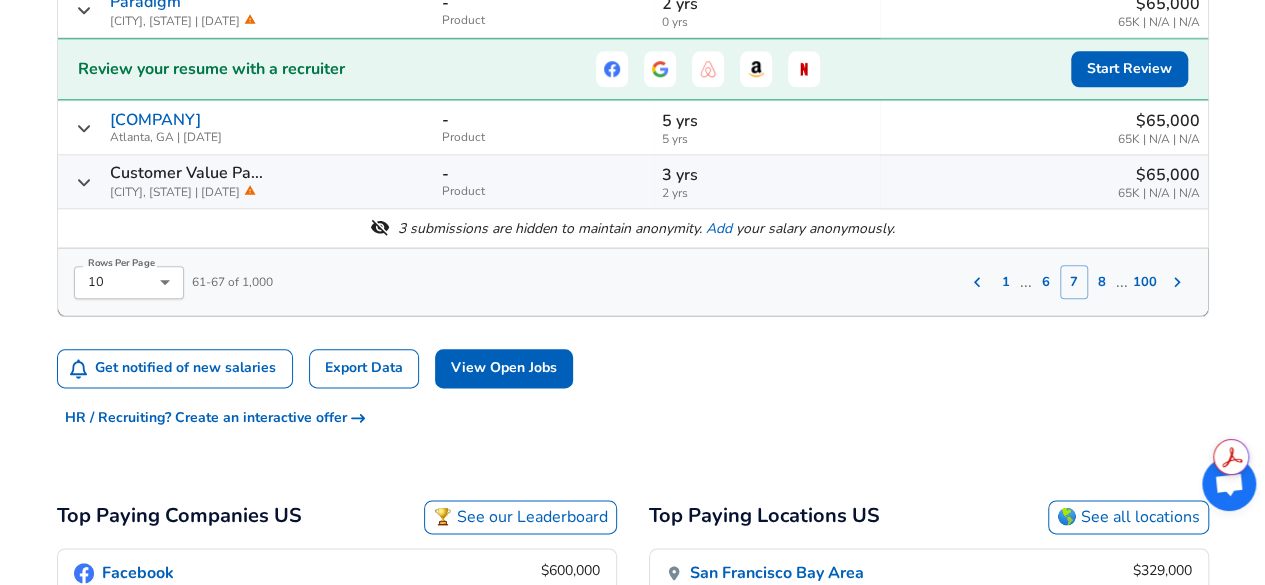 click on "For Employers $ USD / yr Change English (US) Change Login Sign Up All Data By Location By Company By Title Salary Calculator Chart Visualizations Verified Salaries Internships Negotiation Support Compare Benefits Who's Hiring 2024 Pay Report Top Paying Companies Integrate Blog Press Google Software Engineer Product Manager New York City Area Data Scientist View Individual Data Points   Levels FYI Logo Salaries 📂   All Data 🌎   By Location 🏢   By Company 🖋    By Title 🏭️    By Industry 📍   Salary Heatmap 📈   Chart Visualizations 🔥   Real-time Percentiles 🎓   Internships ❣️   Compare Benefits 🎬   2024 Pay Report 🏆   Top Paying Companies 💸   Calculate Meeting Cost #️⃣   Salary Calculator Contribute Add Salary Add Company Benefits Add Level Mapping Jobs Services Candidate Services 💵  Negotiation Coaching 📄  Resume Review 🎁  Gift a Resume Review For Employers Interactive Offers Real-time Percentiles  🔥 Compensation Benchmarking For Academic Research $[MONEY]" at bounding box center (632, -774) 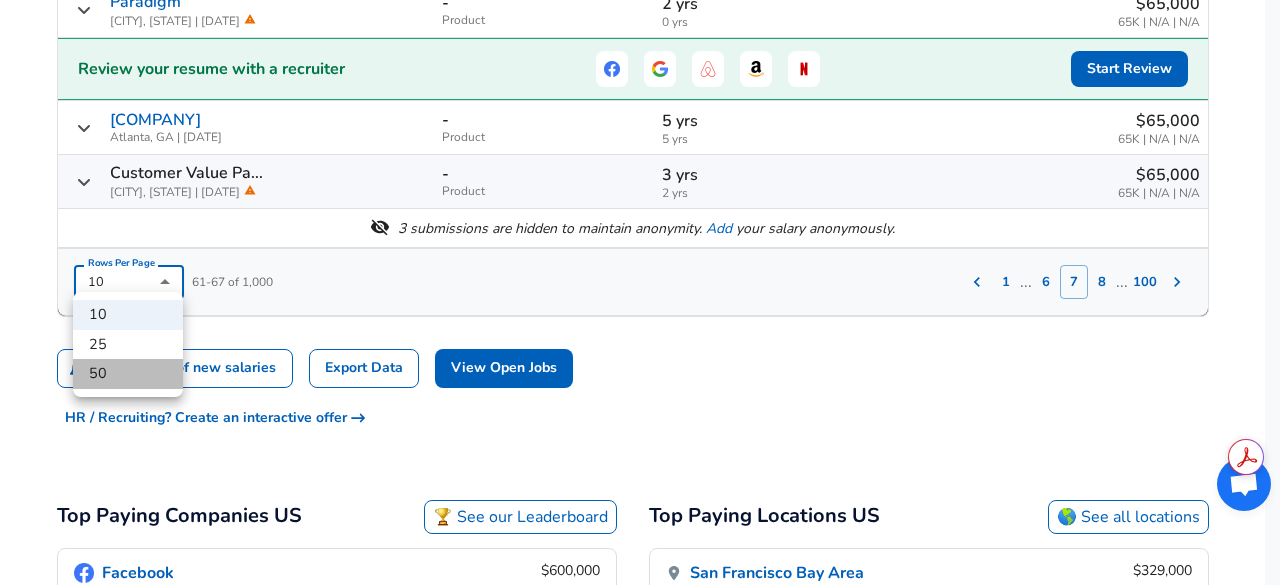 click on "50" at bounding box center [128, 374] 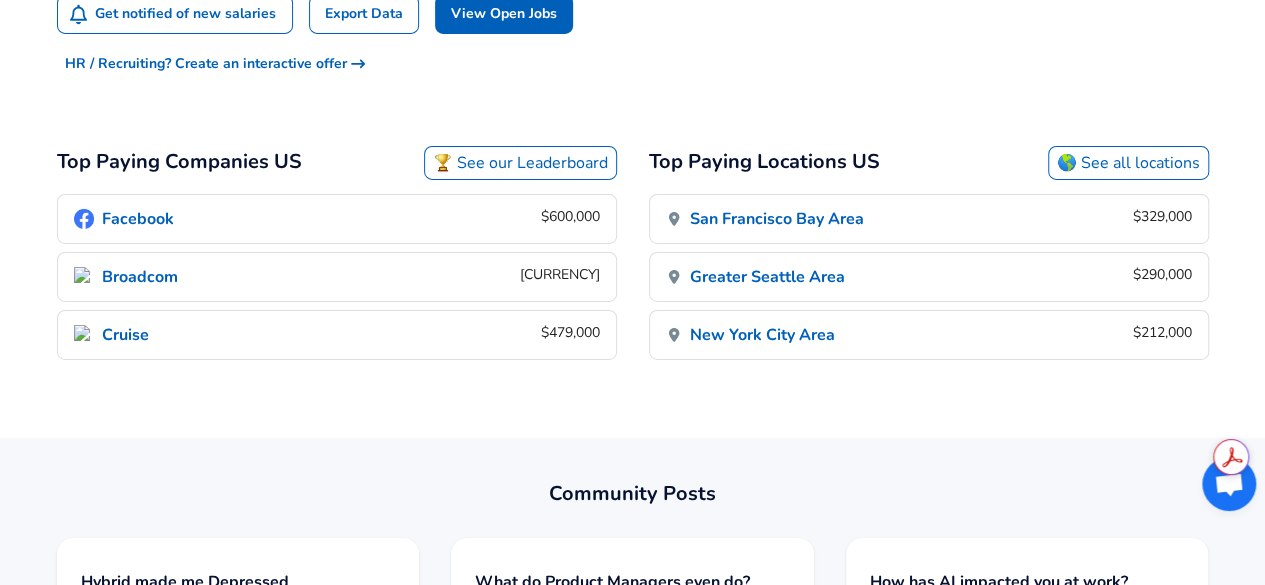 scroll, scrollTop: 2945, scrollLeft: 0, axis: vertical 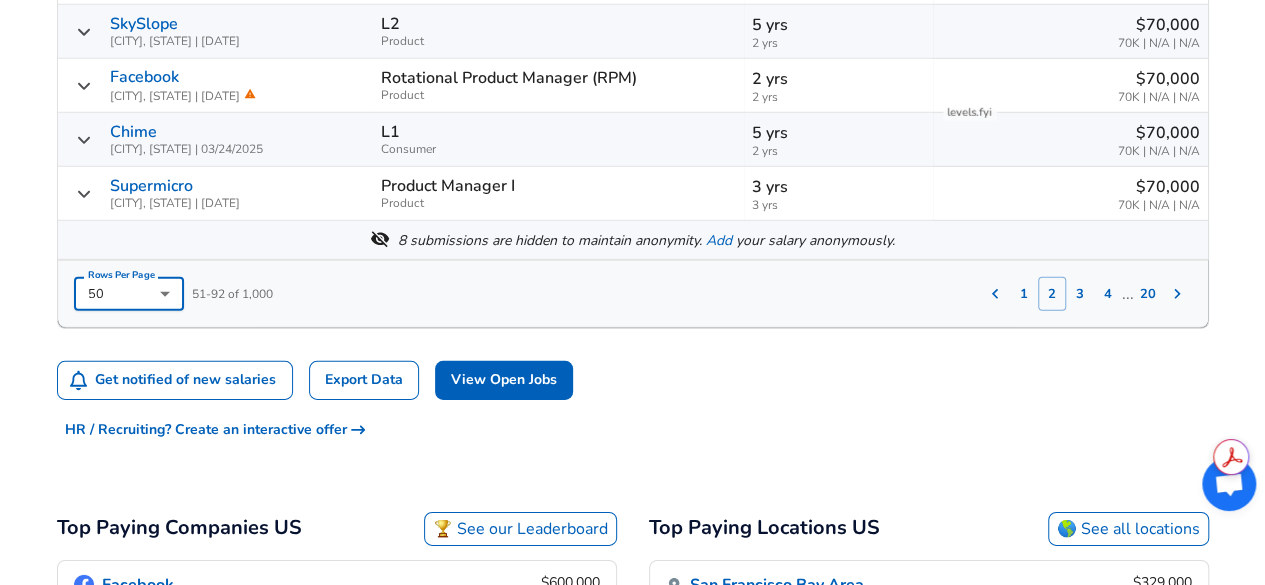 click on "4" at bounding box center [1108, 294] 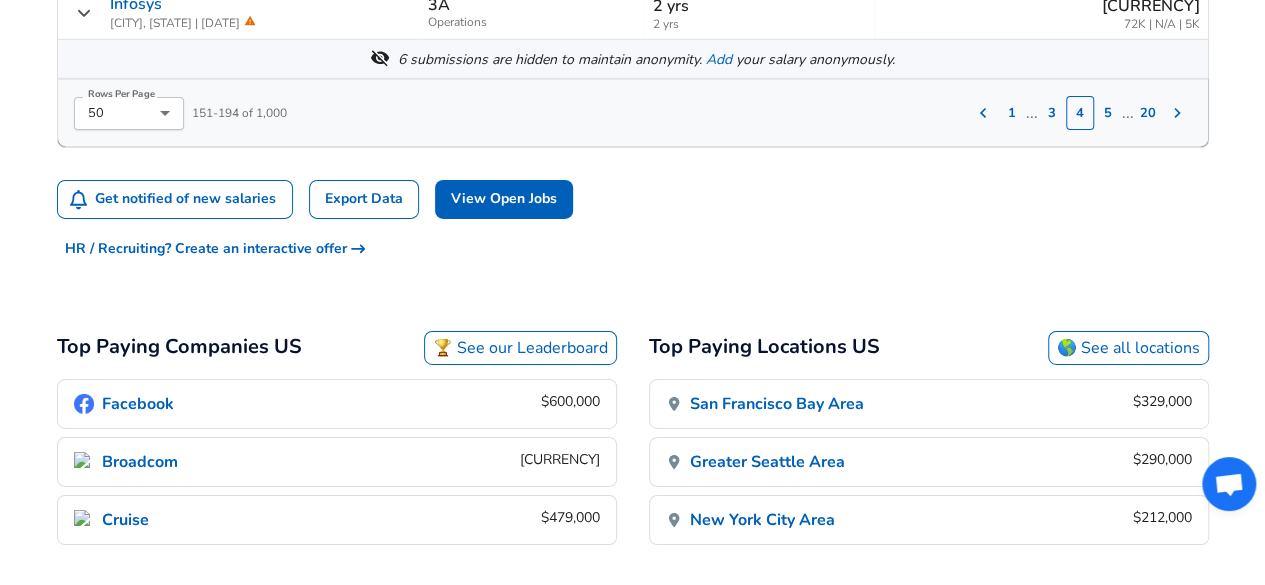 scroll, scrollTop: 3220, scrollLeft: 0, axis: vertical 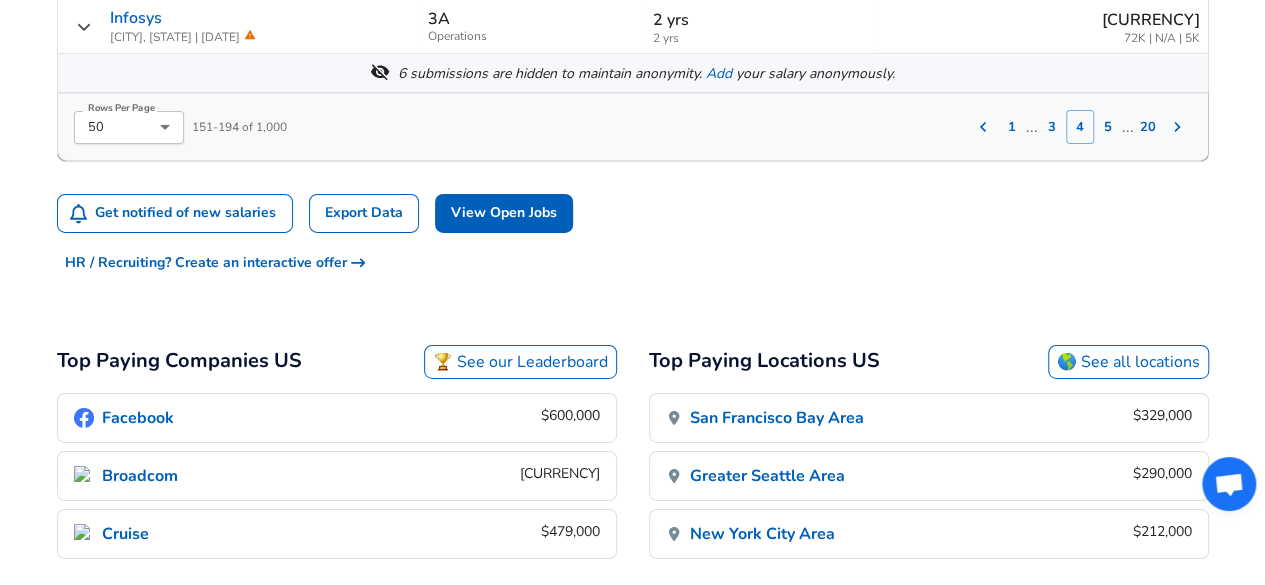 click on "5" at bounding box center [1108, 127] 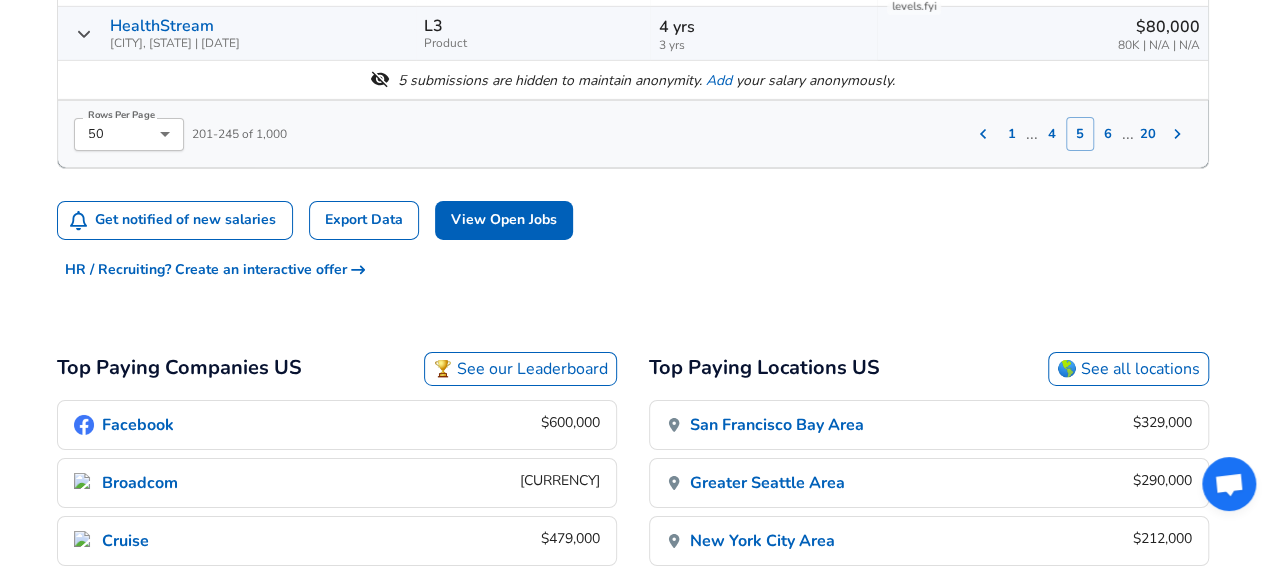 scroll, scrollTop: 3268, scrollLeft: 0, axis: vertical 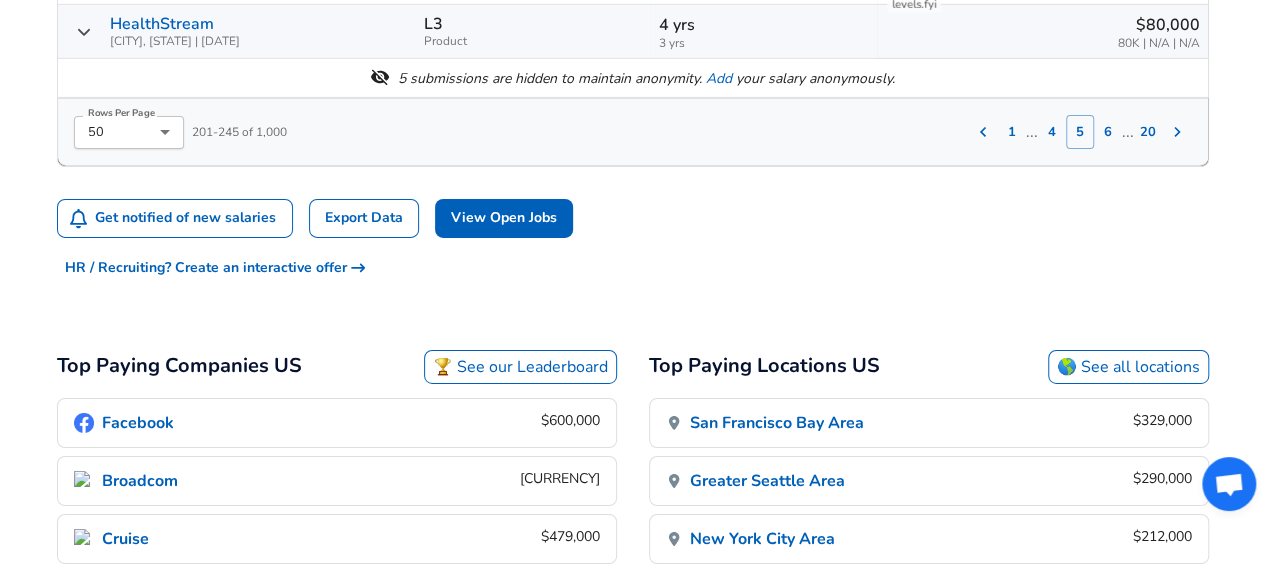 click on "..." at bounding box center (1128, 132) 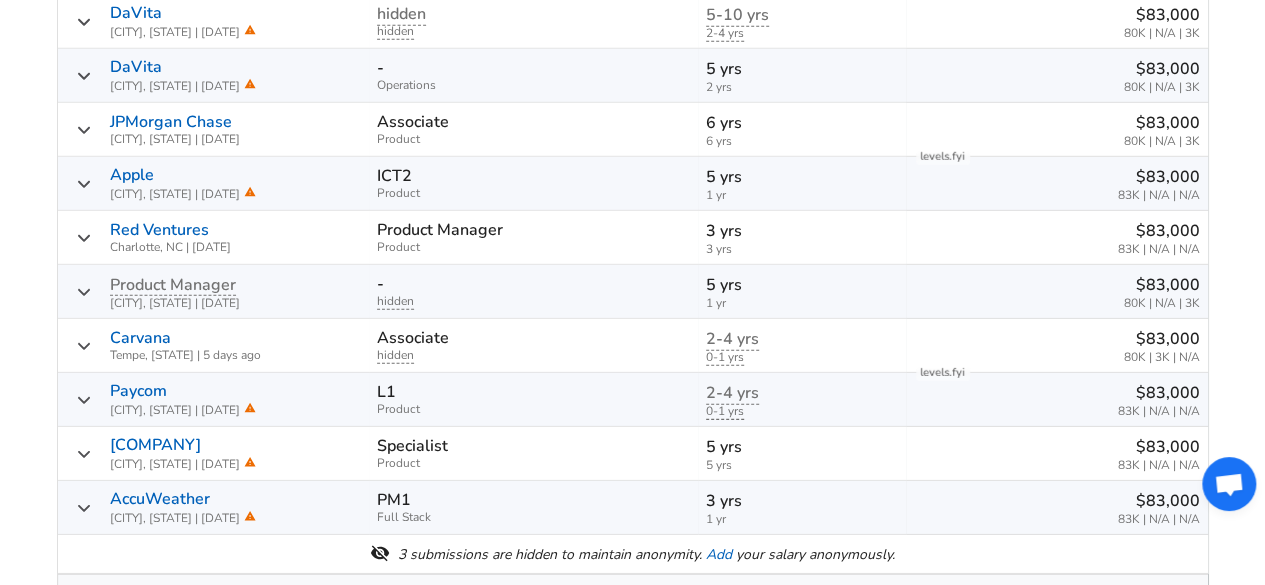 scroll, scrollTop: 3248, scrollLeft: 0, axis: vertical 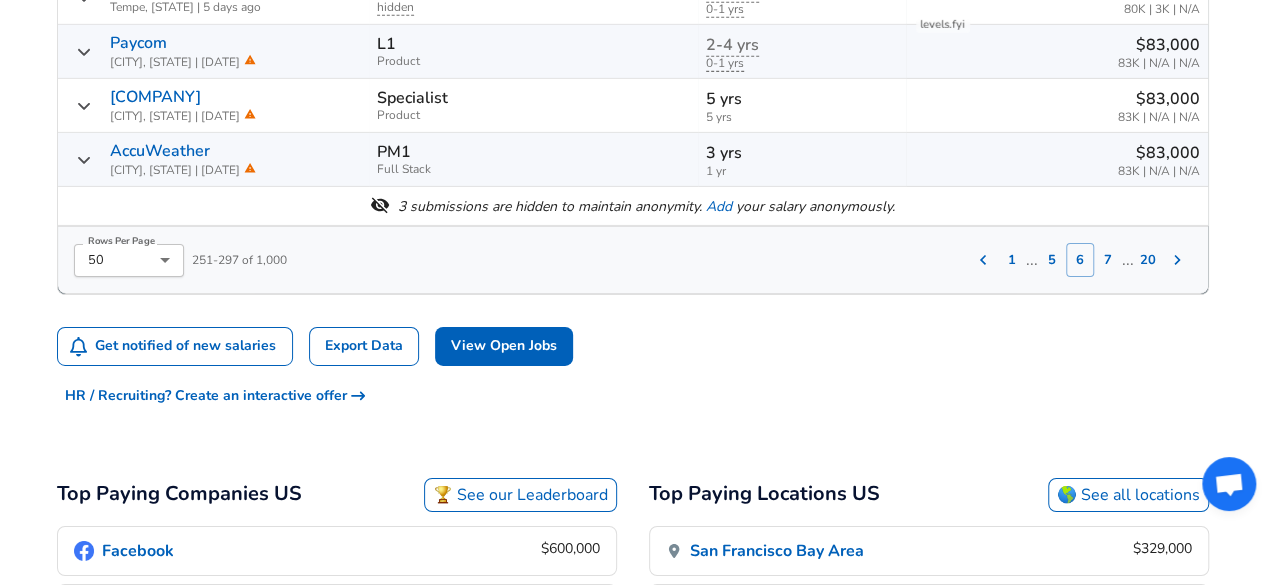 click on "7" at bounding box center [1108, 260] 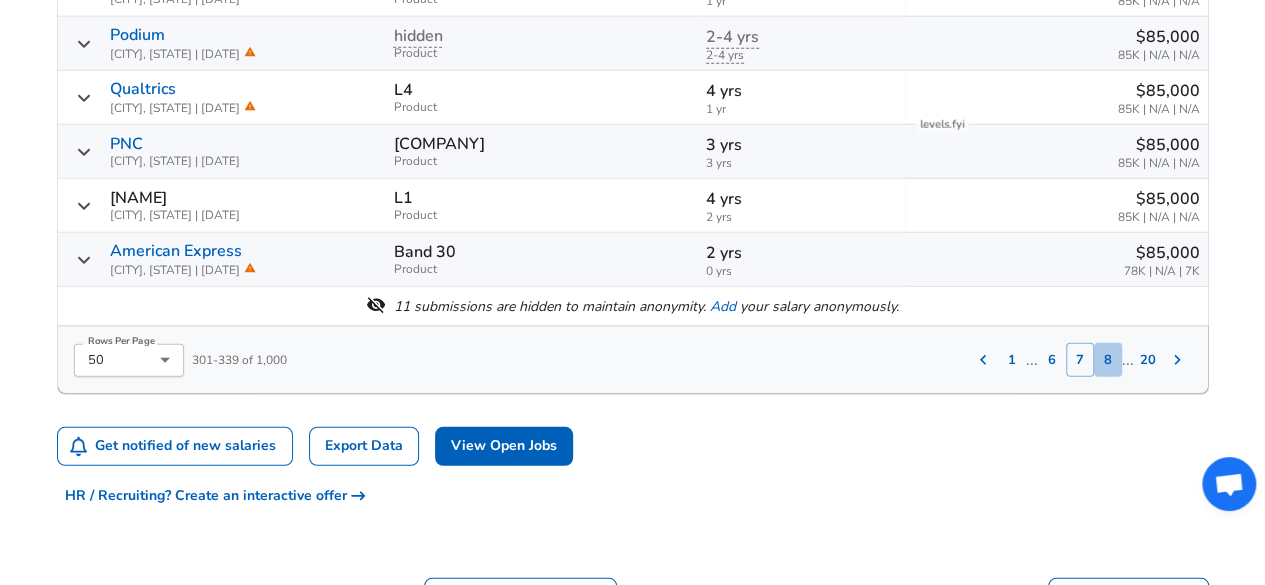 click on "8" at bounding box center [1108, 360] 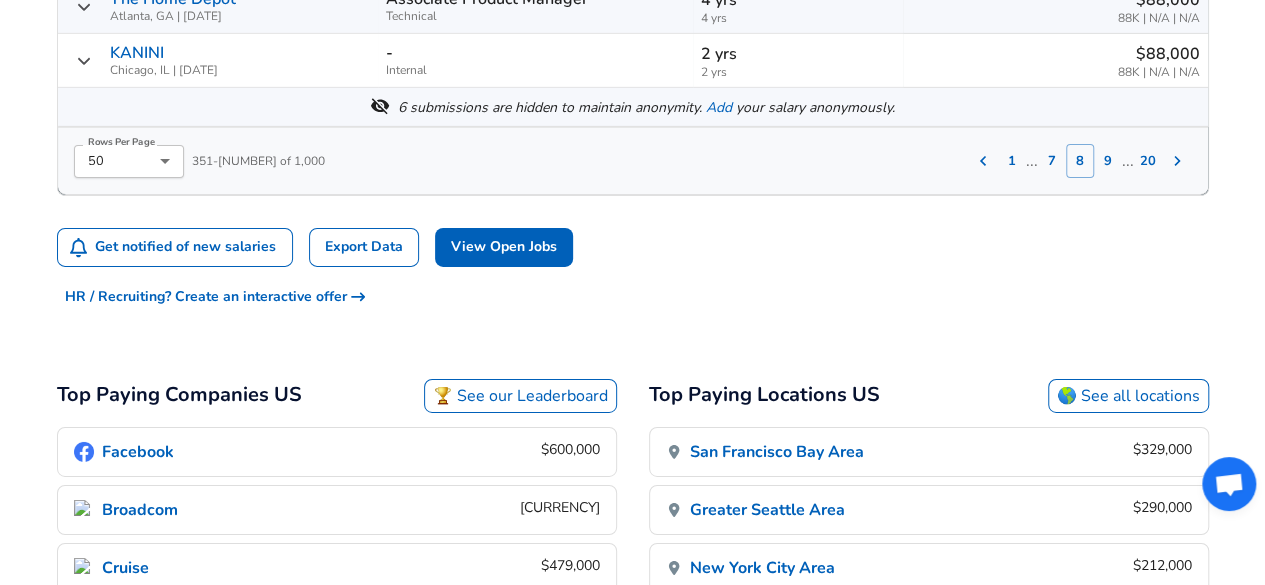 scroll, scrollTop: 2976, scrollLeft: 0, axis: vertical 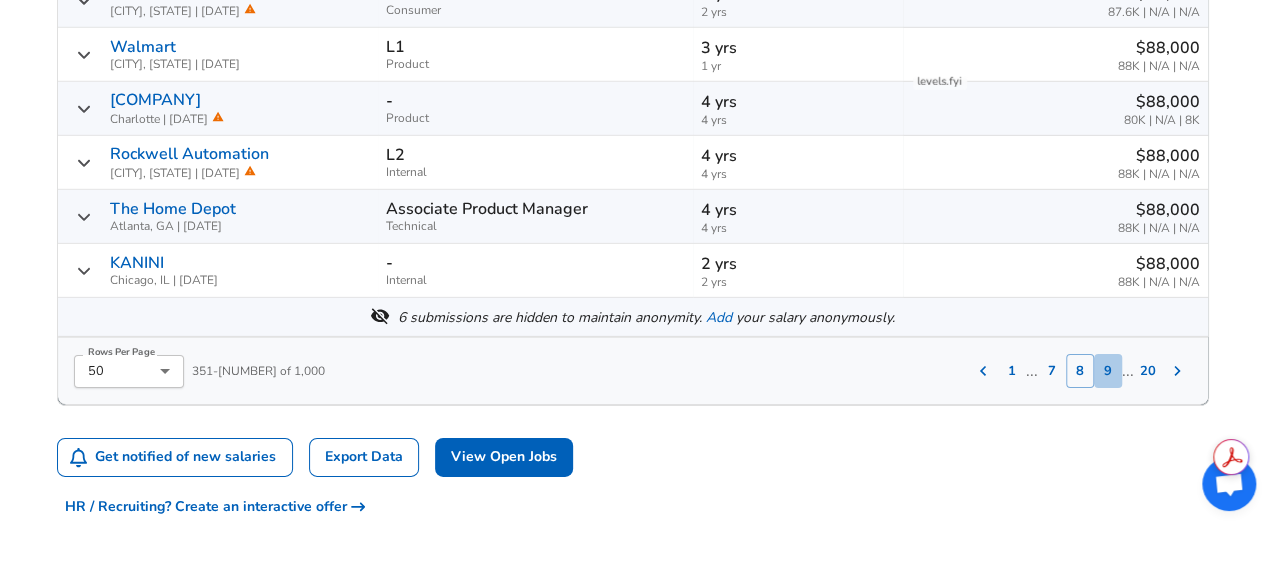 click on "9" at bounding box center (1108, 371) 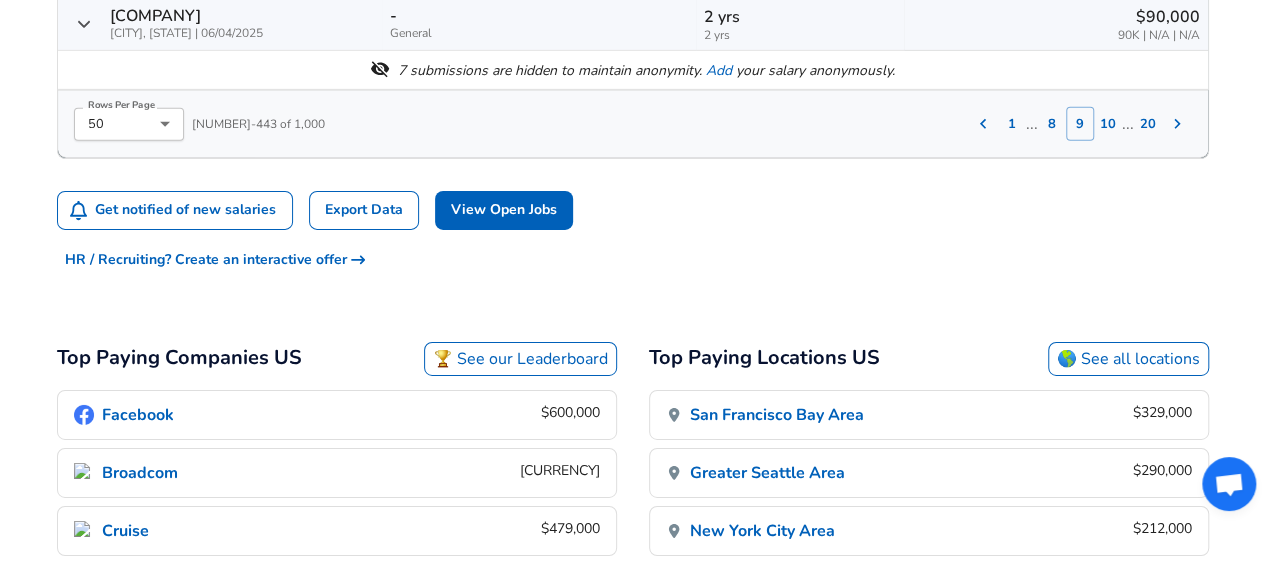 scroll, scrollTop: 3166, scrollLeft: 0, axis: vertical 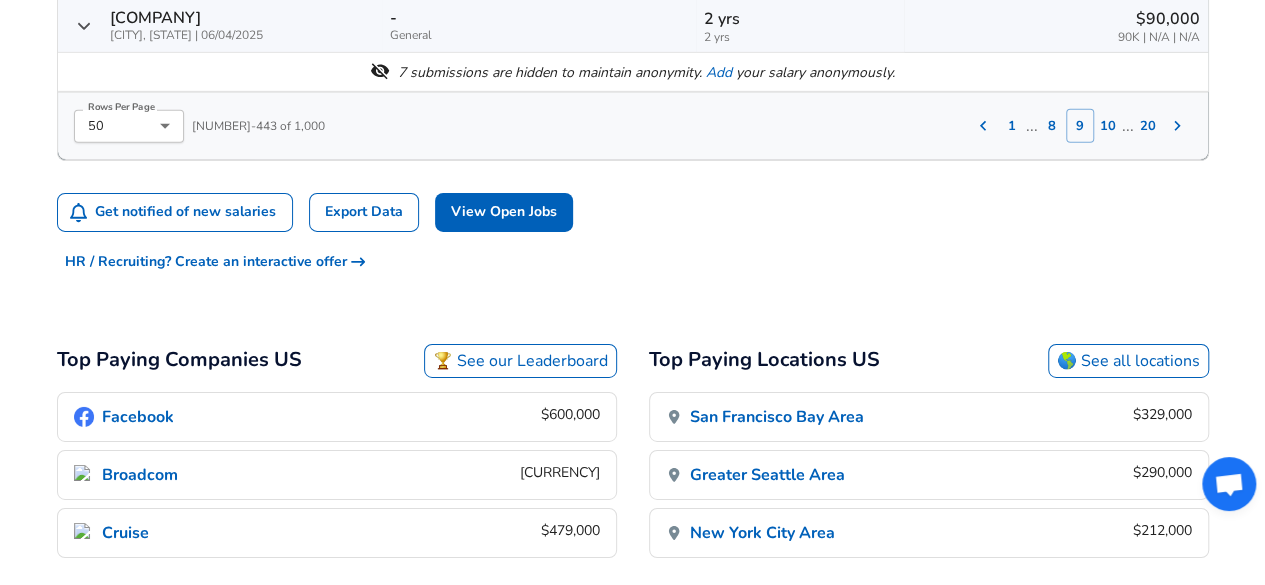 click on "10" at bounding box center (1108, 126) 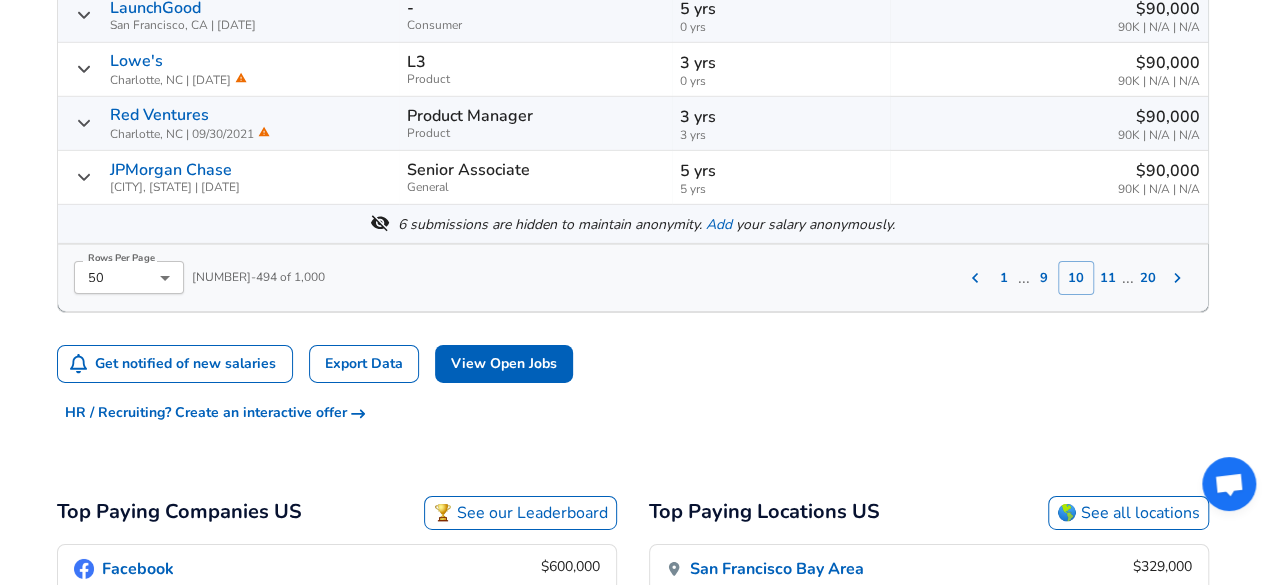 scroll, scrollTop: 3072, scrollLeft: 0, axis: vertical 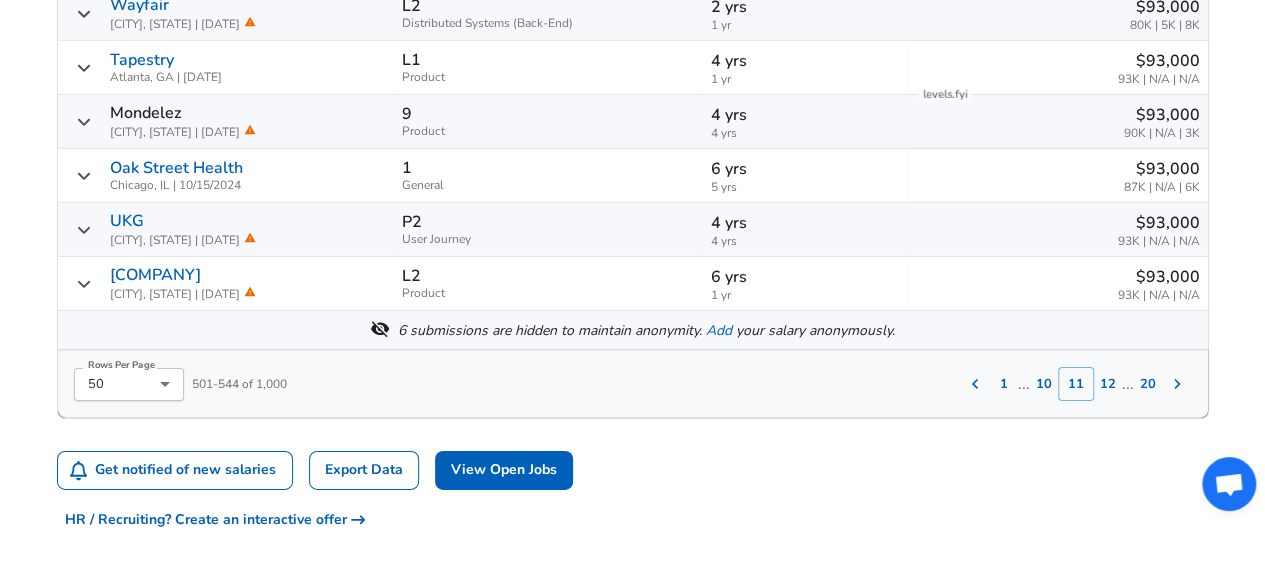 click on "12" at bounding box center [1108, 384] 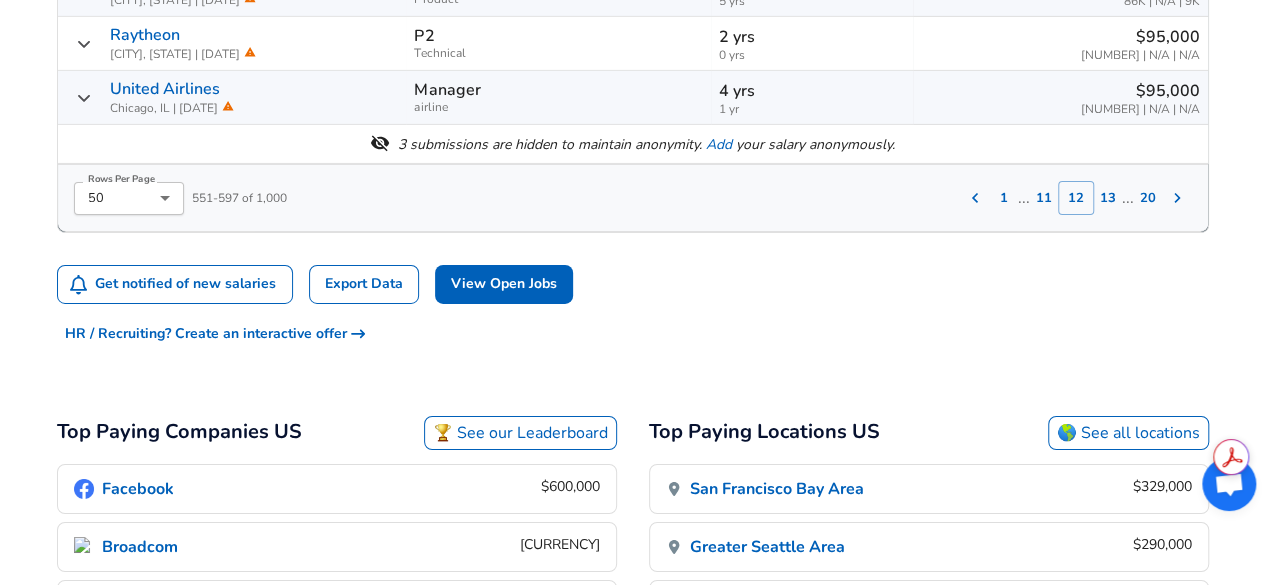 scroll, scrollTop: 3316, scrollLeft: 0, axis: vertical 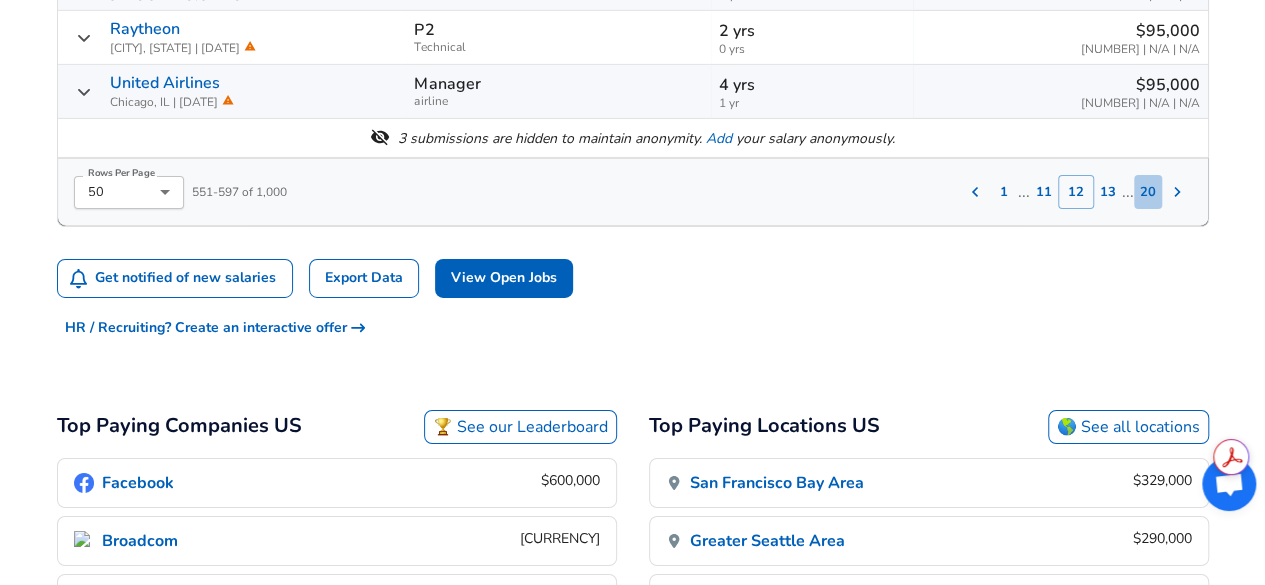 click on "20" at bounding box center [1148, 192] 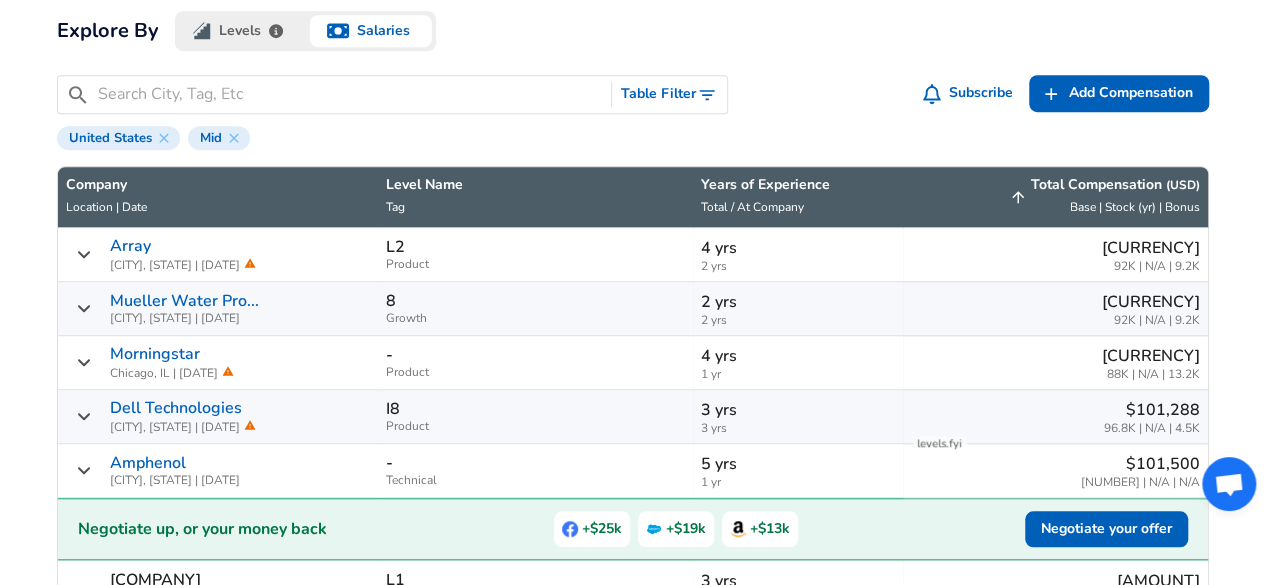 scroll, scrollTop: 604, scrollLeft: 0, axis: vertical 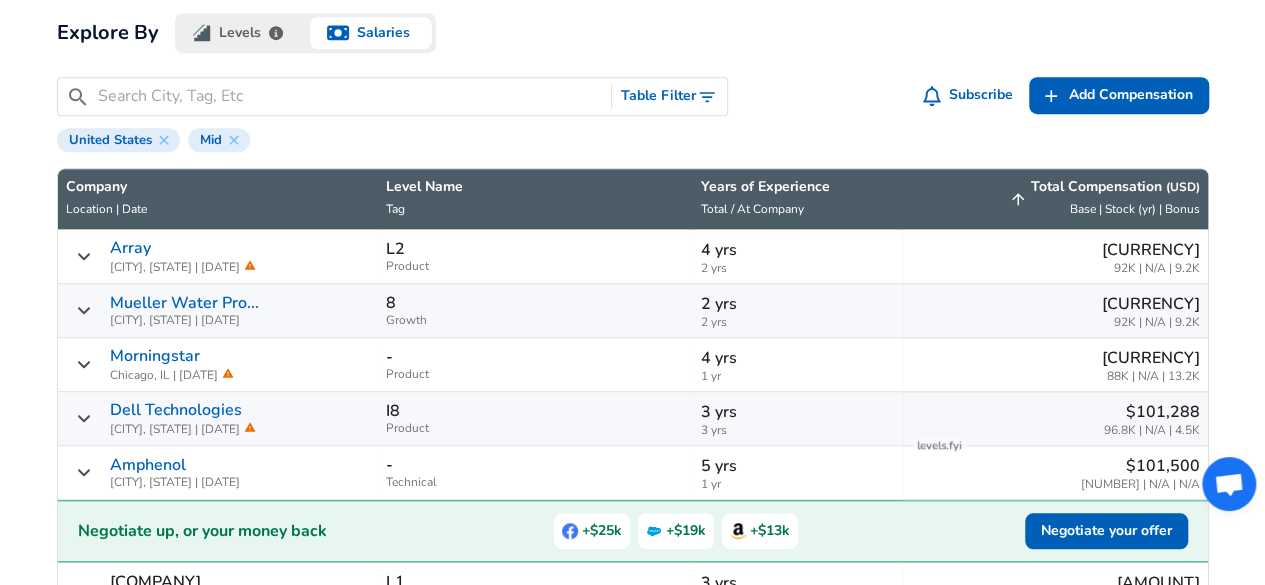 click on "Total Compensation   ( USD )" at bounding box center (1115, 187) 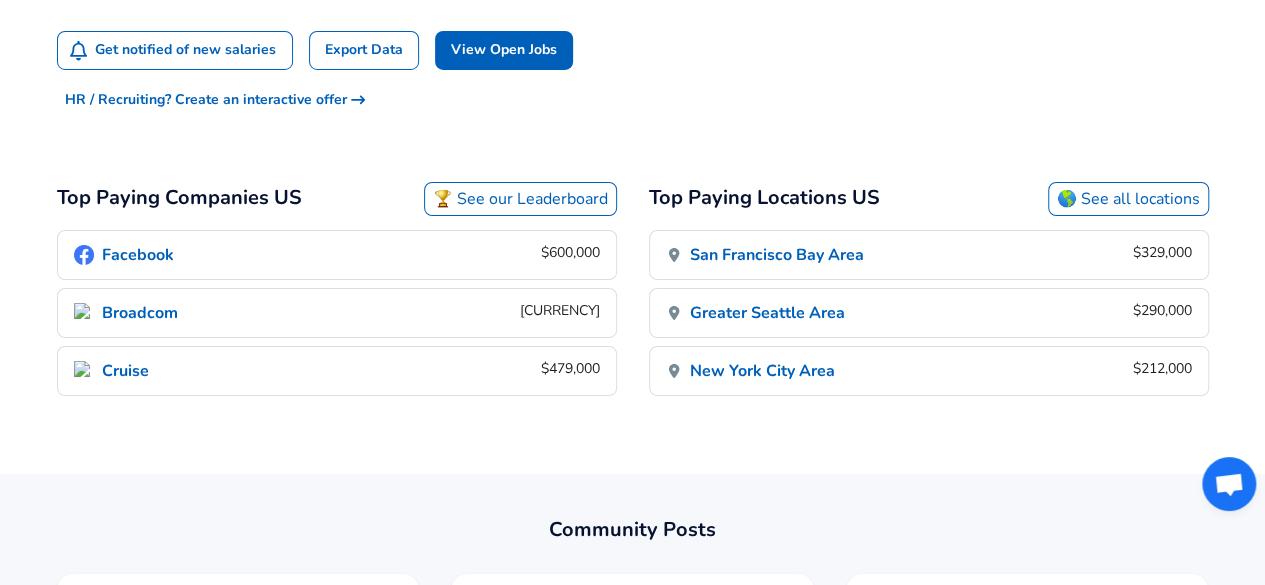 scroll, scrollTop: 3332, scrollLeft: 0, axis: vertical 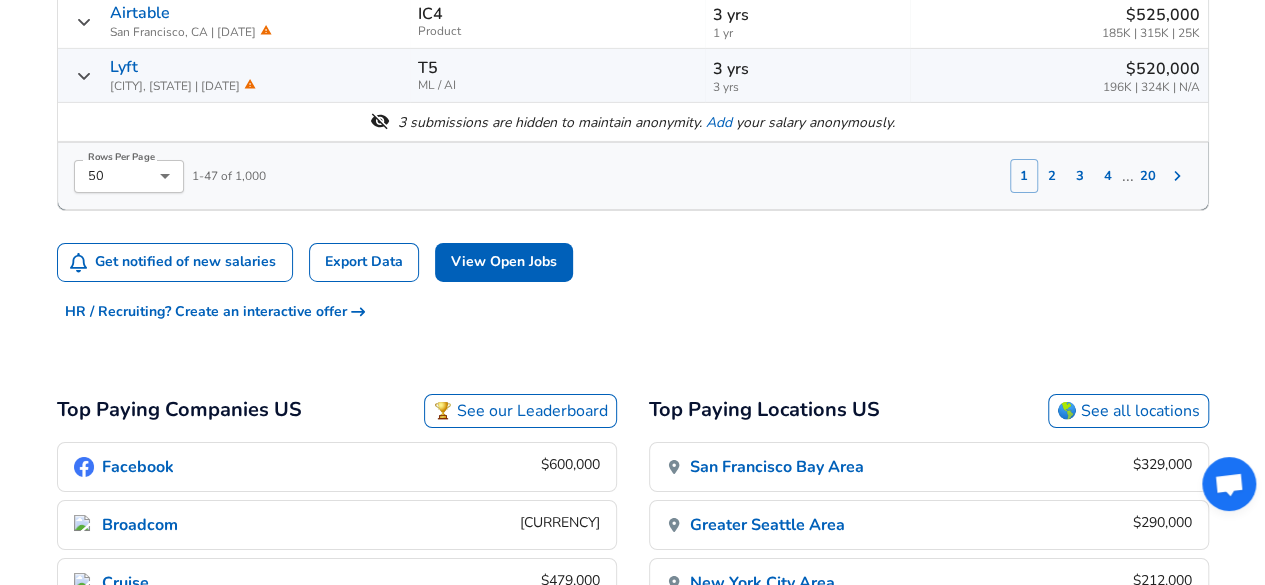 click on "For Employers $ USD / yr Change English (US) Change Login Sign Up All Data By Location By Company By Title Salary Calculator Chart Visualizations Verified Salaries Internships Negotiation Support Compare Benefits Who's Hiring 2024 Pay Report Top Paying Companies Integrate Blog Press Google Software Engineer Product Manager New York City Area Data Scientist View Individual Data Points   Levels FYI Logo Salaries 📂   All Data 🌎   By Location 🏢   By Company 🖋    By Title 🏭️    By Industry 📍   Salary Heatmap 📈   Chart Visualizations 🔥   Real-time Percentiles 🎓   Internships ❣️   Compare Benefits 🎬   2024 Pay Report 🏆   Top Paying Companies 💸   Calculate Meeting Cost #️⃣   Salary Calculator Contribute Add Salary Add Company Benefits Add Level Mapping Jobs Services Candidate Services 💵  Negotiation Coaching 📄  Resume Review 🎁  Gift a Resume Review For Employers Interactive Offers Real-time Percentiles  🔥 Compensation Benchmarking For Academic Research $[MONEY]" at bounding box center (632, -3040) 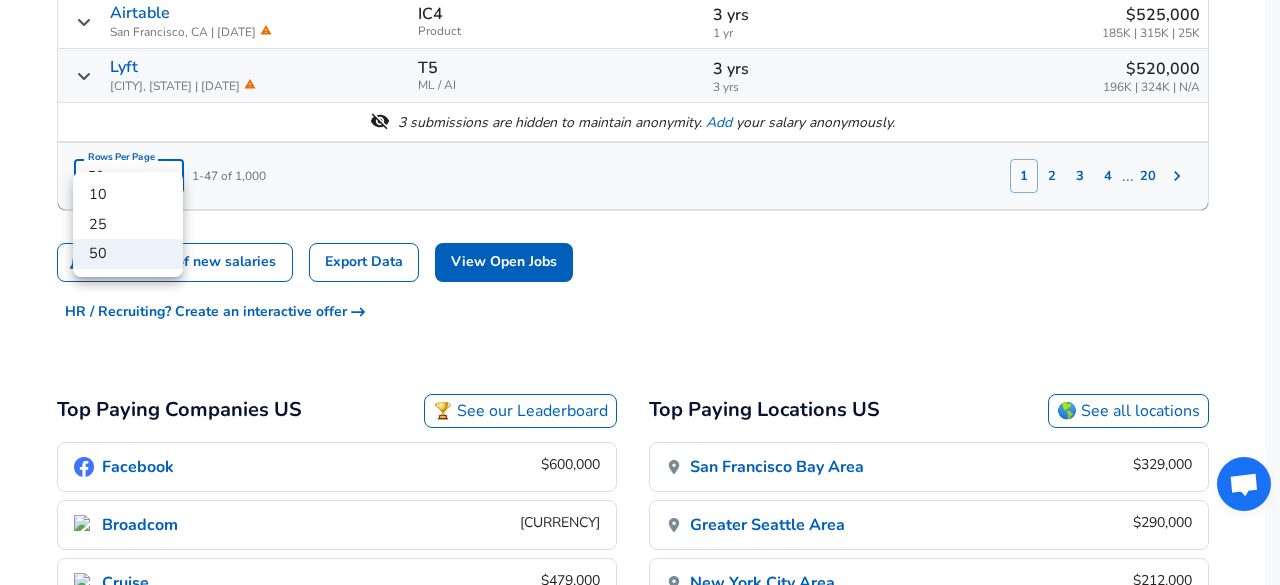 click at bounding box center (640, 292) 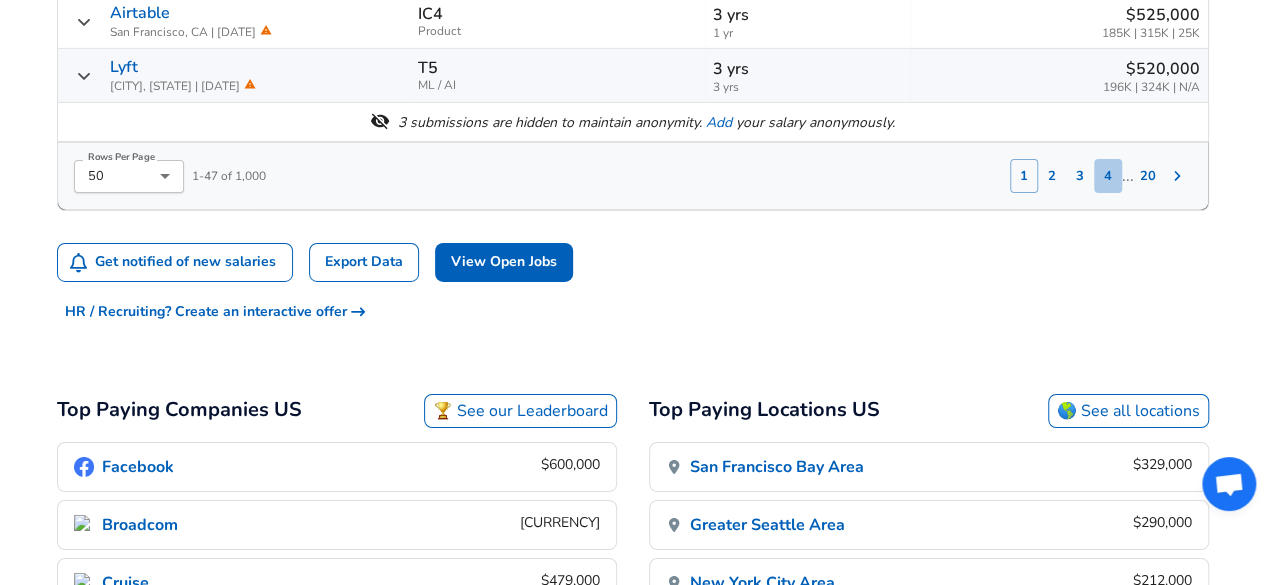 click on "4" at bounding box center [1108, 176] 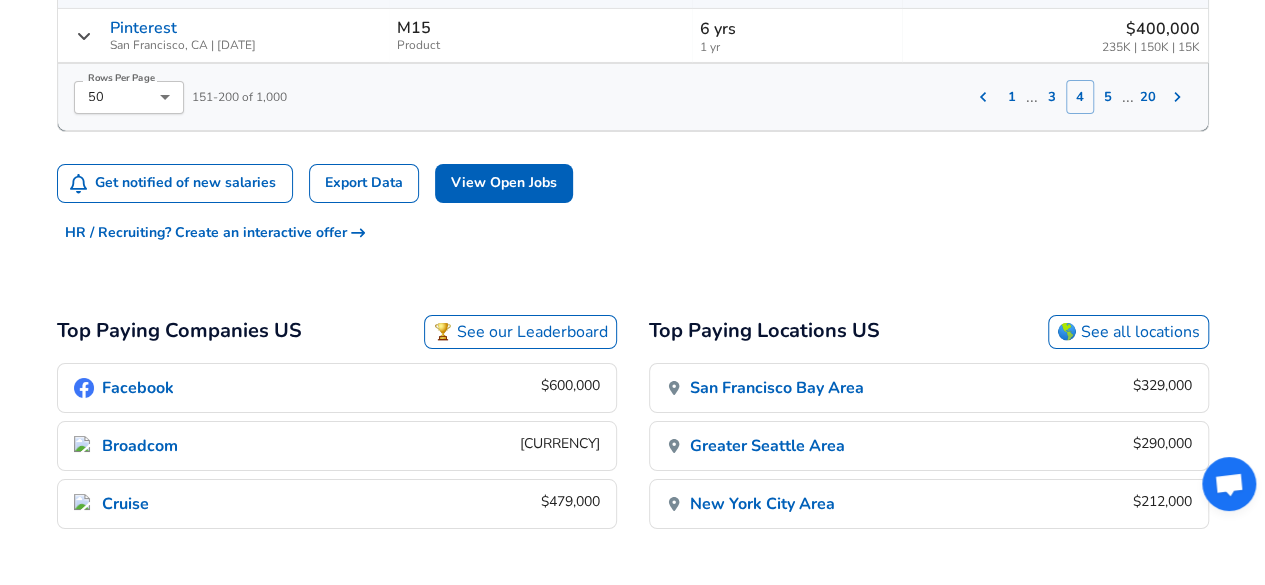 scroll, scrollTop: 3534, scrollLeft: 0, axis: vertical 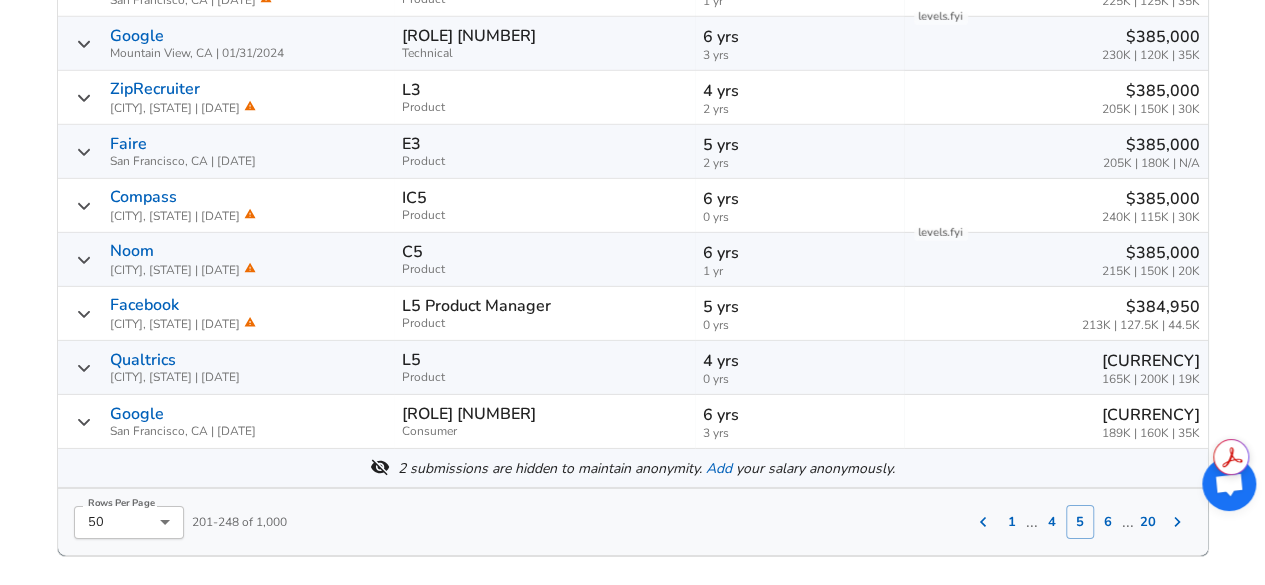 click on "6" at bounding box center [1108, 522] 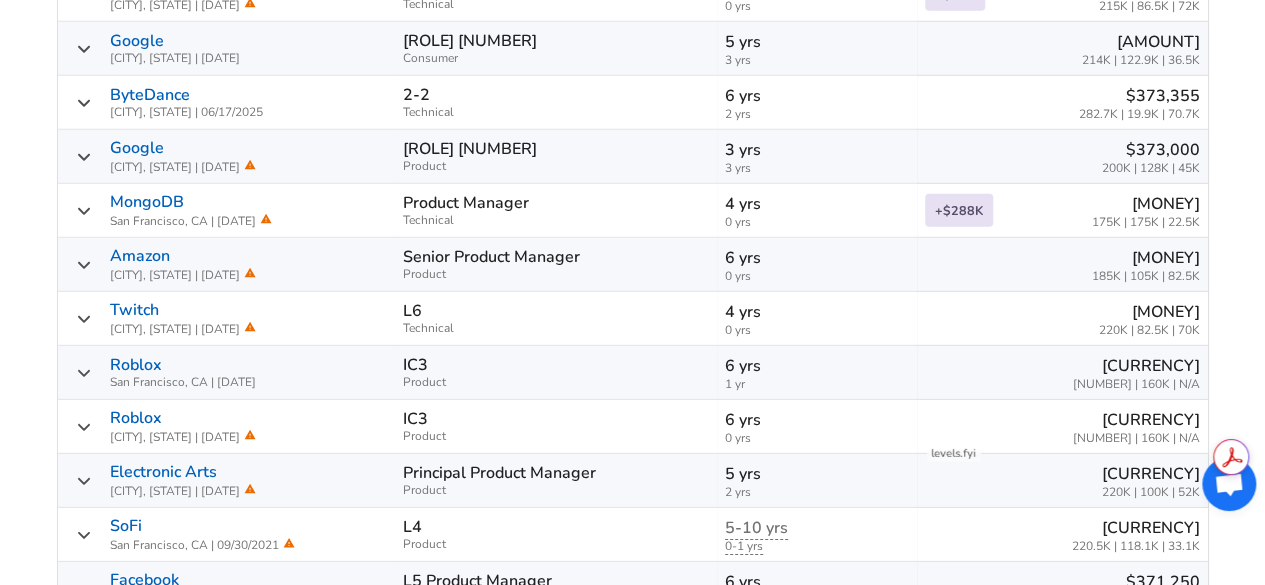 scroll, scrollTop: 2970, scrollLeft: 0, axis: vertical 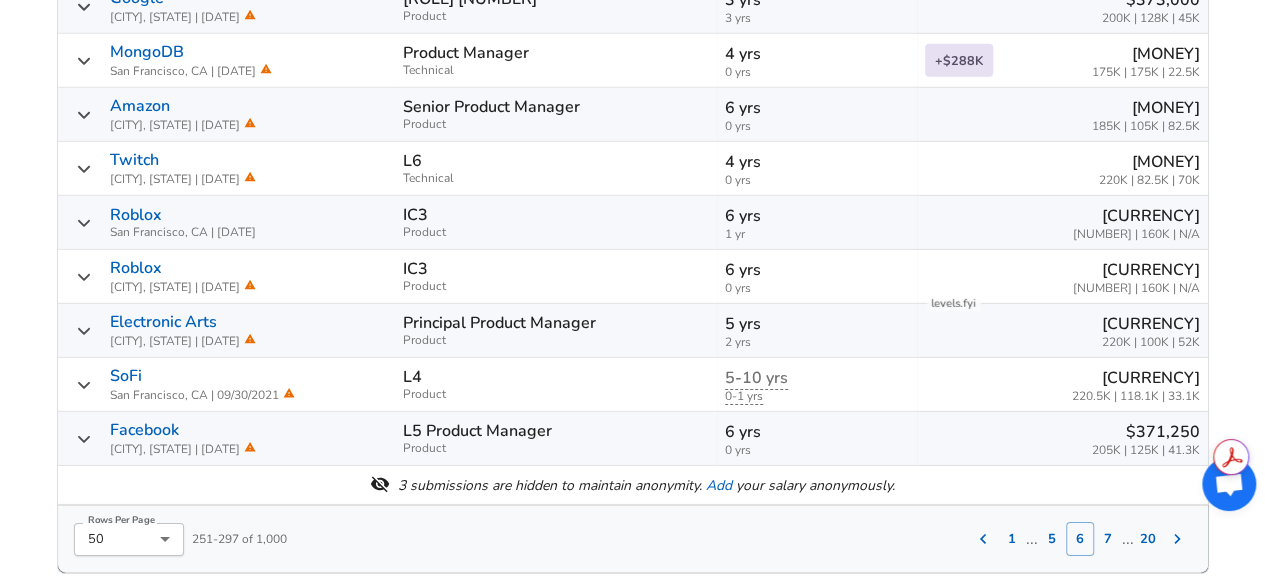 click on "7" at bounding box center (1108, 539) 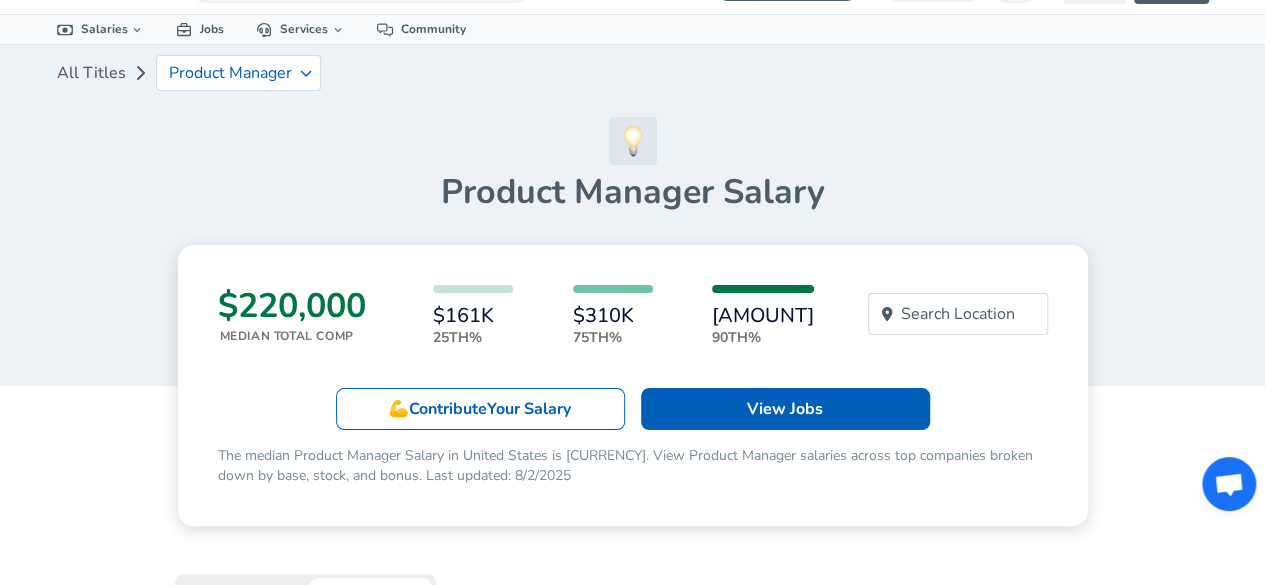 scroll, scrollTop: 0, scrollLeft: 0, axis: both 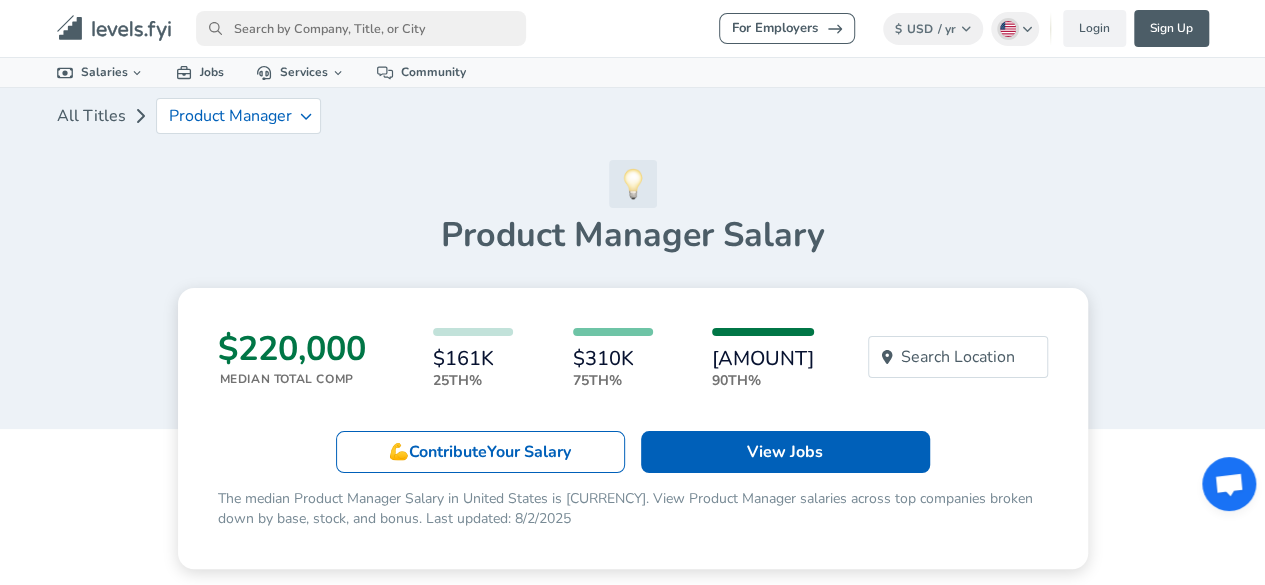 click at bounding box center [361, 28] 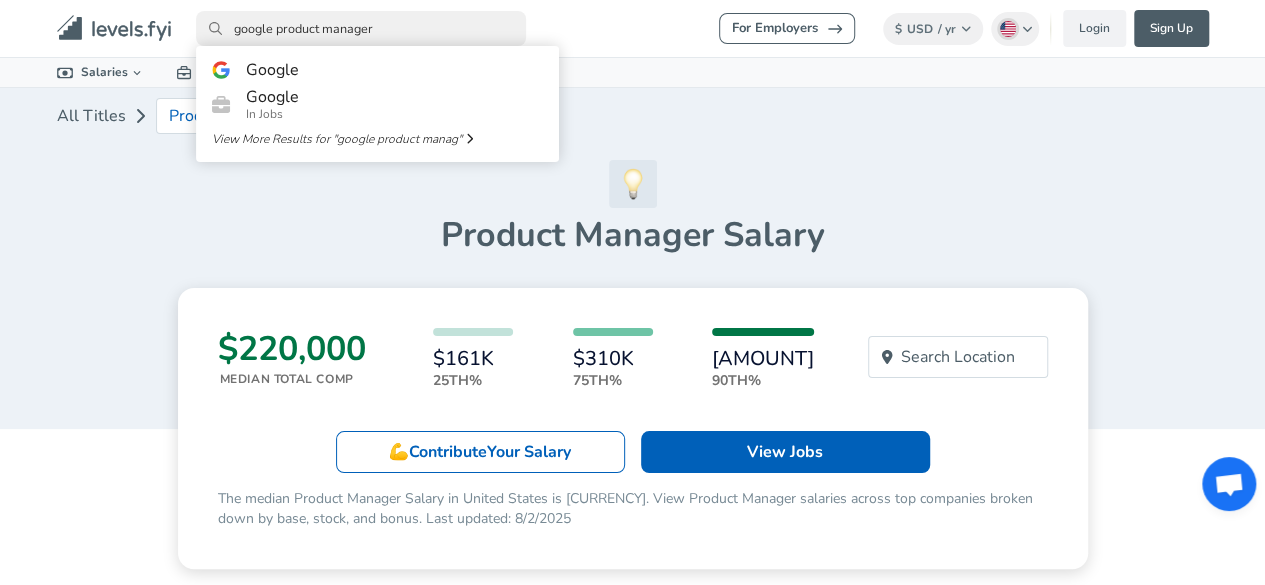 type on "google product manager" 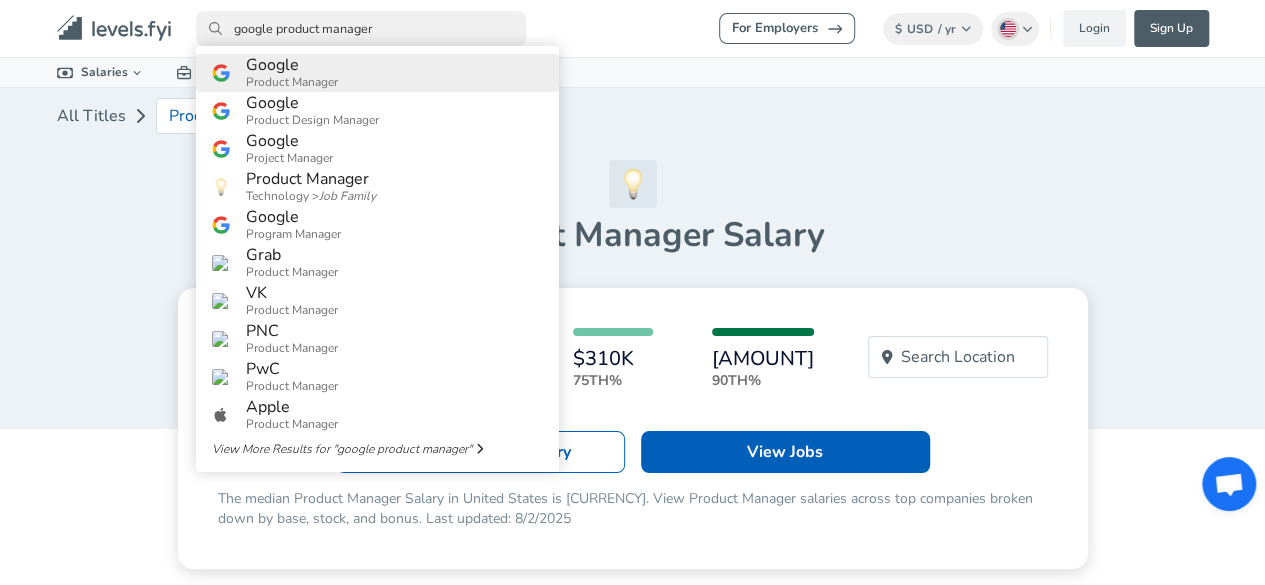 click on "Google" at bounding box center (292, 65) 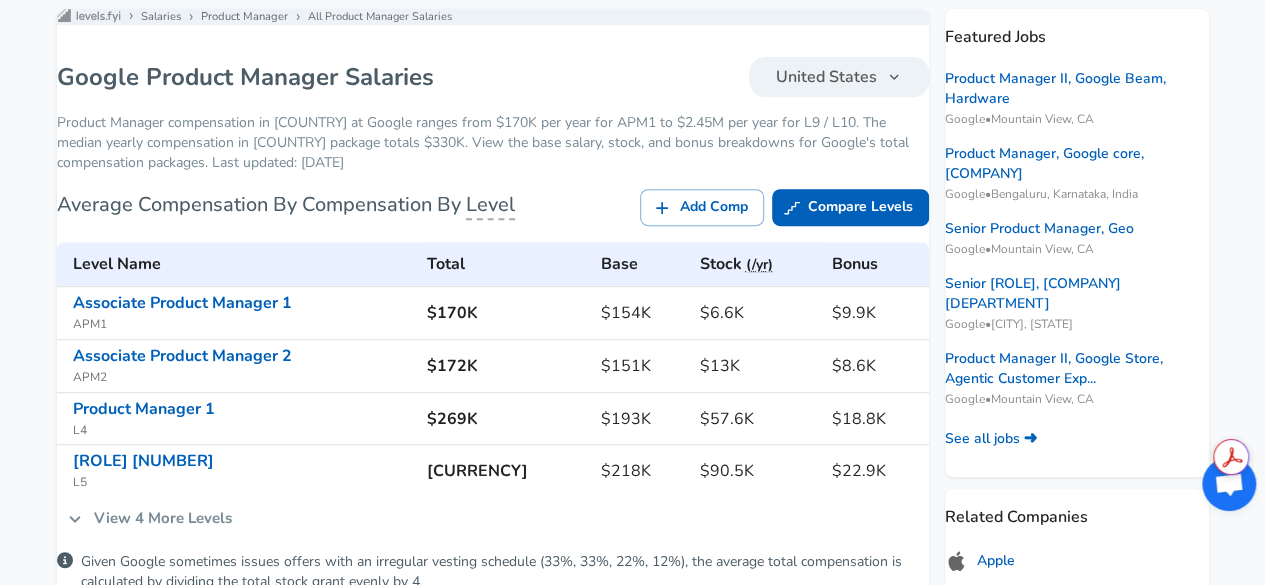 scroll, scrollTop: 456, scrollLeft: 0, axis: vertical 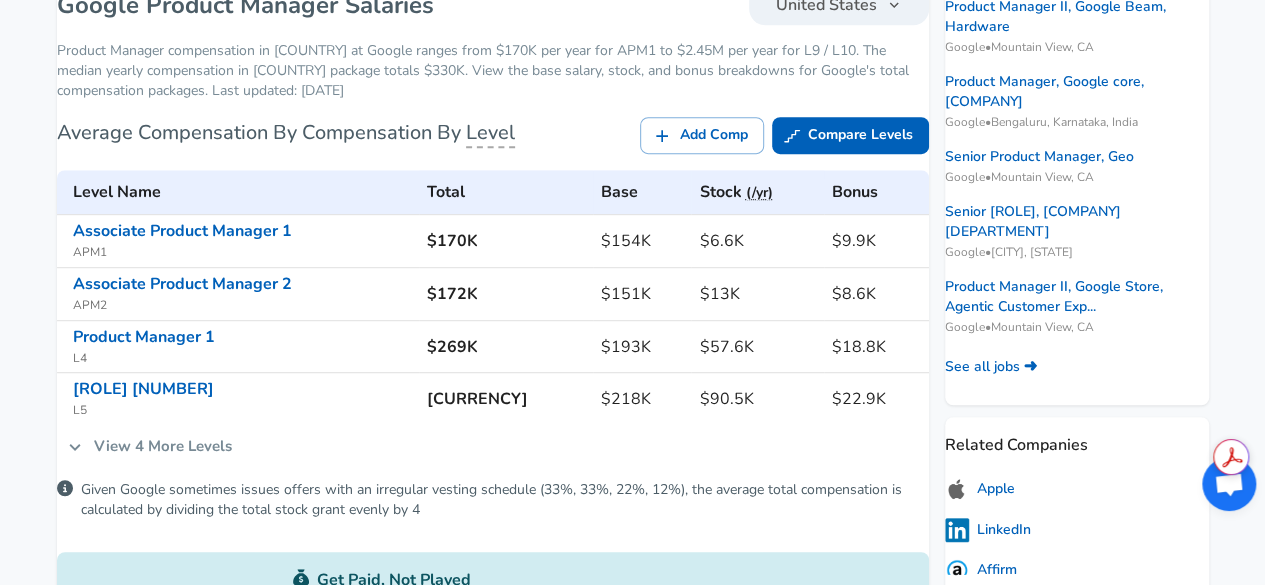 click on "View   4   More Levels" at bounding box center (150, 446) 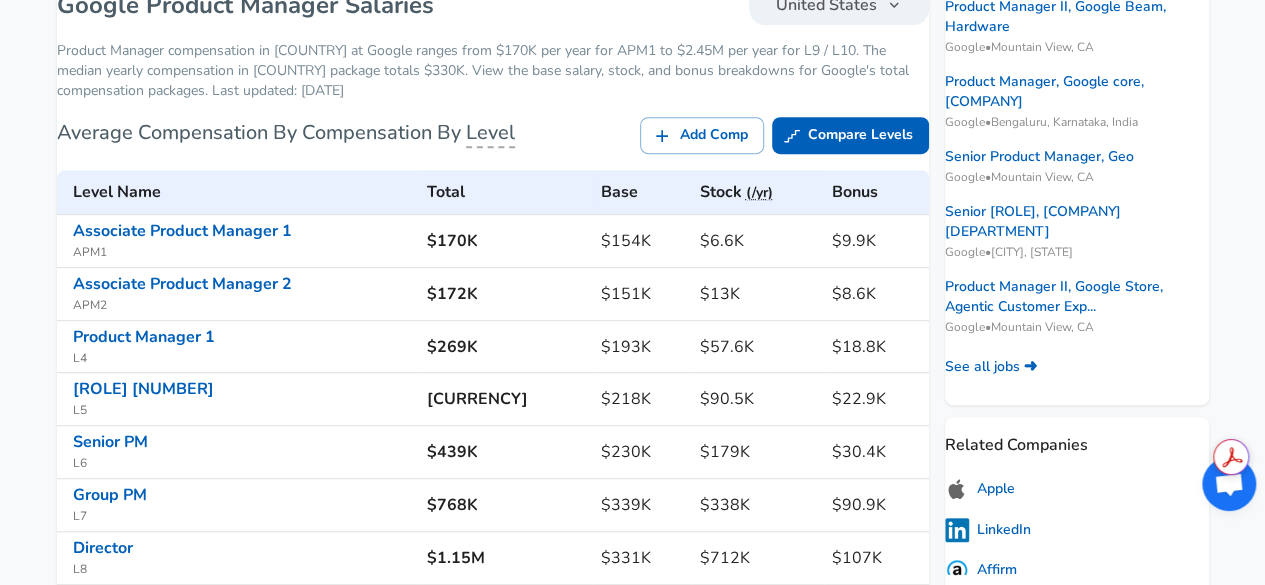 scroll, scrollTop: 502, scrollLeft: 0, axis: vertical 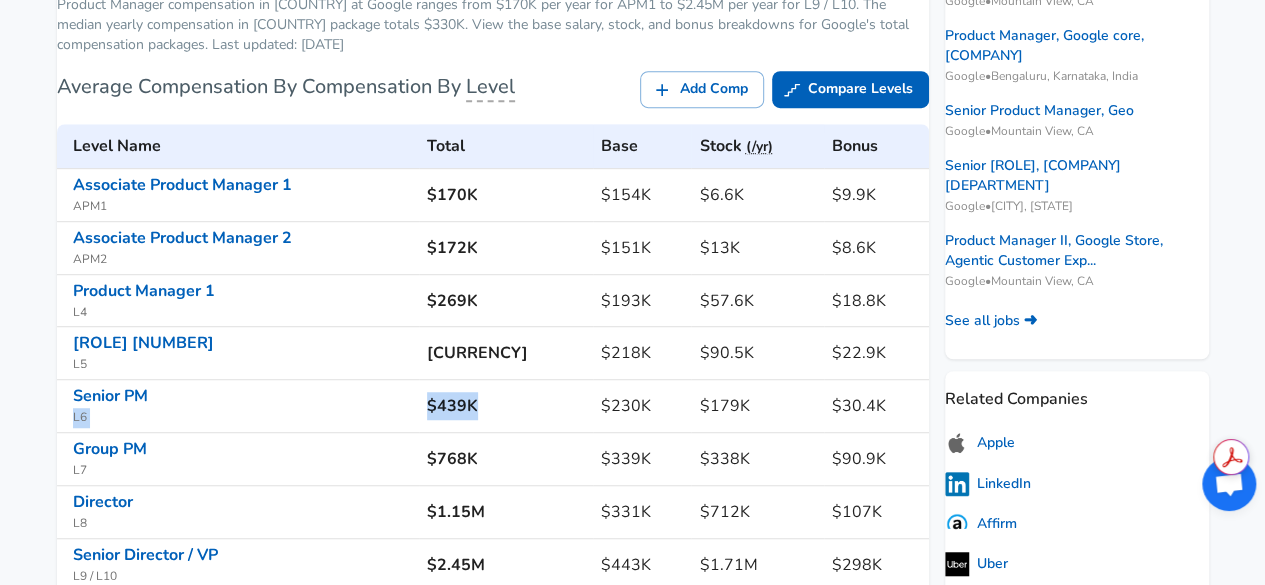 drag, startPoint x: 514, startPoint y: 419, endPoint x: 440, endPoint y: 399, distance: 76.655075 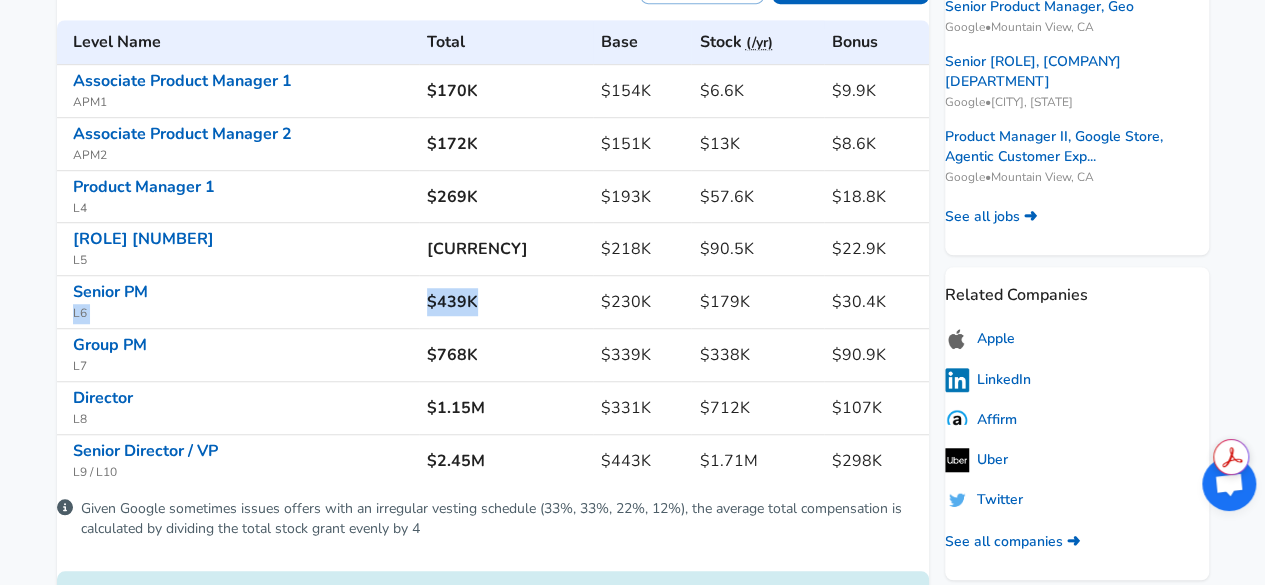 scroll, scrollTop: 419, scrollLeft: 0, axis: vertical 